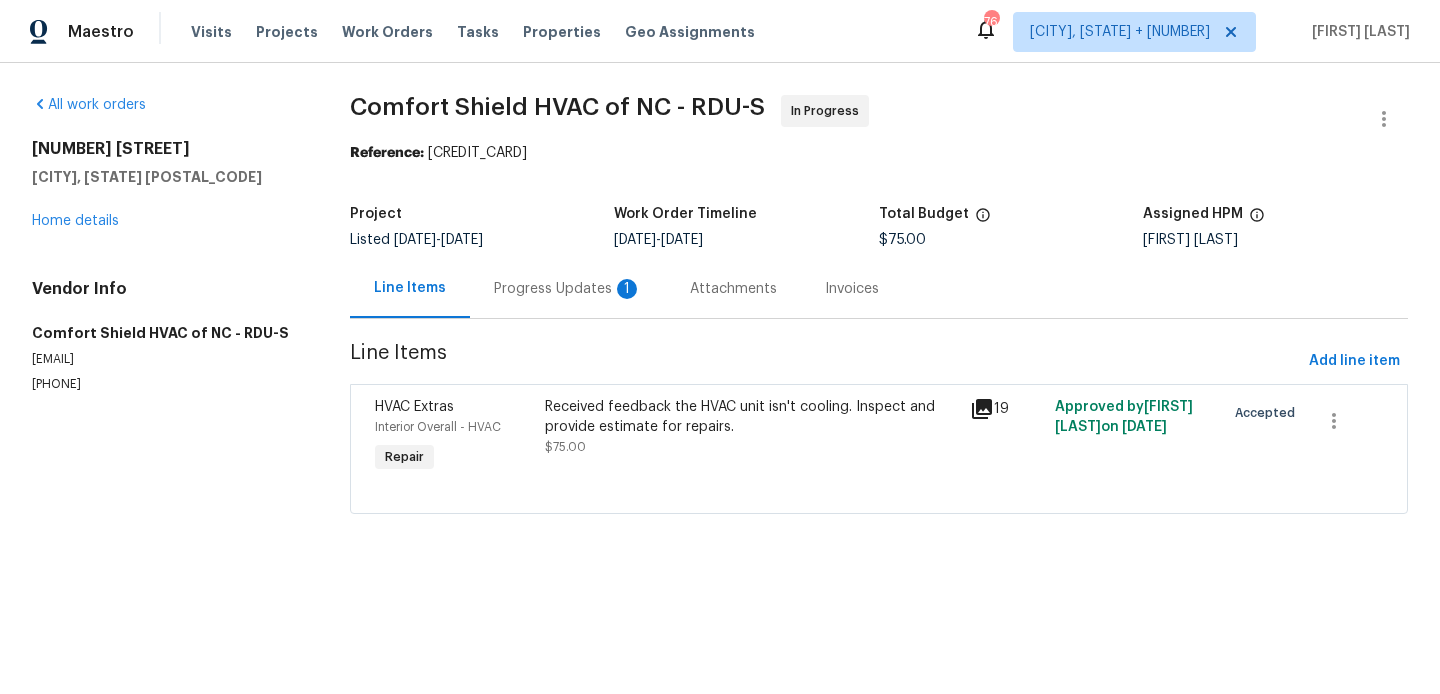 scroll, scrollTop: 0, scrollLeft: 0, axis: both 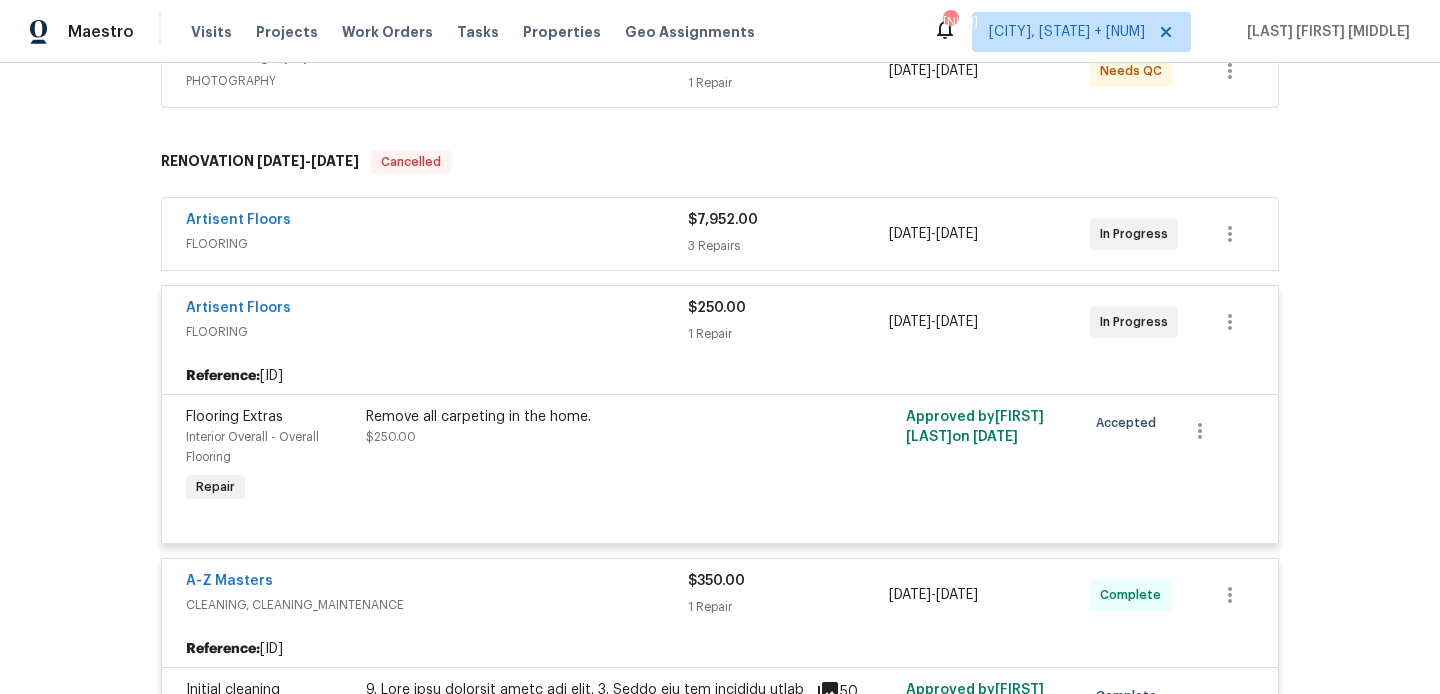click on "A-Z Masters" at bounding box center (437, 583) 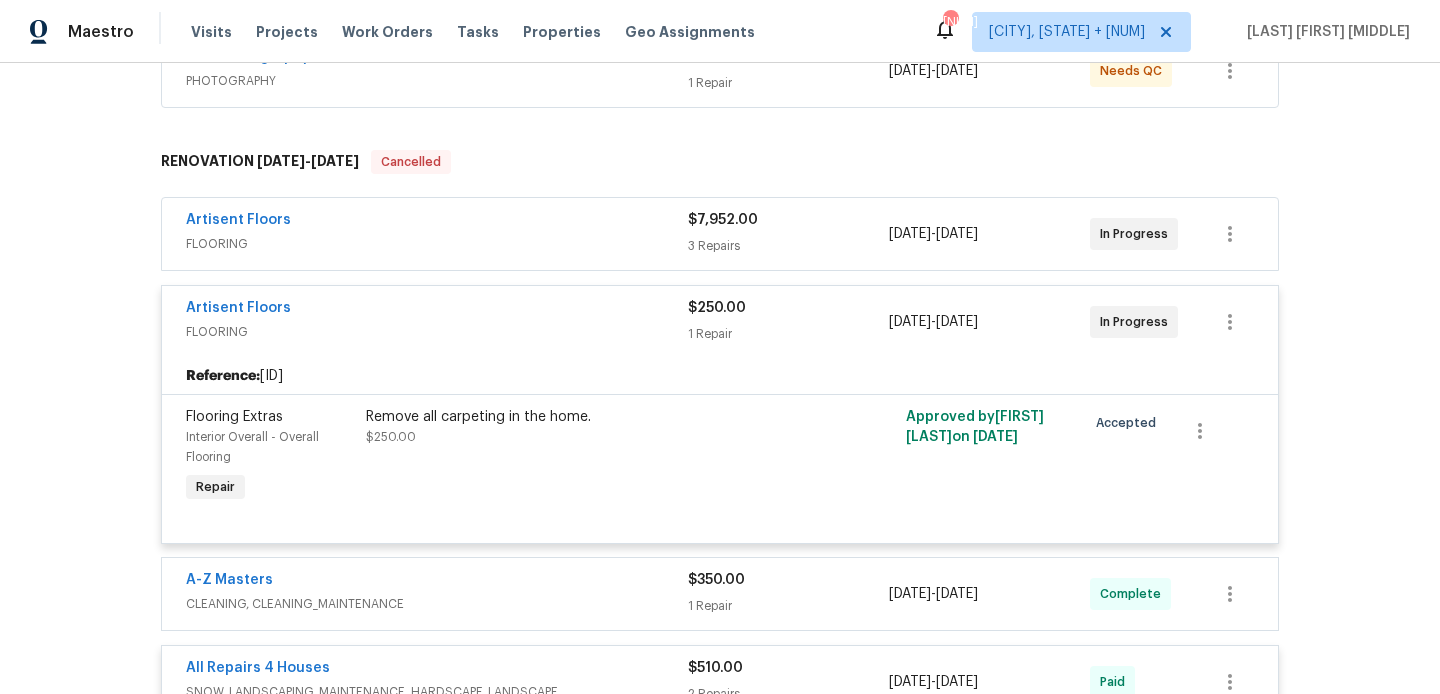 click on "Artisent Floors" at bounding box center [437, 310] 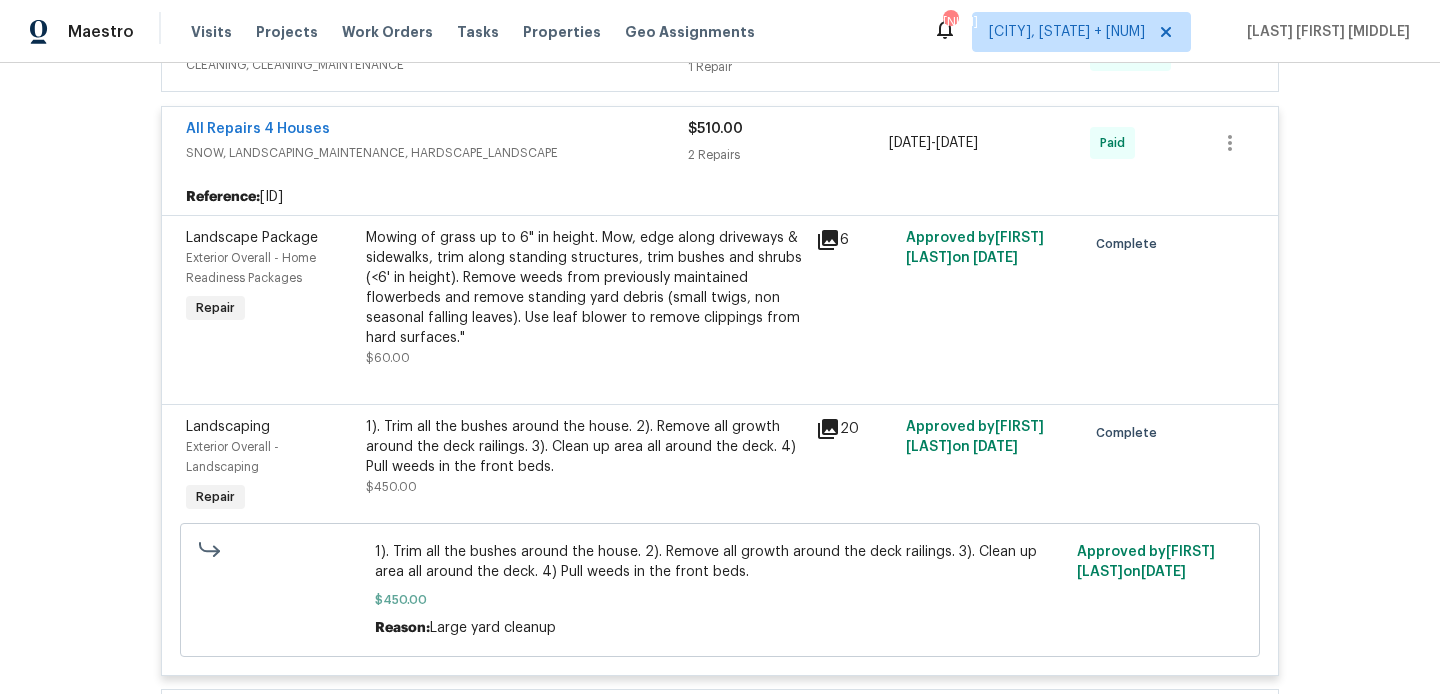 scroll, scrollTop: 750, scrollLeft: 0, axis: vertical 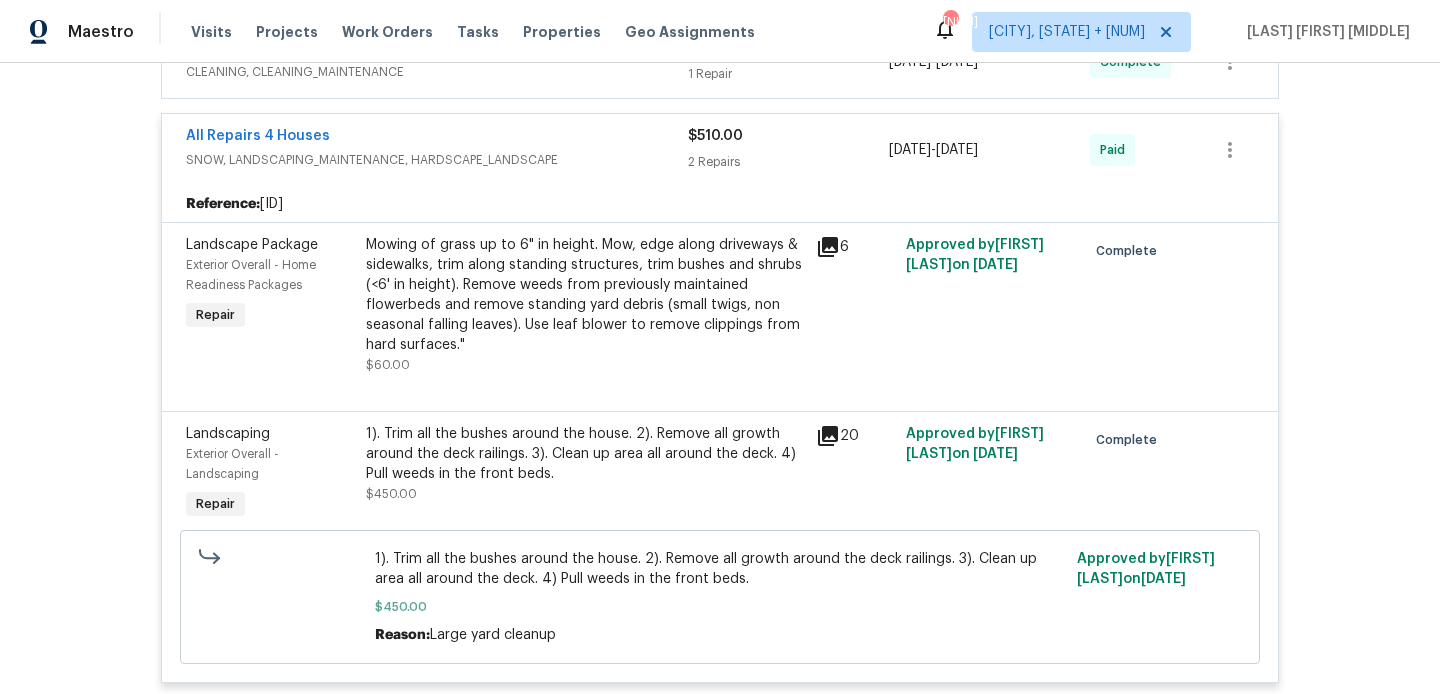 click on "All Repairs 4 Houses" at bounding box center [437, 138] 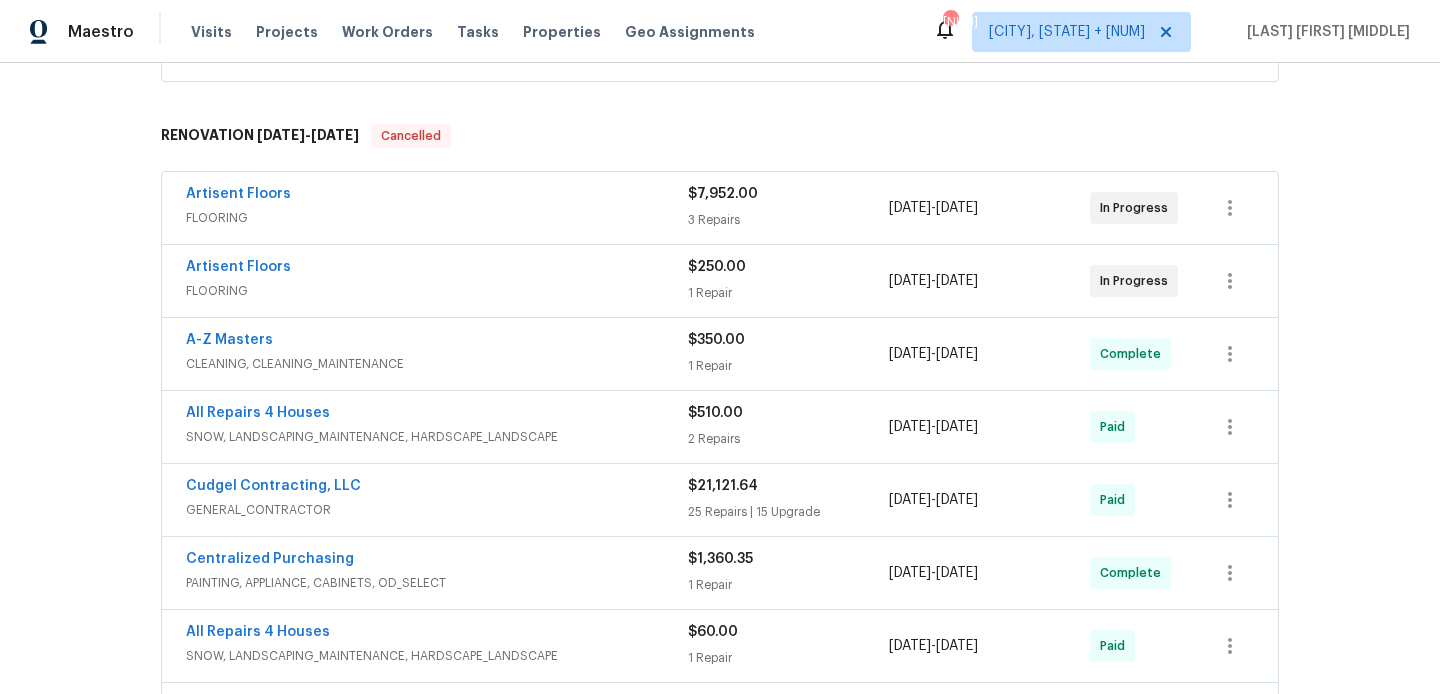 scroll, scrollTop: 411, scrollLeft: 0, axis: vertical 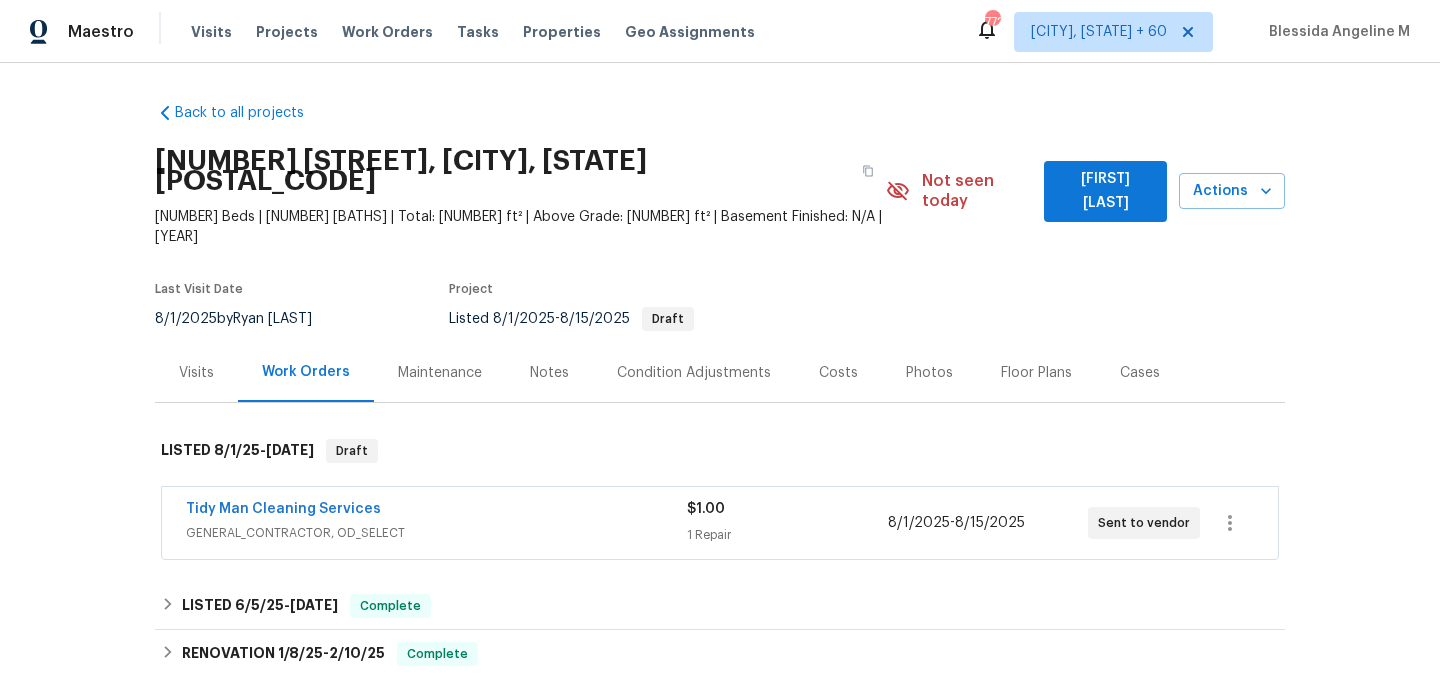 click on "Tidy Man Cleaning Services" at bounding box center [436, 511] 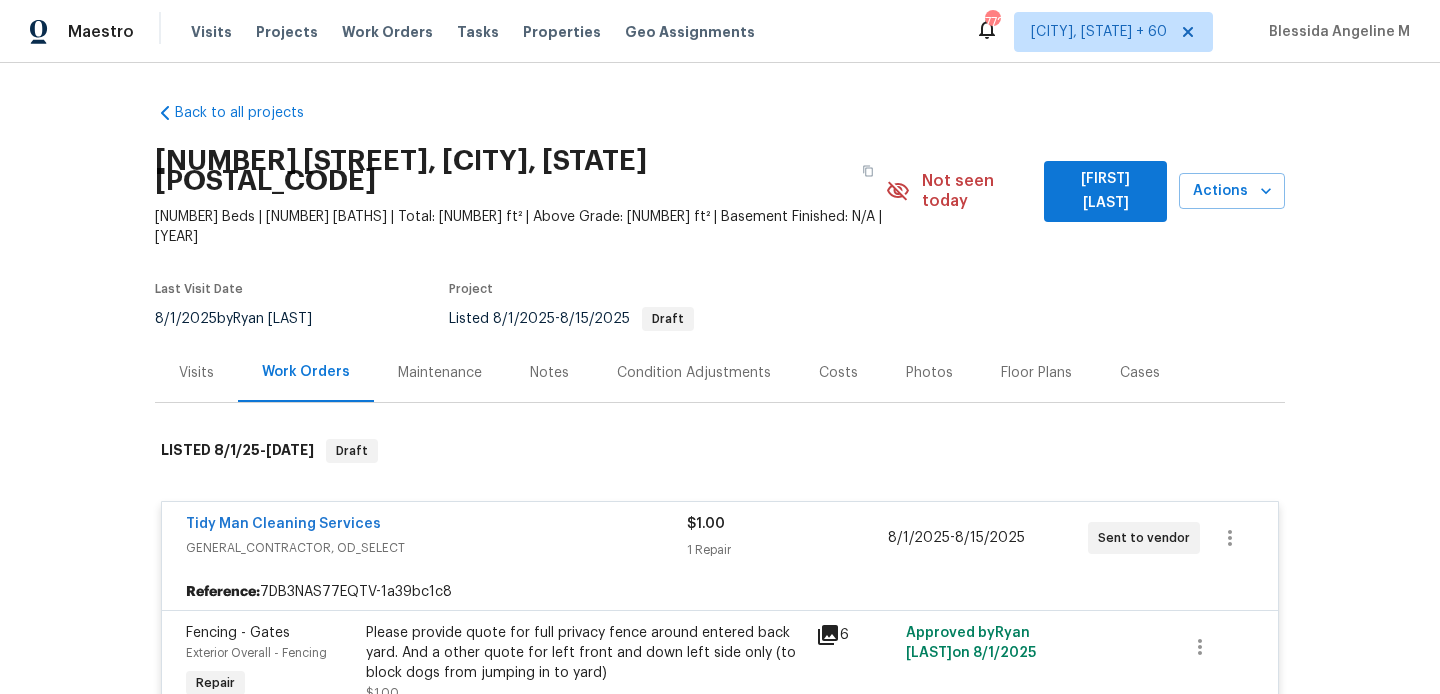 click on "Tidy Man Cleaning Services" at bounding box center (436, 526) 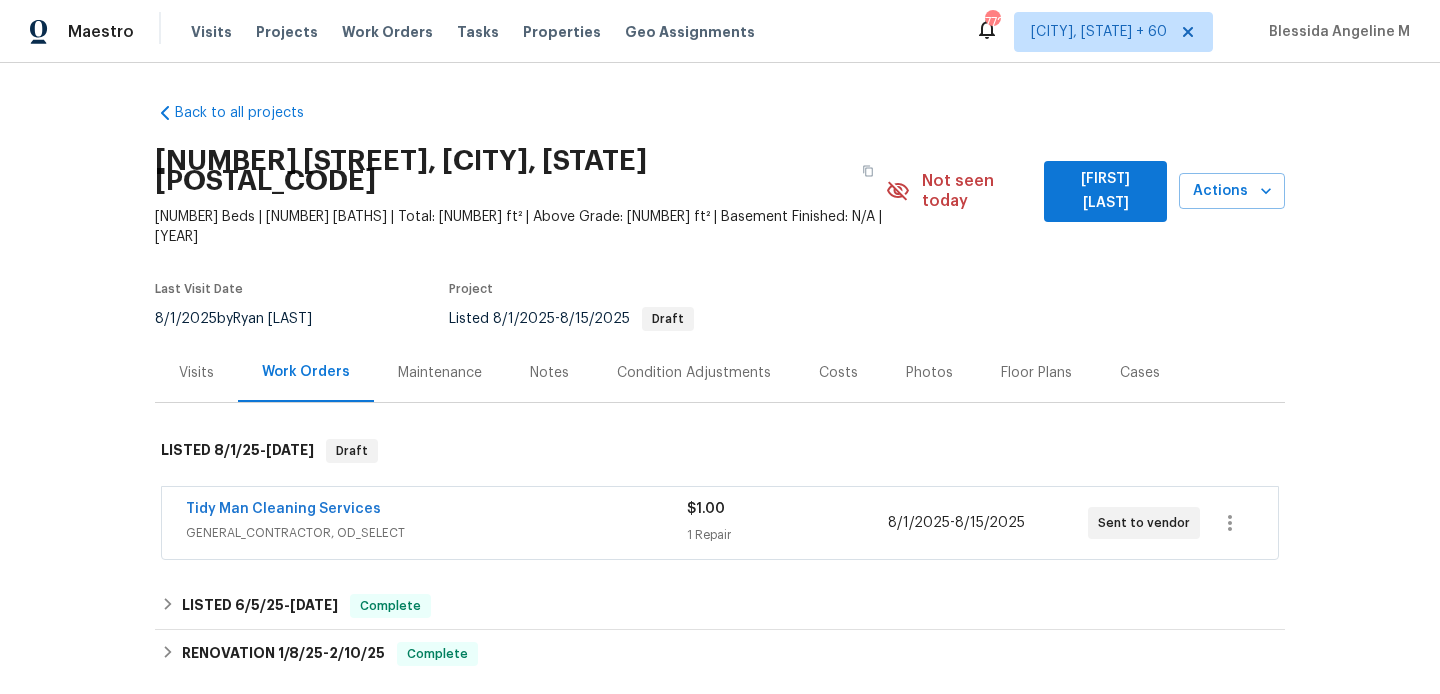 scroll, scrollTop: 250, scrollLeft: 0, axis: vertical 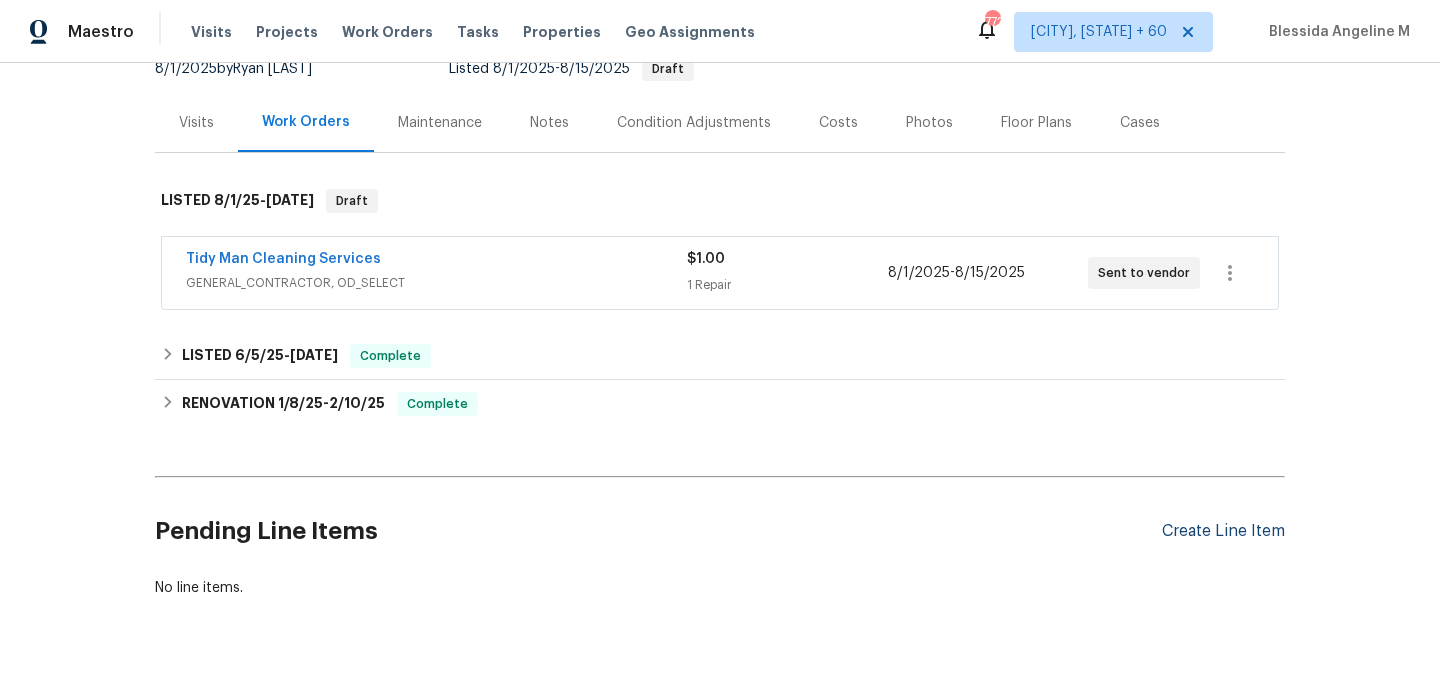 click on "Create Line Item" at bounding box center (1223, 531) 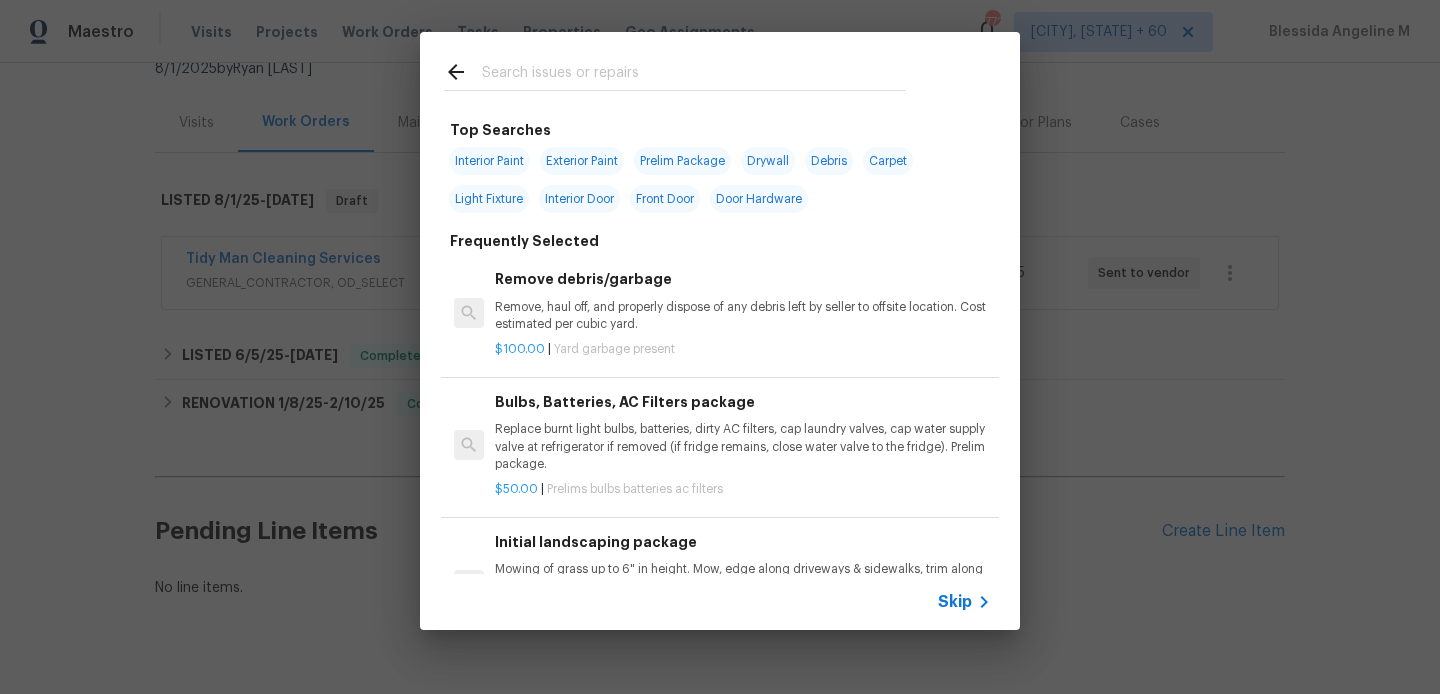 click at bounding box center [675, 71] 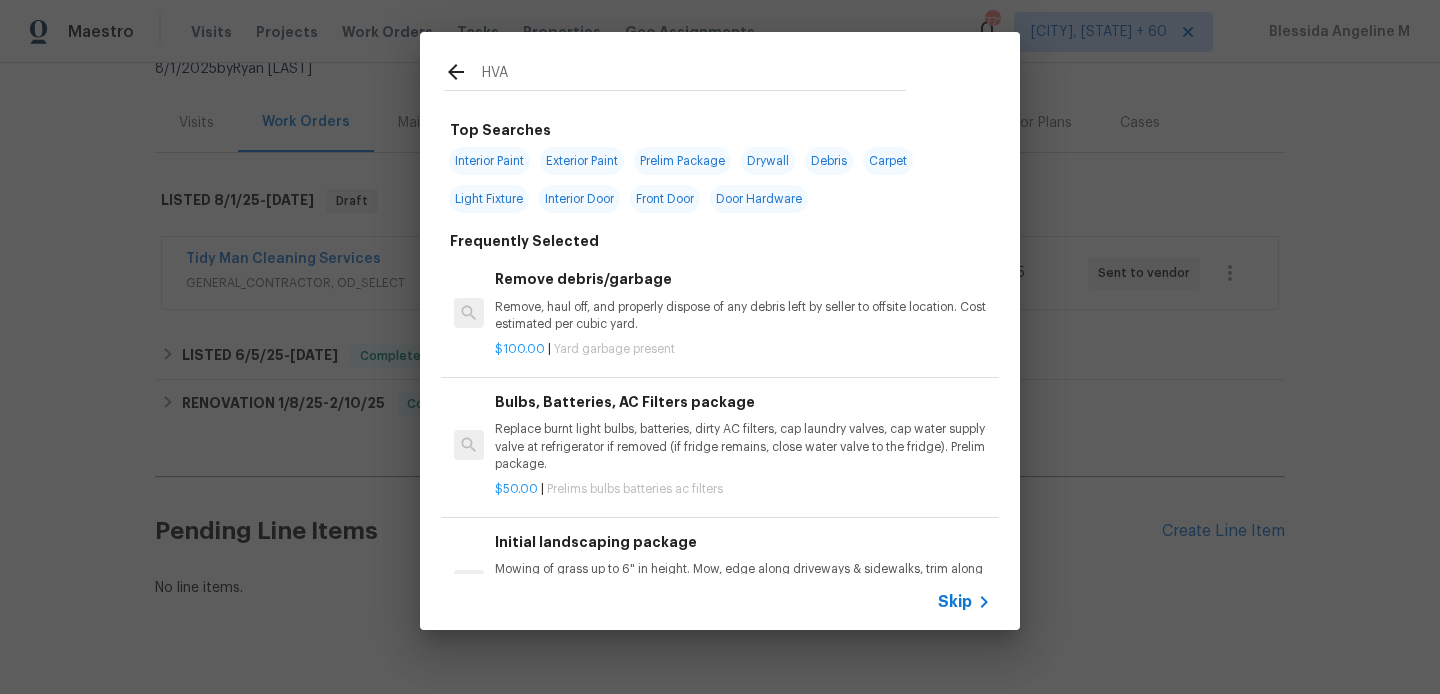 type on "HVAC" 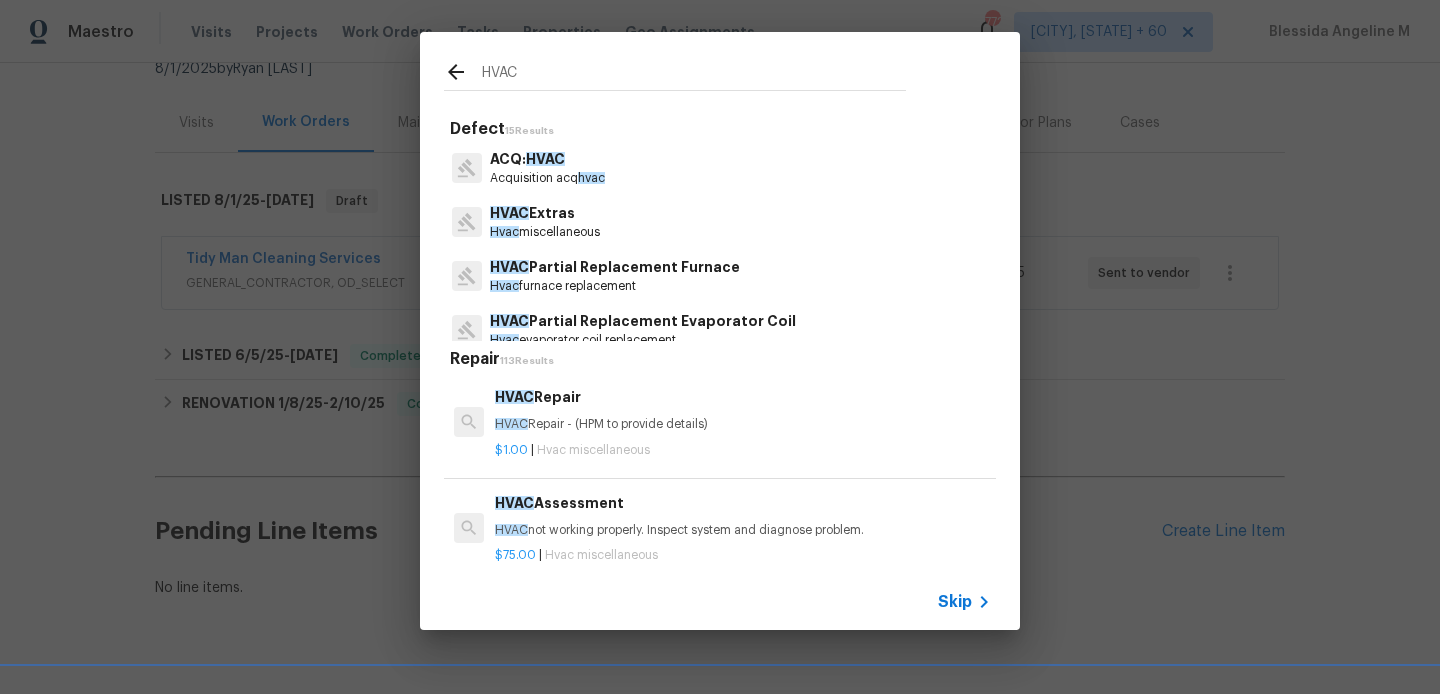 click on "HVAC  Repair HVAC  Repair - (HPM to provide details)" at bounding box center [743, 410] 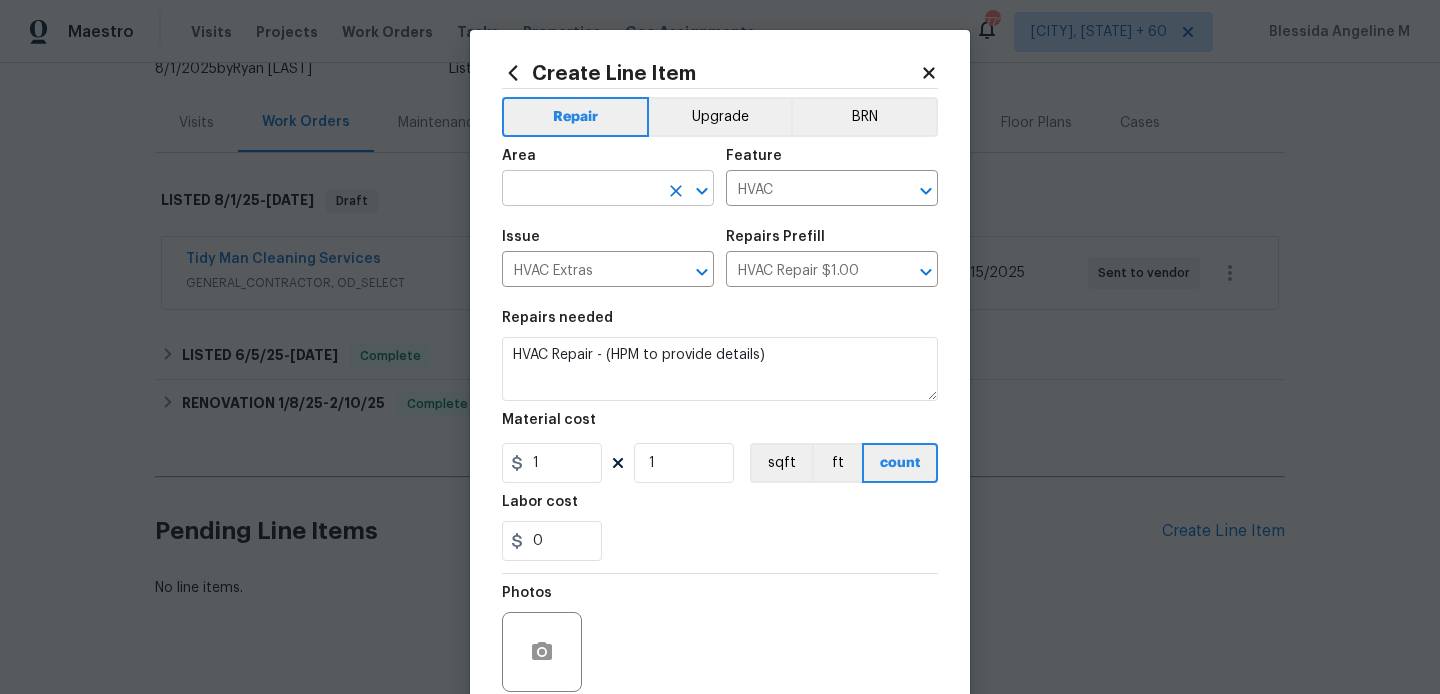 click at bounding box center [580, 190] 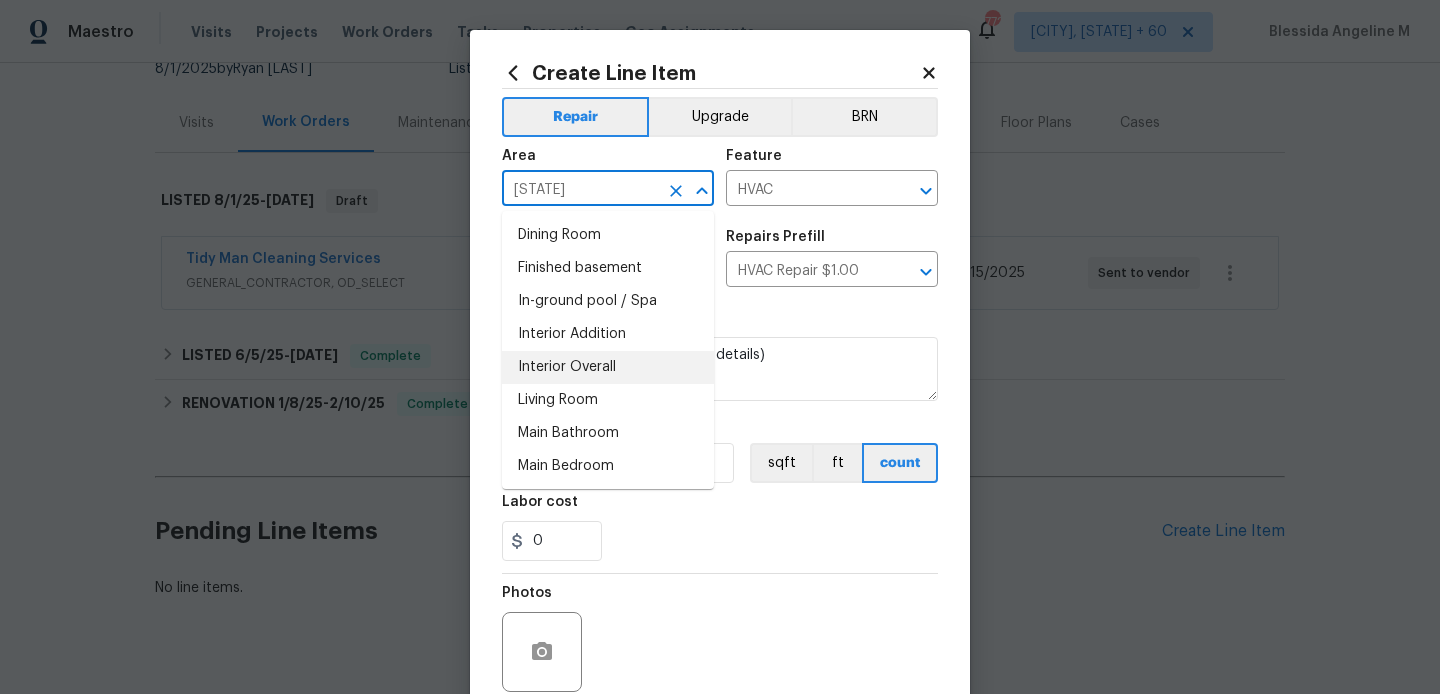 click on "Interior Overall" at bounding box center [608, 367] 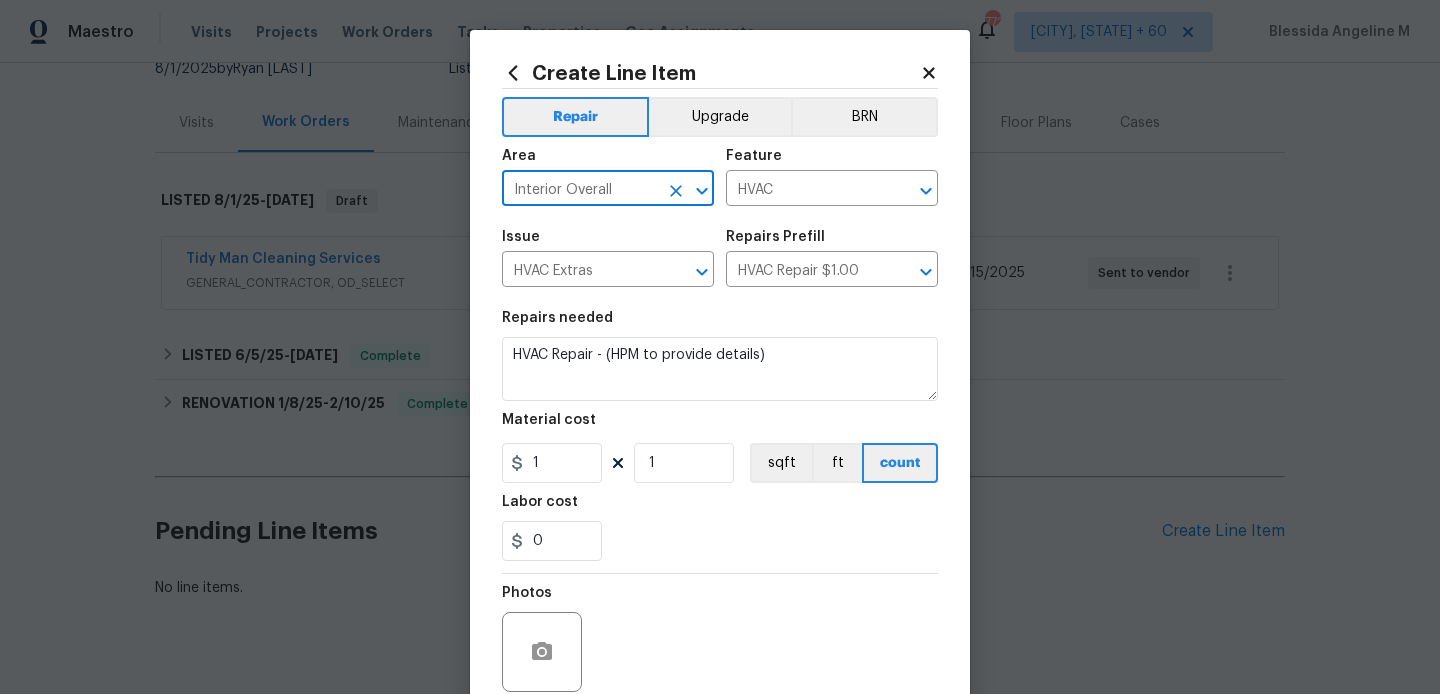 type on "Interior Overall" 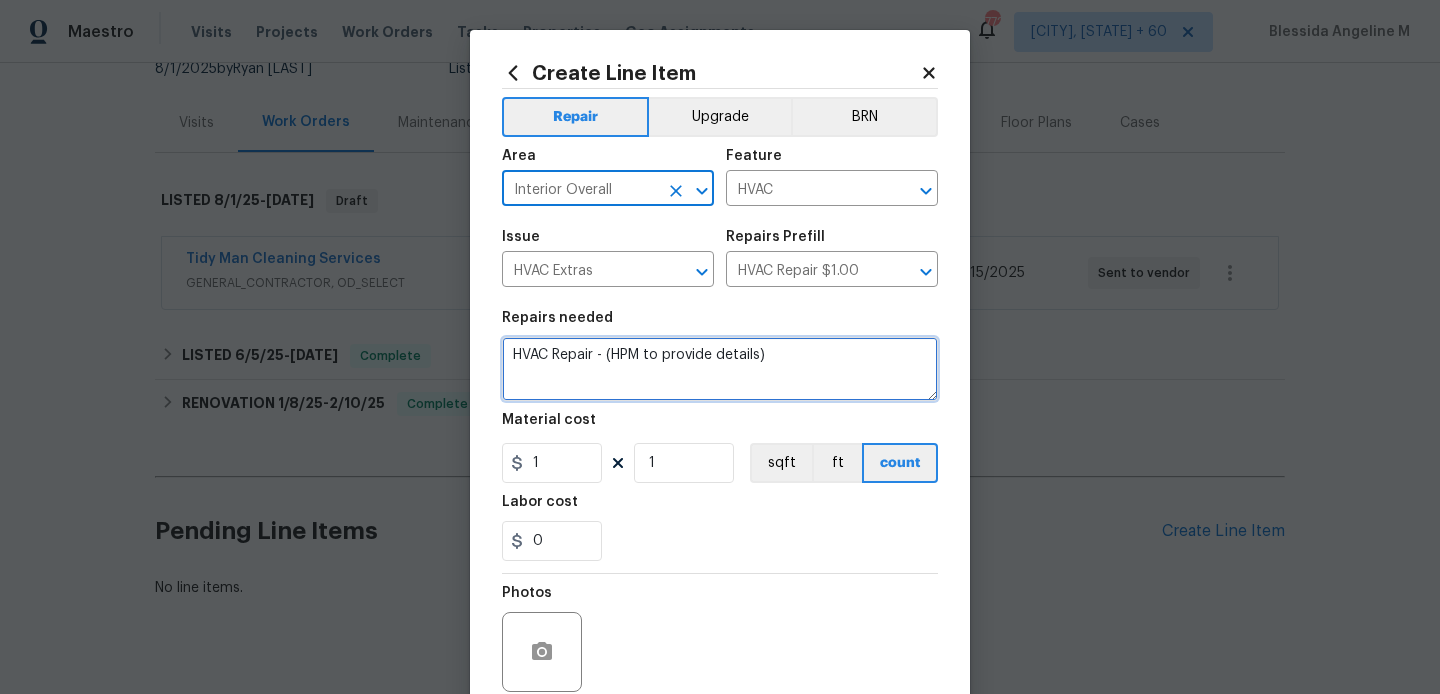 click on "HVAC Repair - (HPM to provide details)" at bounding box center (720, 369) 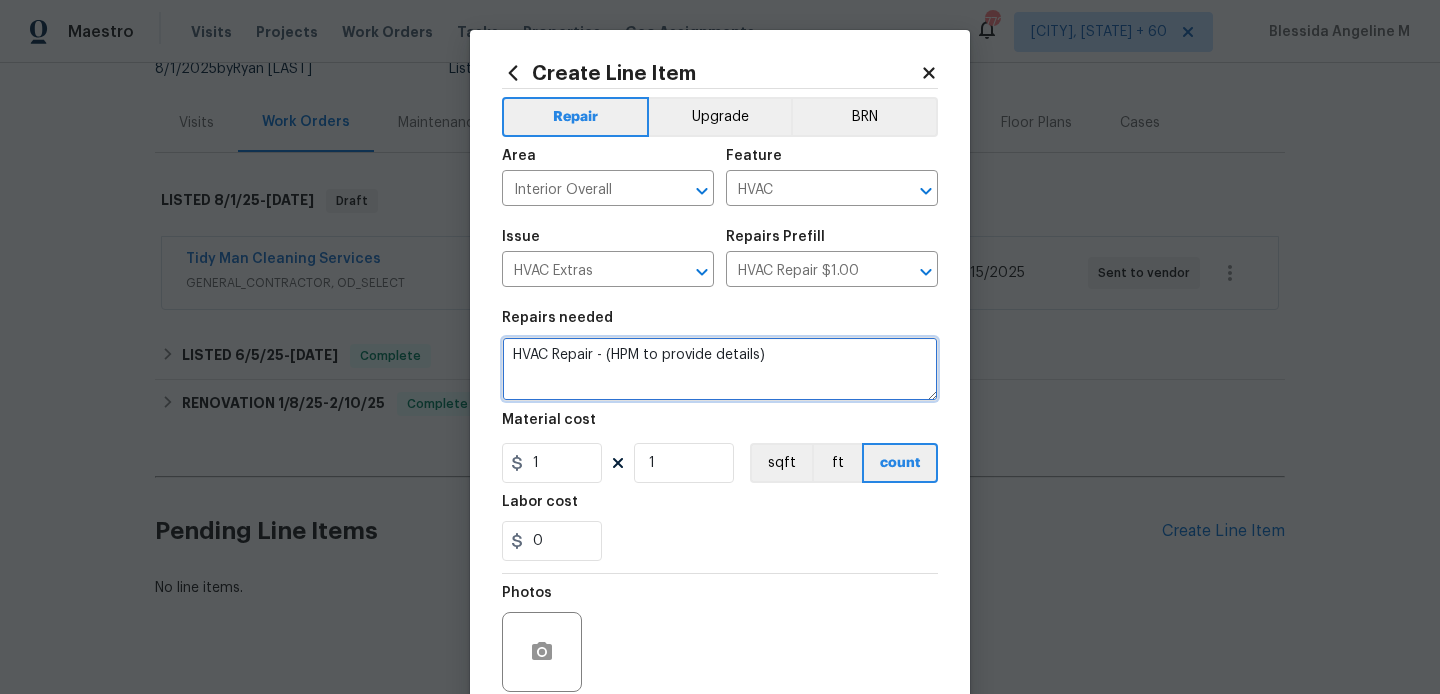 click on "HVAC Repair - (HPM to provide details)" at bounding box center [720, 369] 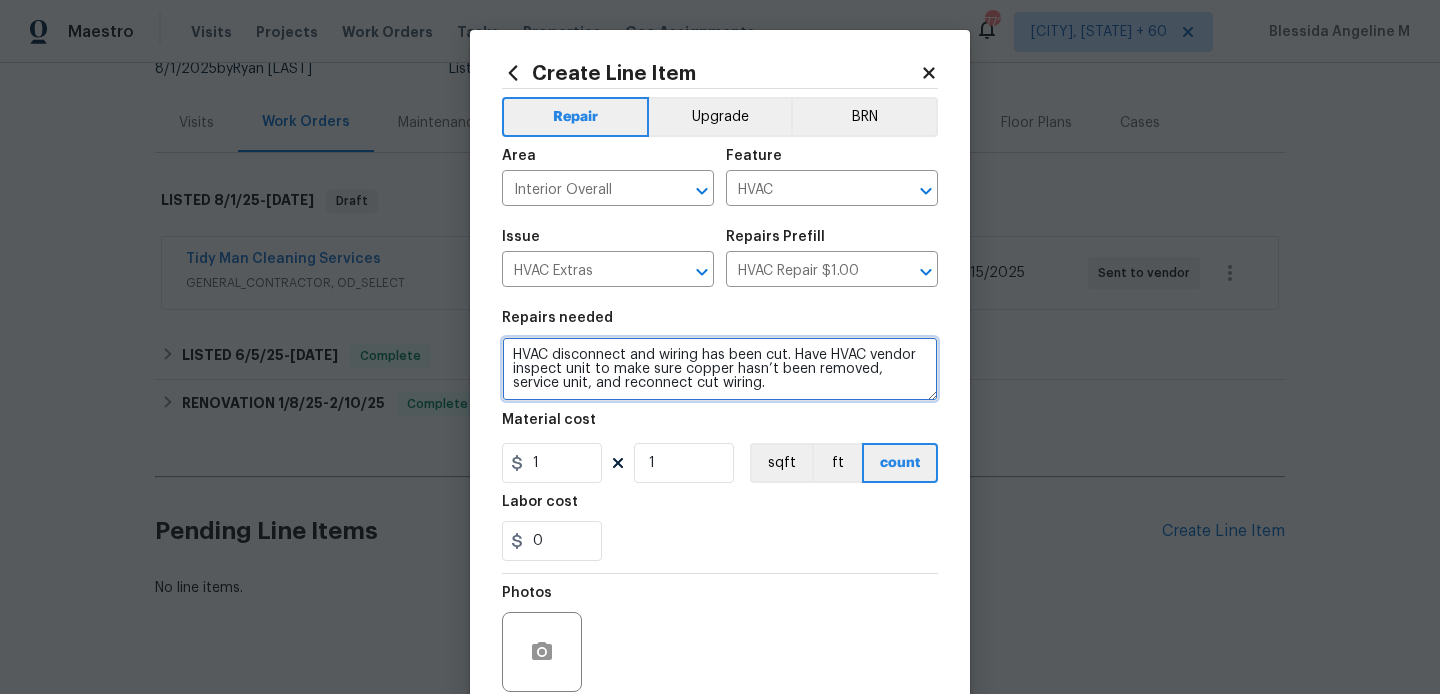 scroll, scrollTop: 0, scrollLeft: 0, axis: both 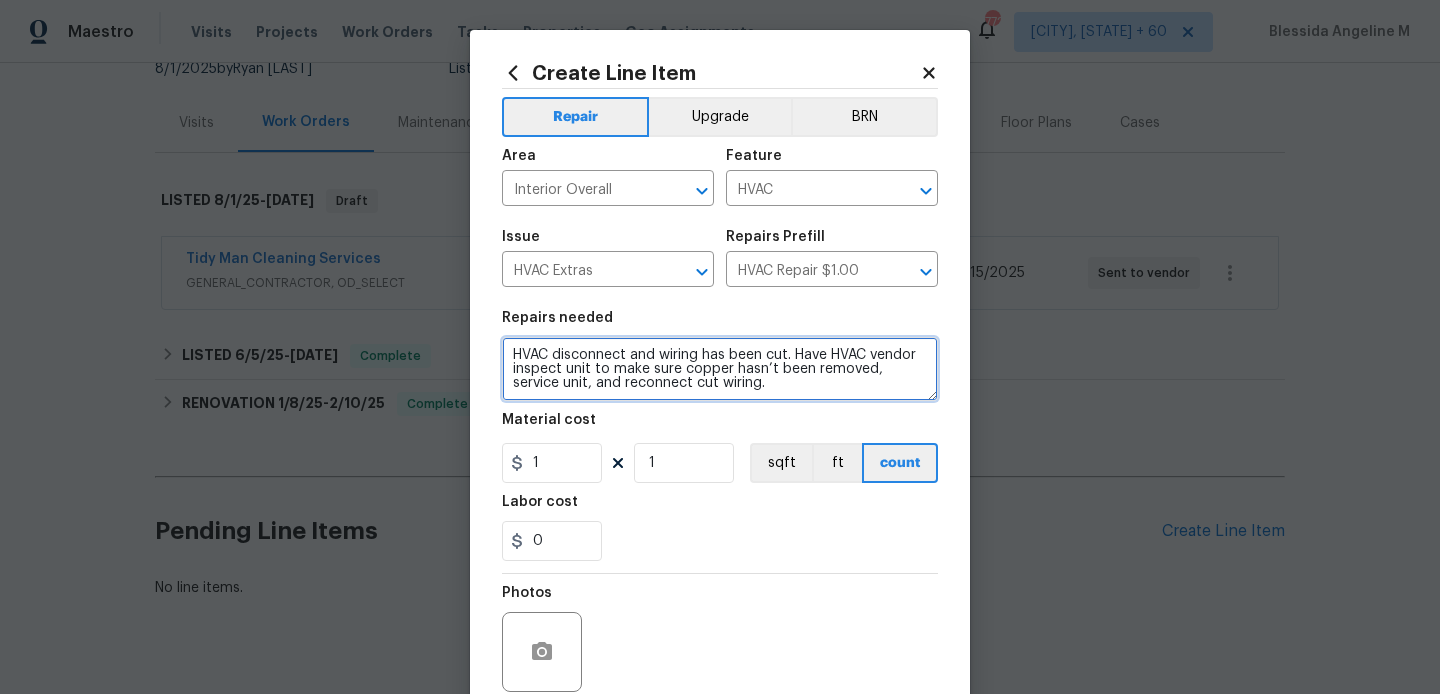 drag, startPoint x: 793, startPoint y: 355, endPoint x: 938, endPoint y: 355, distance: 145 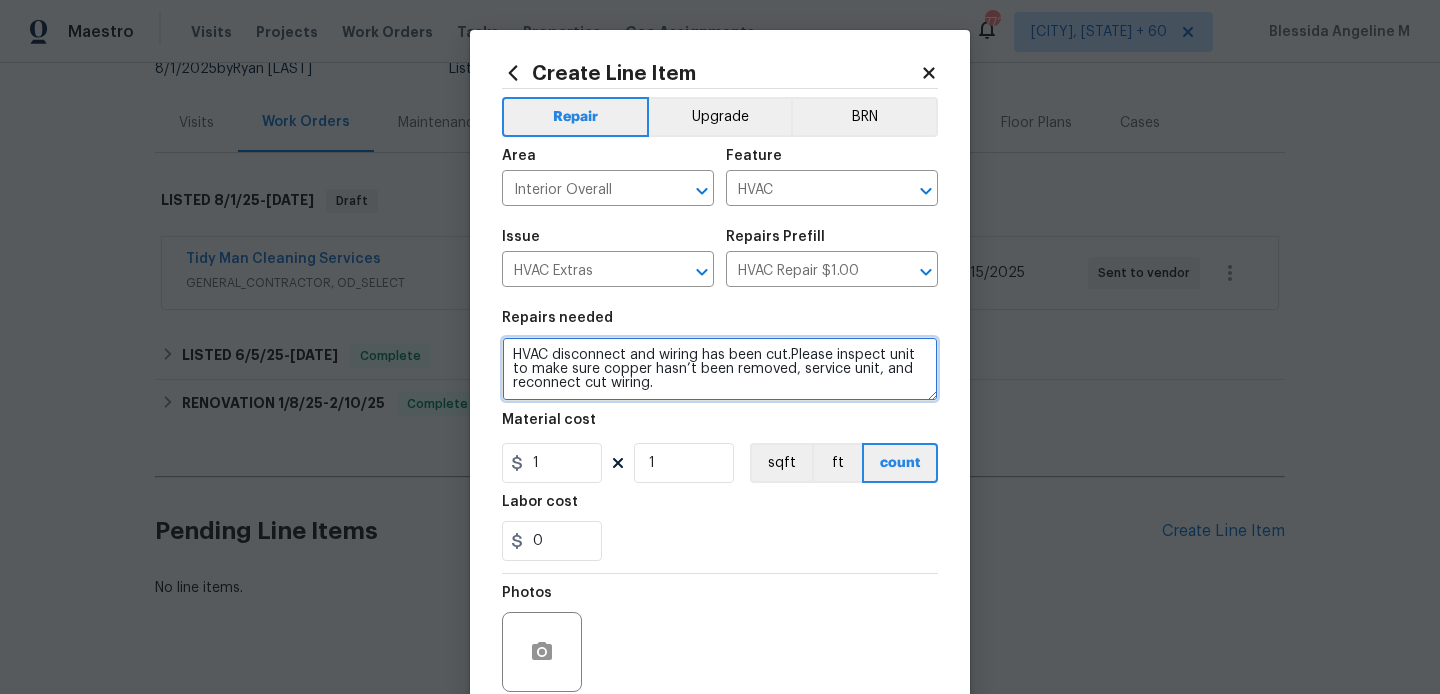 type on "HVAC disconnect and wiring has been cut.Please inspect unit to make sure copper hasn’t been removed, service unit, and reconnect cut wiring." 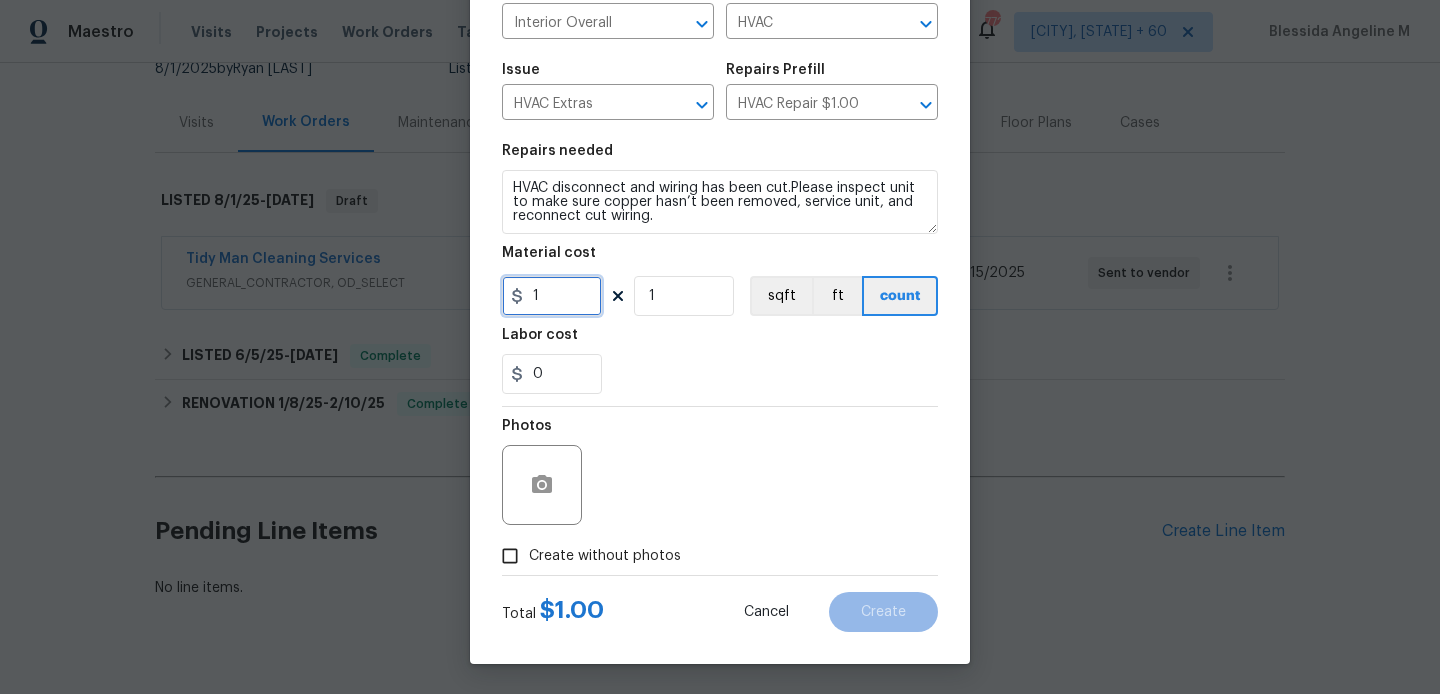 click on "1" at bounding box center (552, 296) 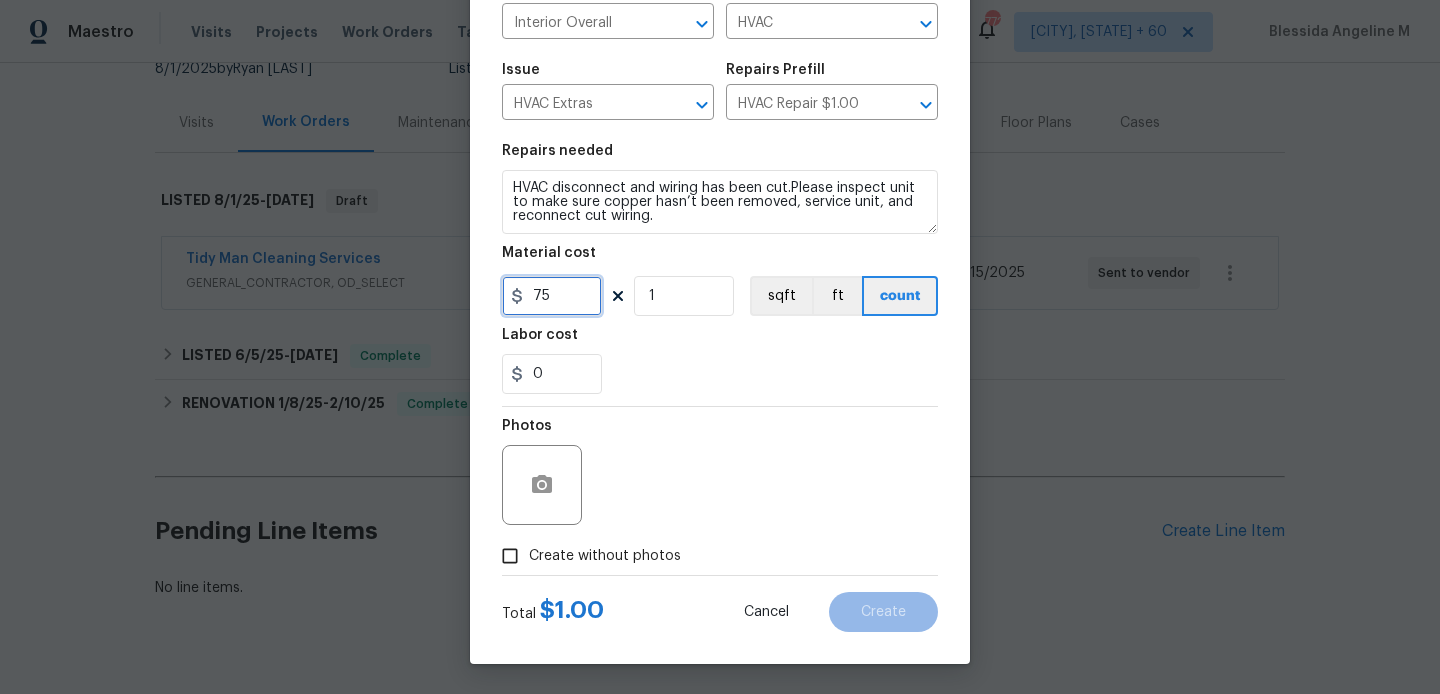 type on "75" 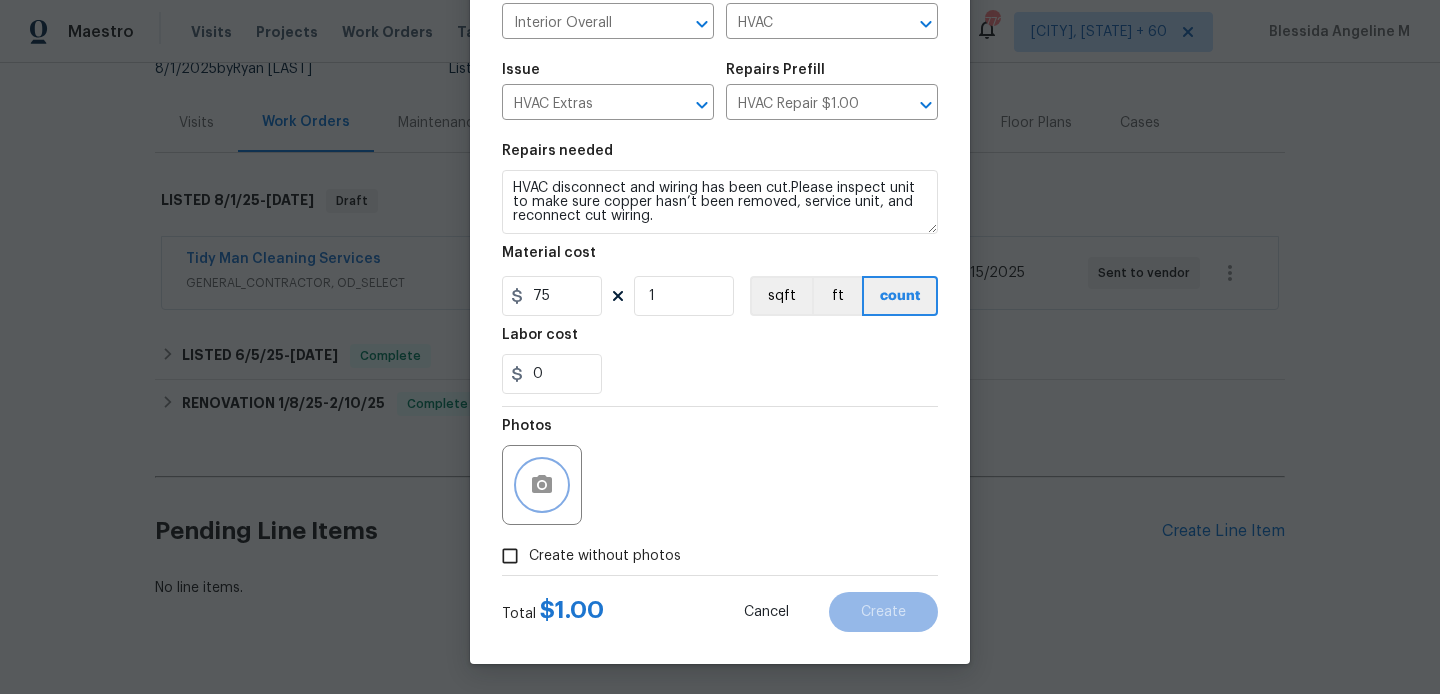 click at bounding box center (542, 485) 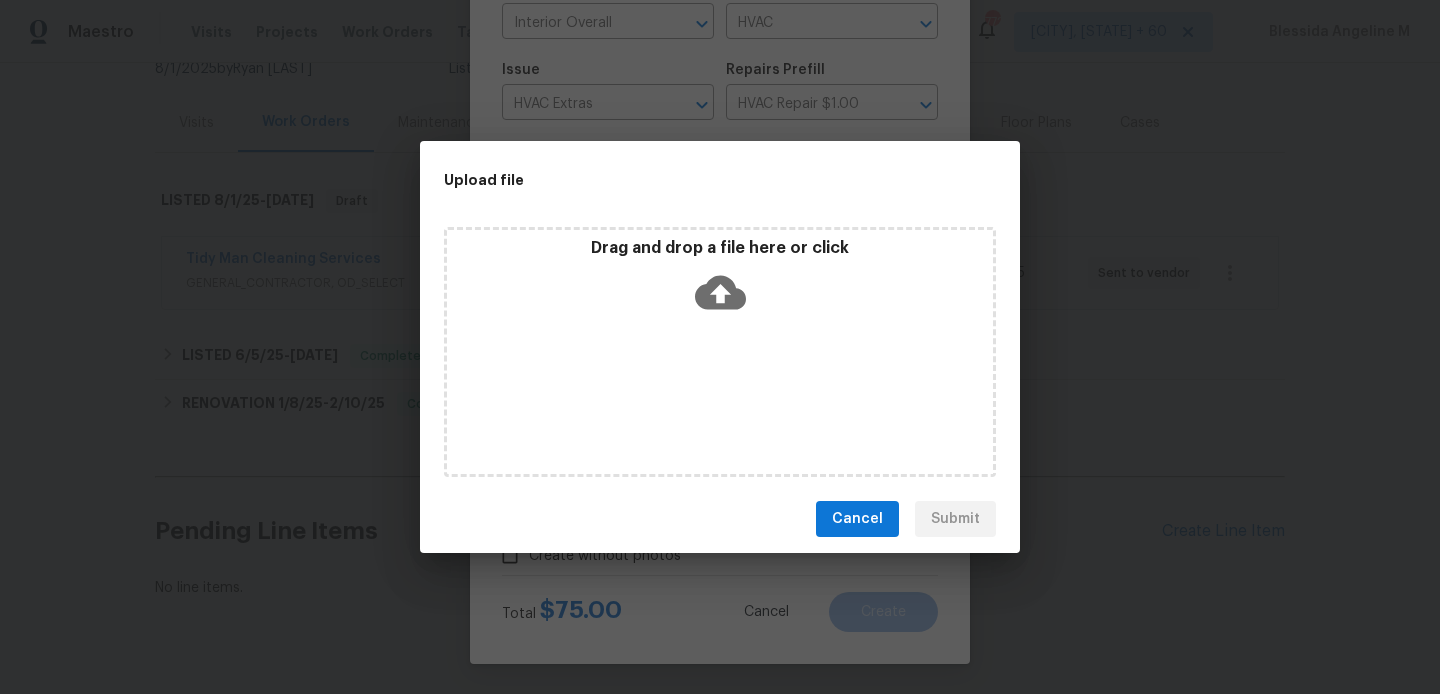 click 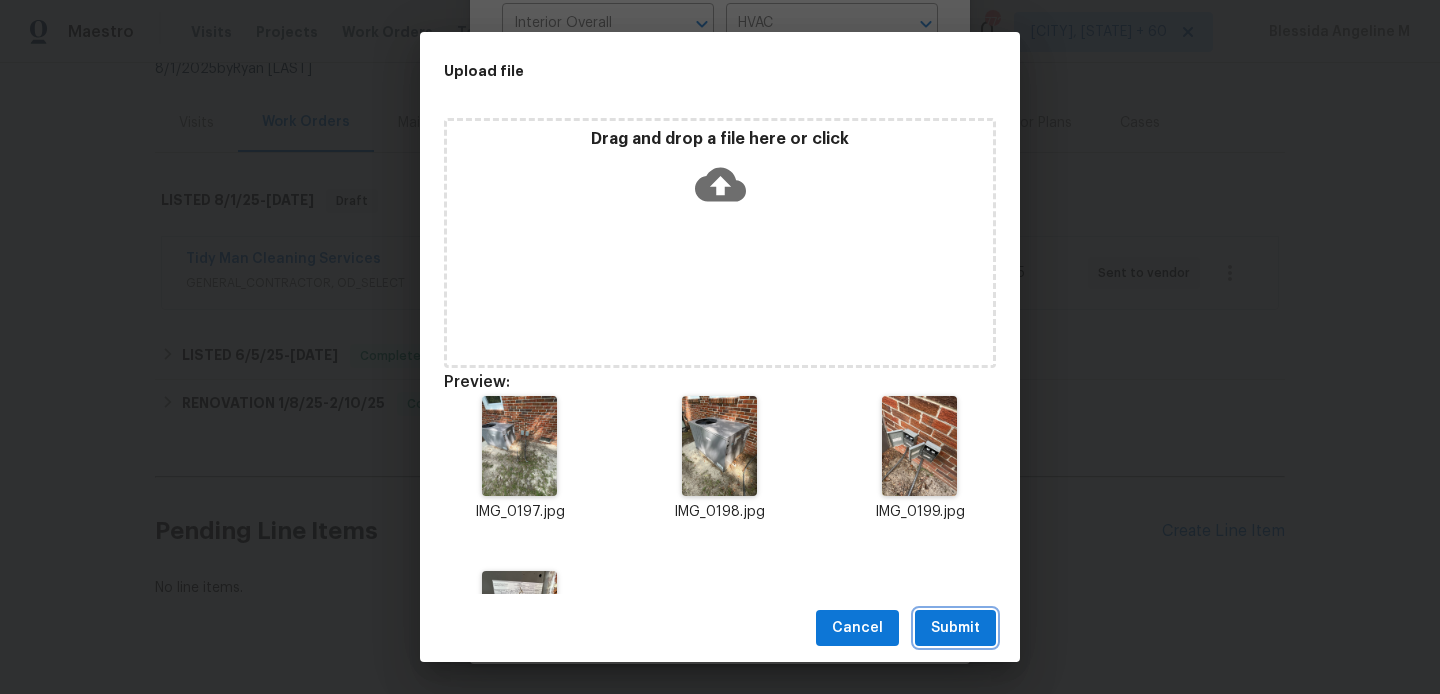 click on "Submit" at bounding box center (955, 628) 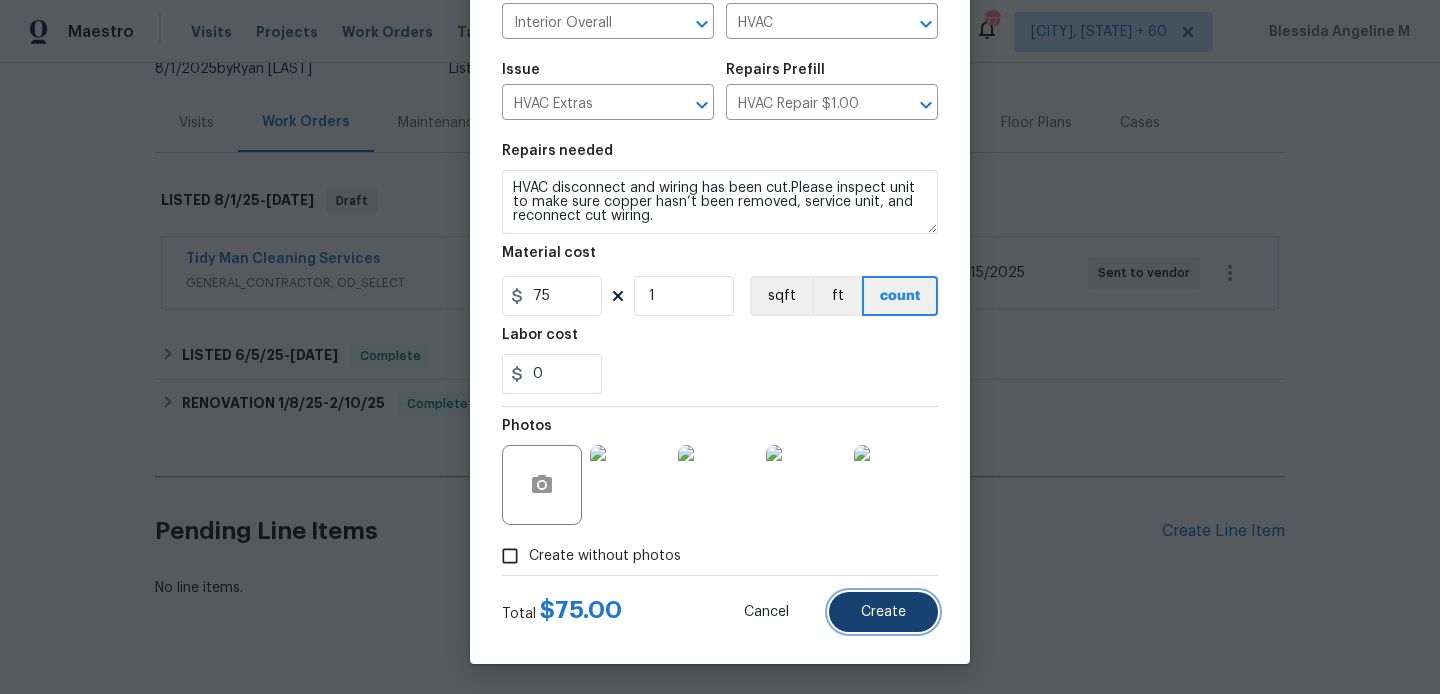 click on "Create" at bounding box center [883, 612] 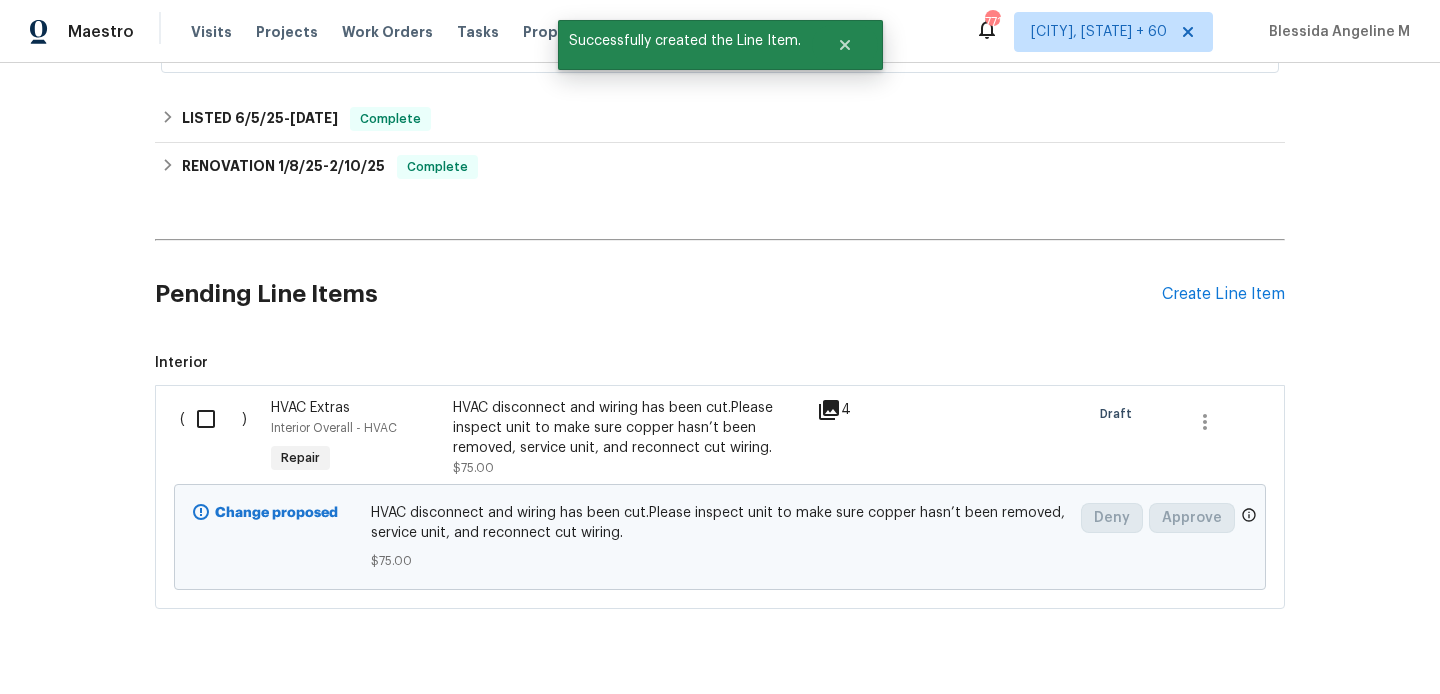scroll, scrollTop: 498, scrollLeft: 0, axis: vertical 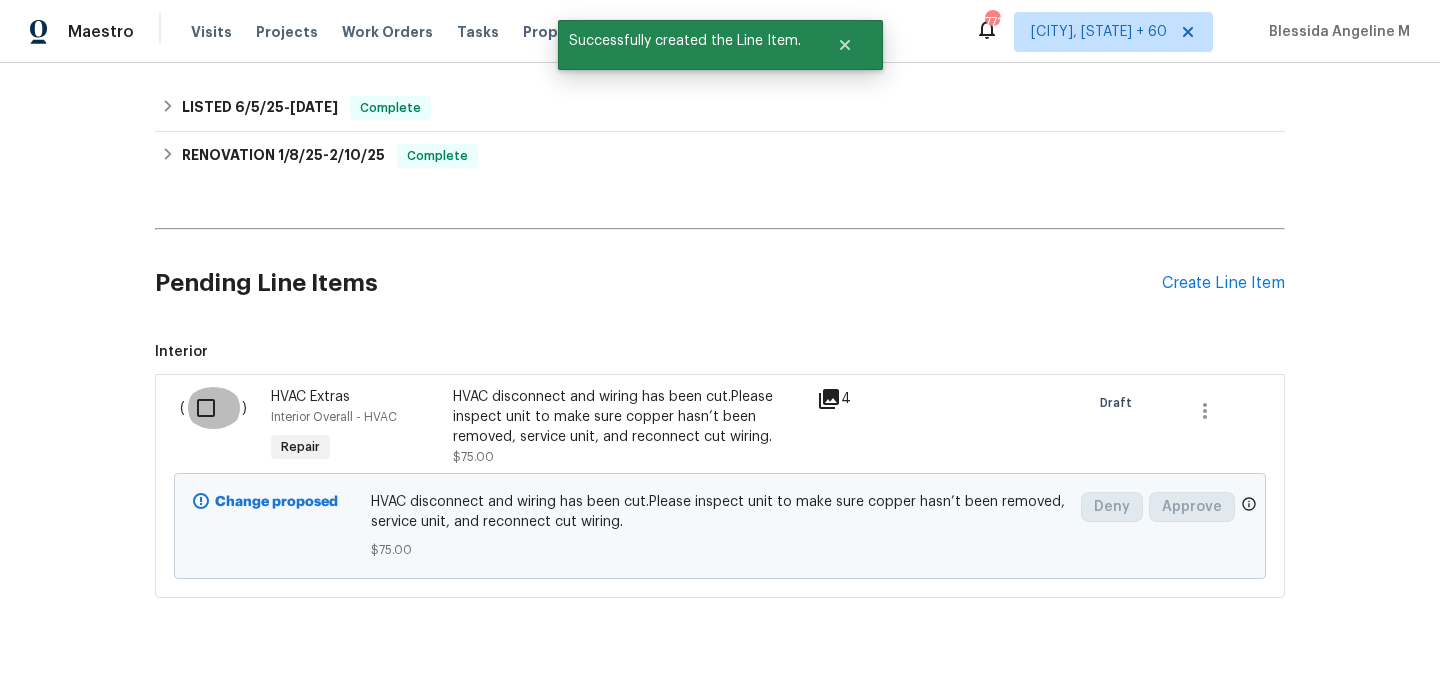 click at bounding box center (213, 408) 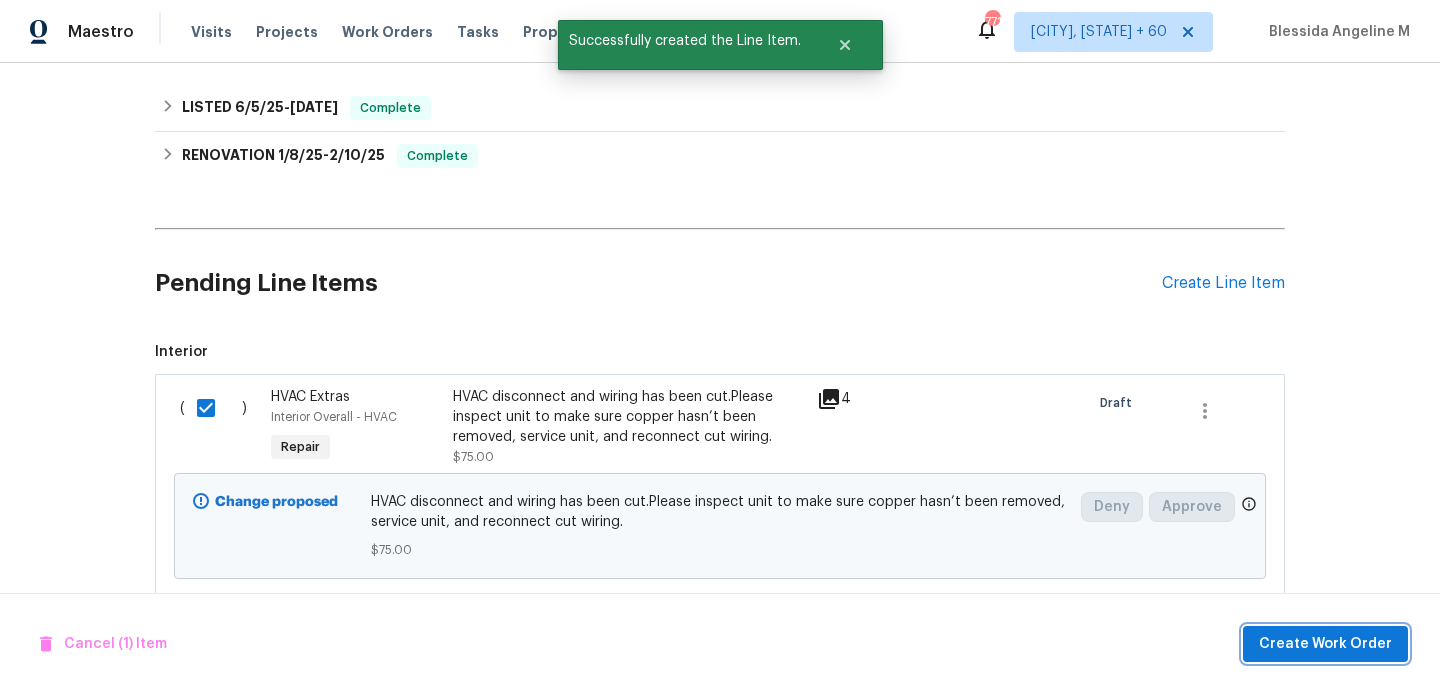 click on "Create Work Order" at bounding box center [1325, 644] 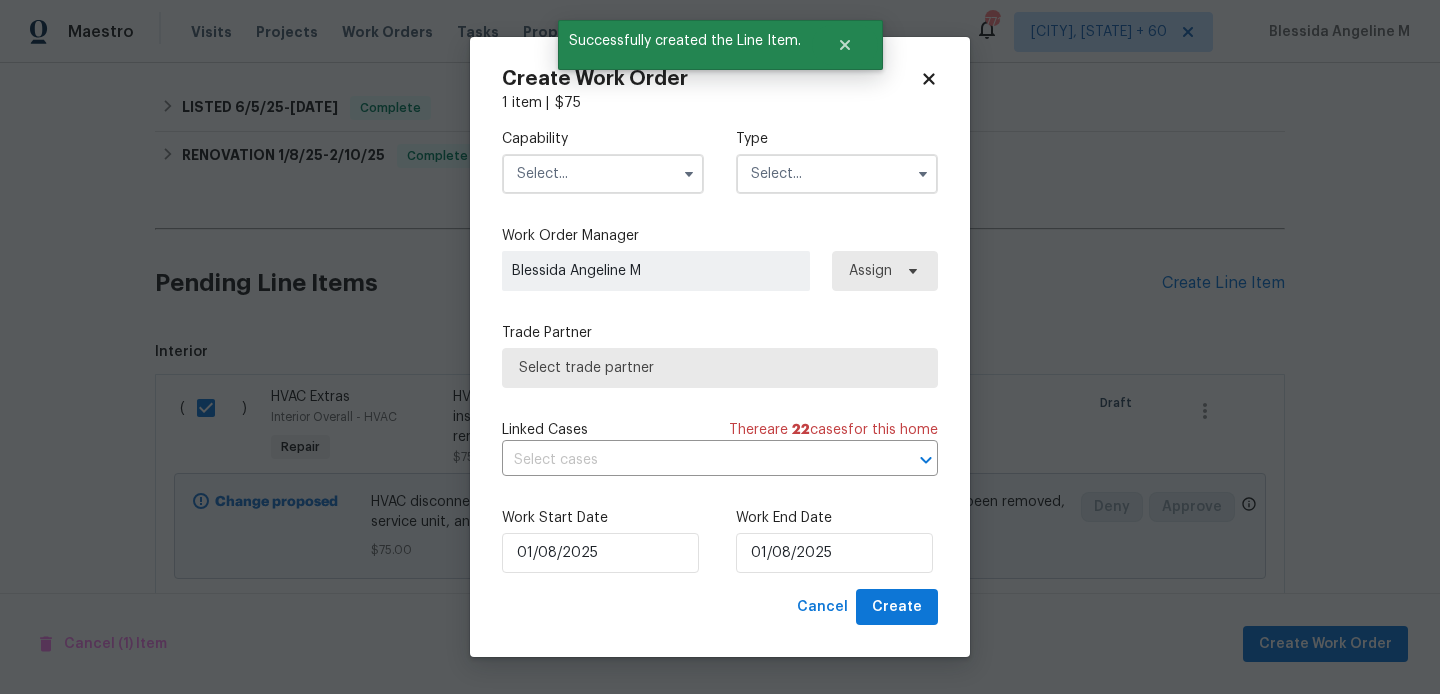 click at bounding box center (603, 174) 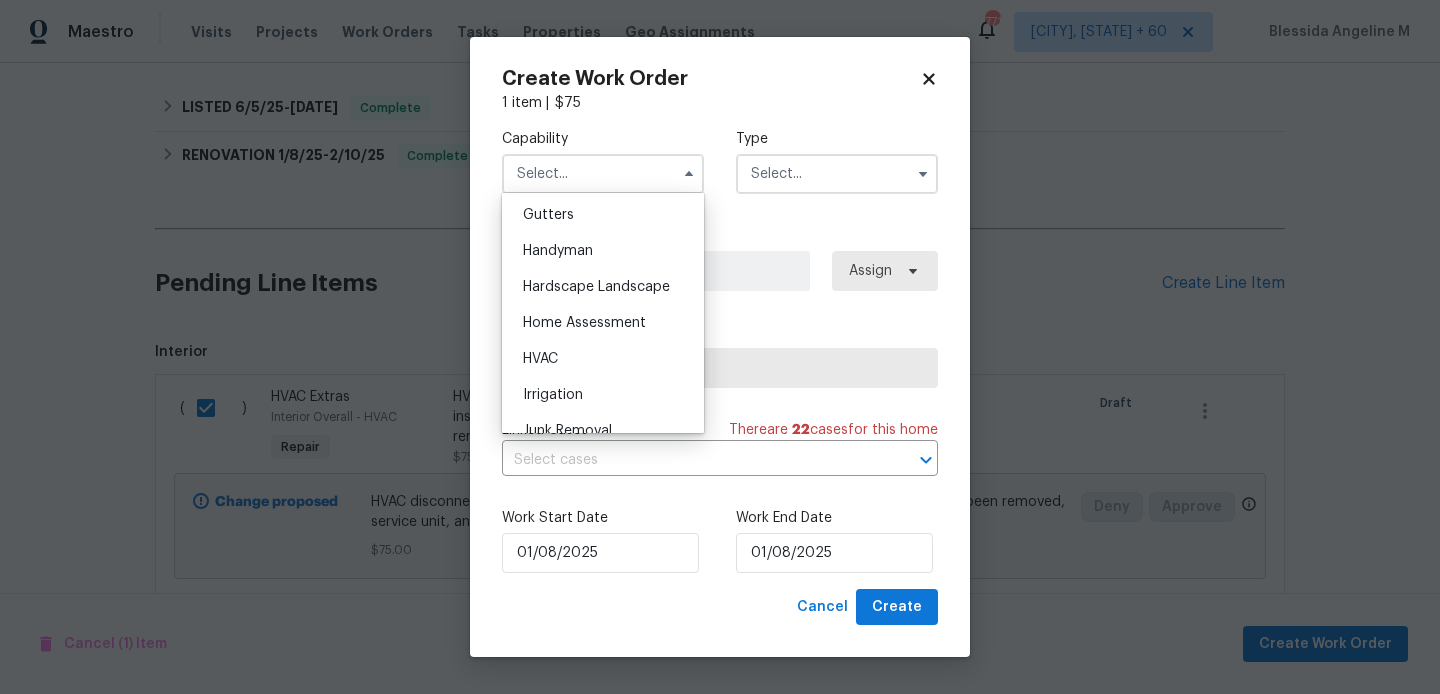 scroll, scrollTop: 1087, scrollLeft: 0, axis: vertical 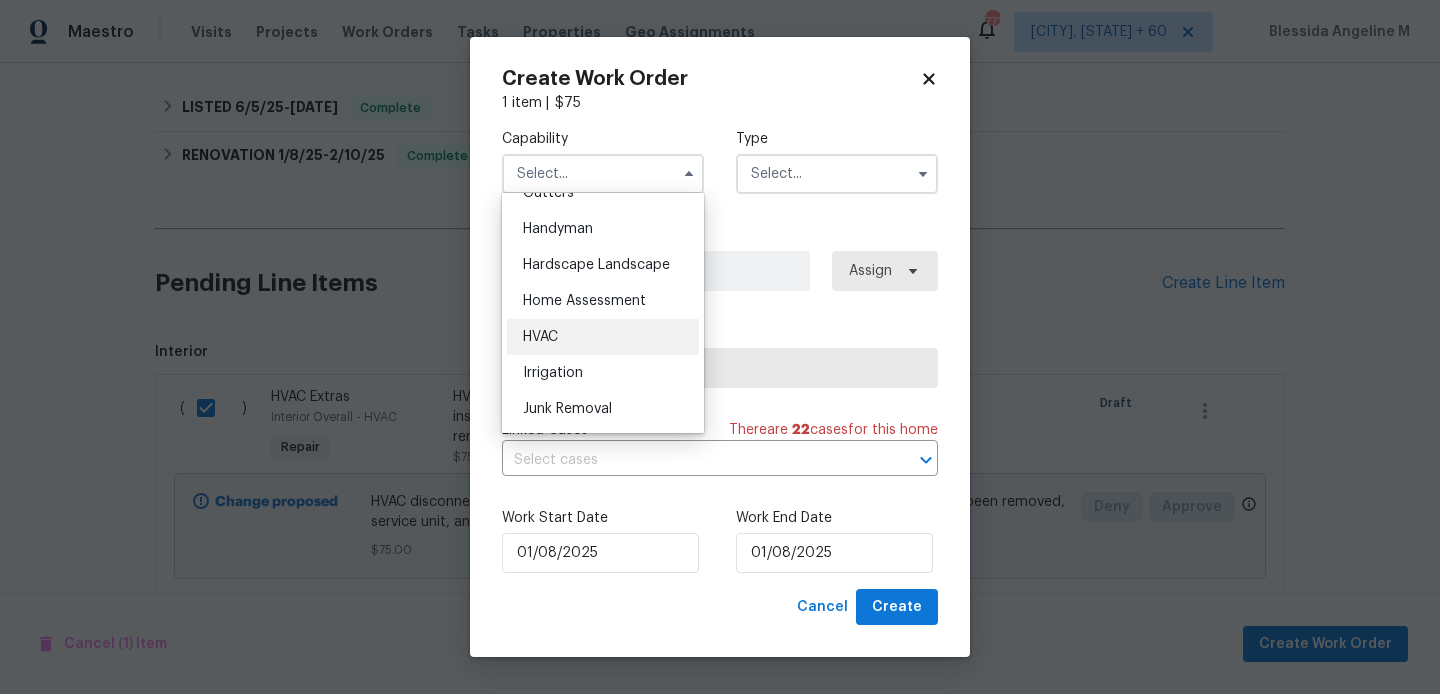 click on "HVAC" at bounding box center (603, 337) 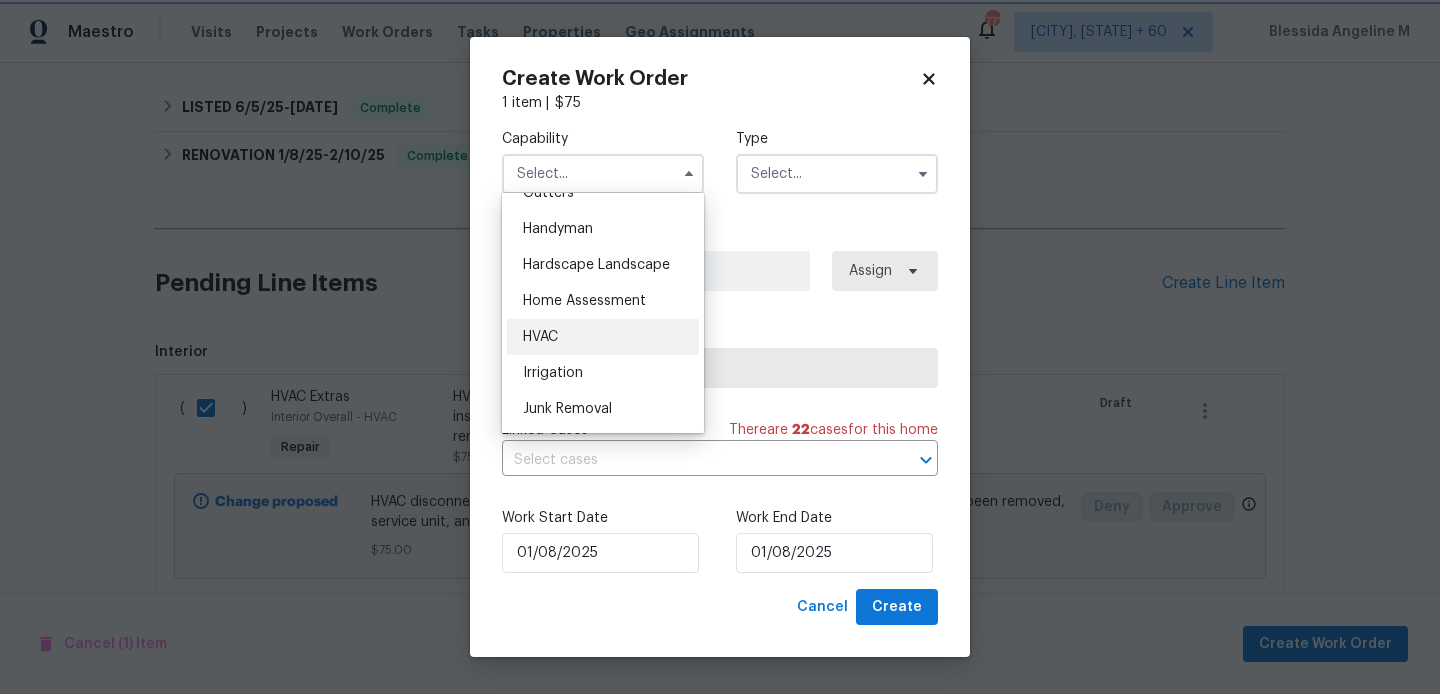 type on "HVAC" 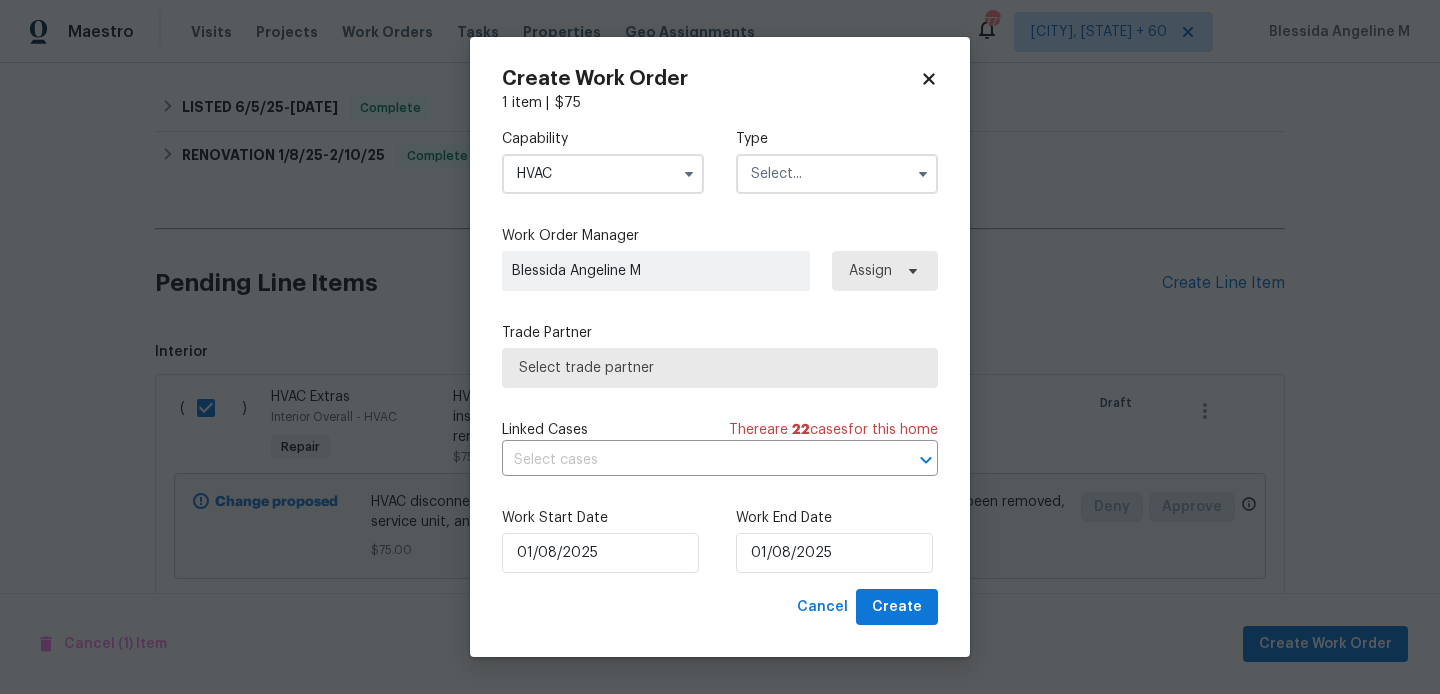click at bounding box center [837, 174] 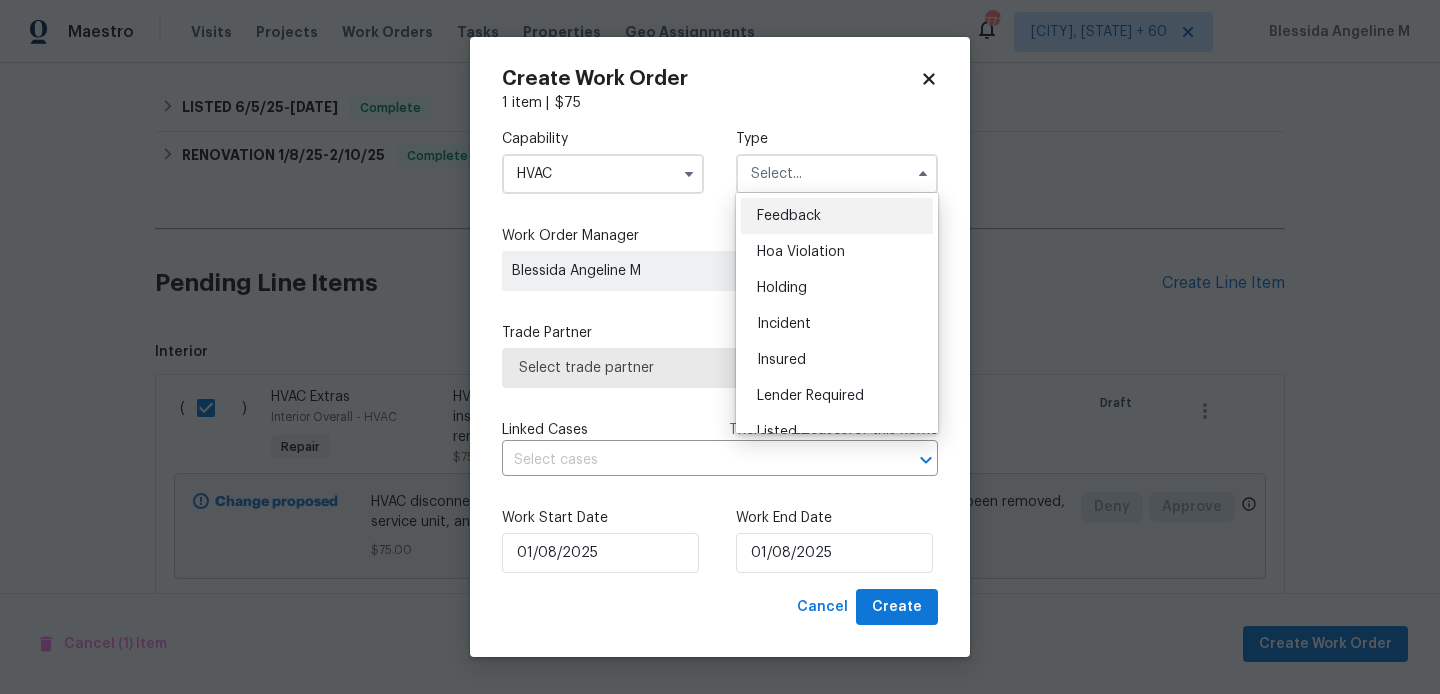 click on "Feedback" at bounding box center [837, 216] 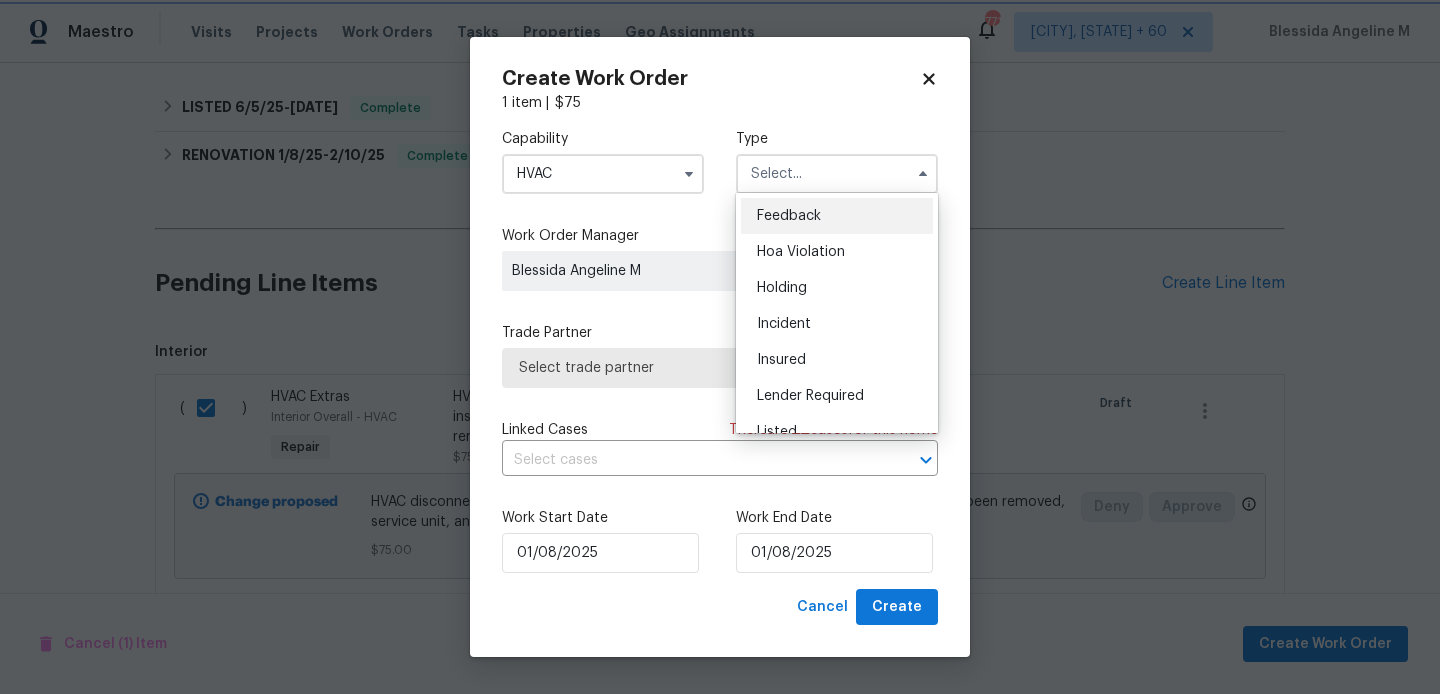 type on "Feedback" 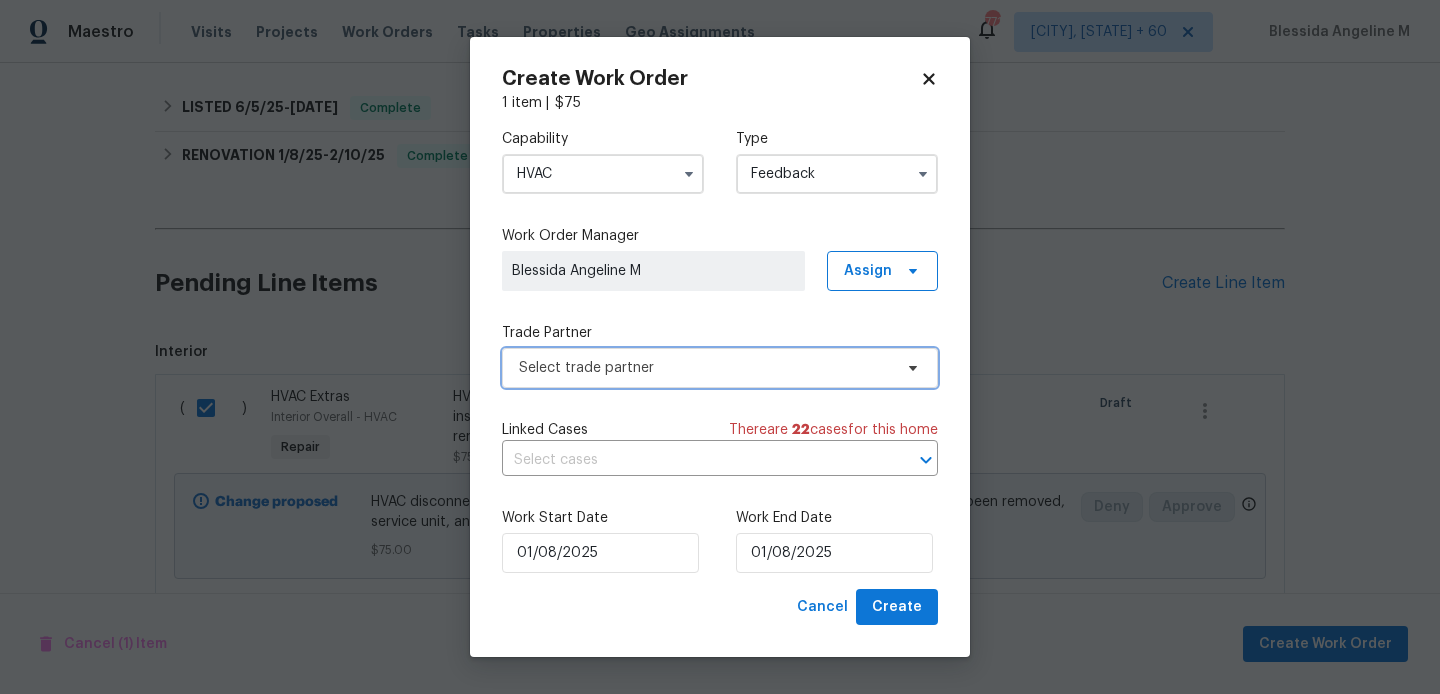 click on "Select trade partner" at bounding box center (705, 368) 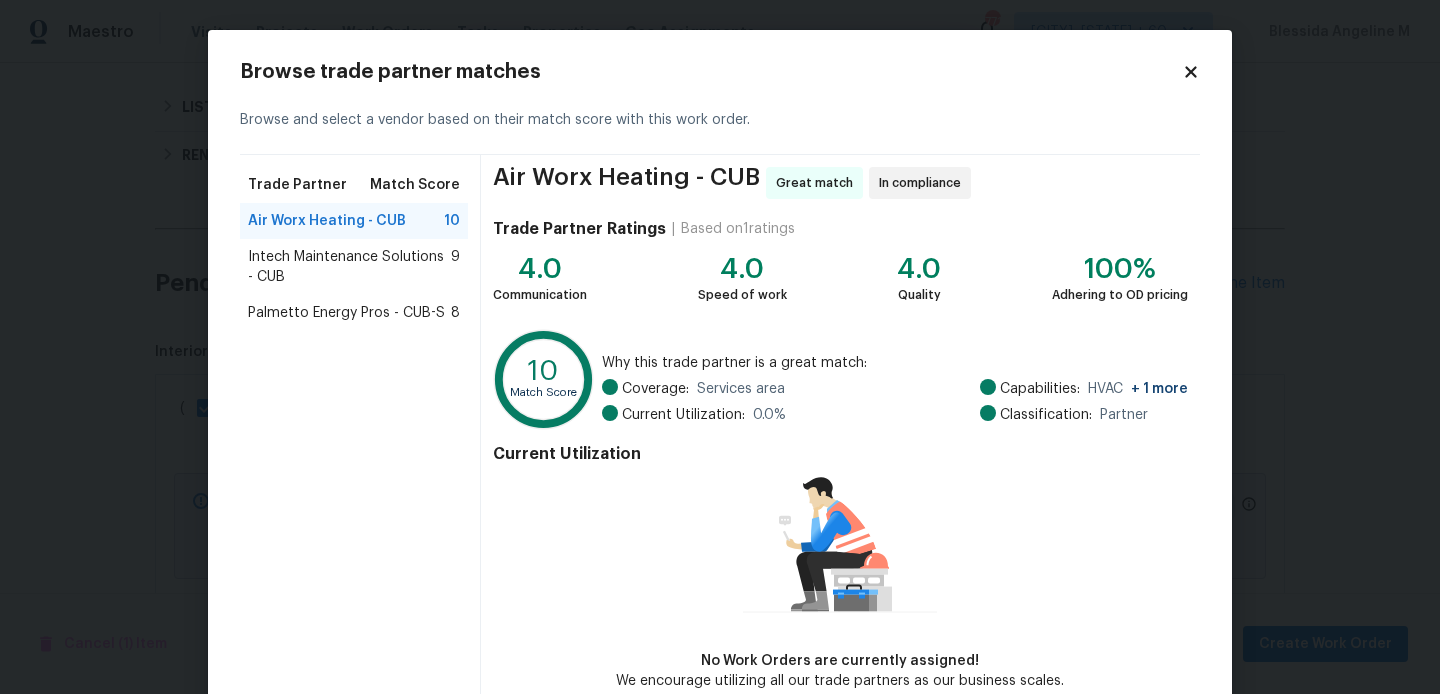 click on "Intech Maintenance Solutions - CUB 9" at bounding box center [354, 267] 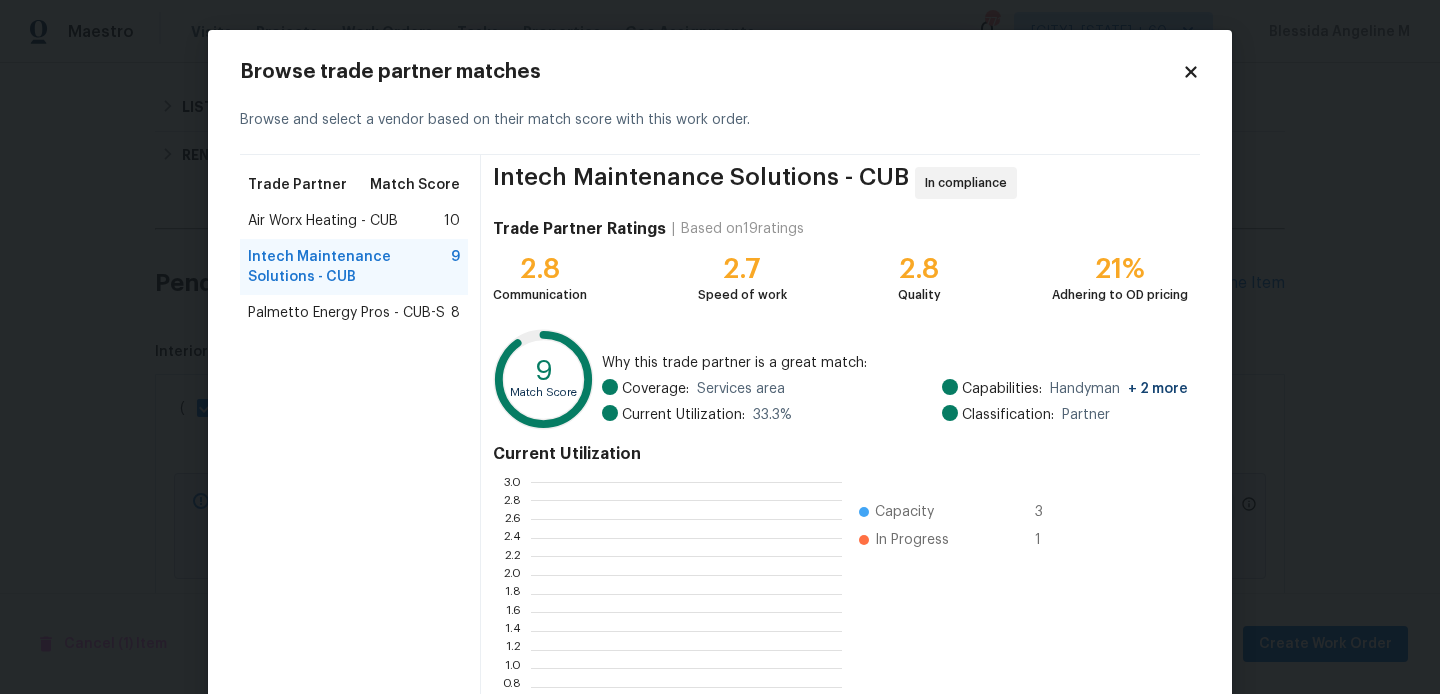 scroll, scrollTop: 2, scrollLeft: 1, axis: both 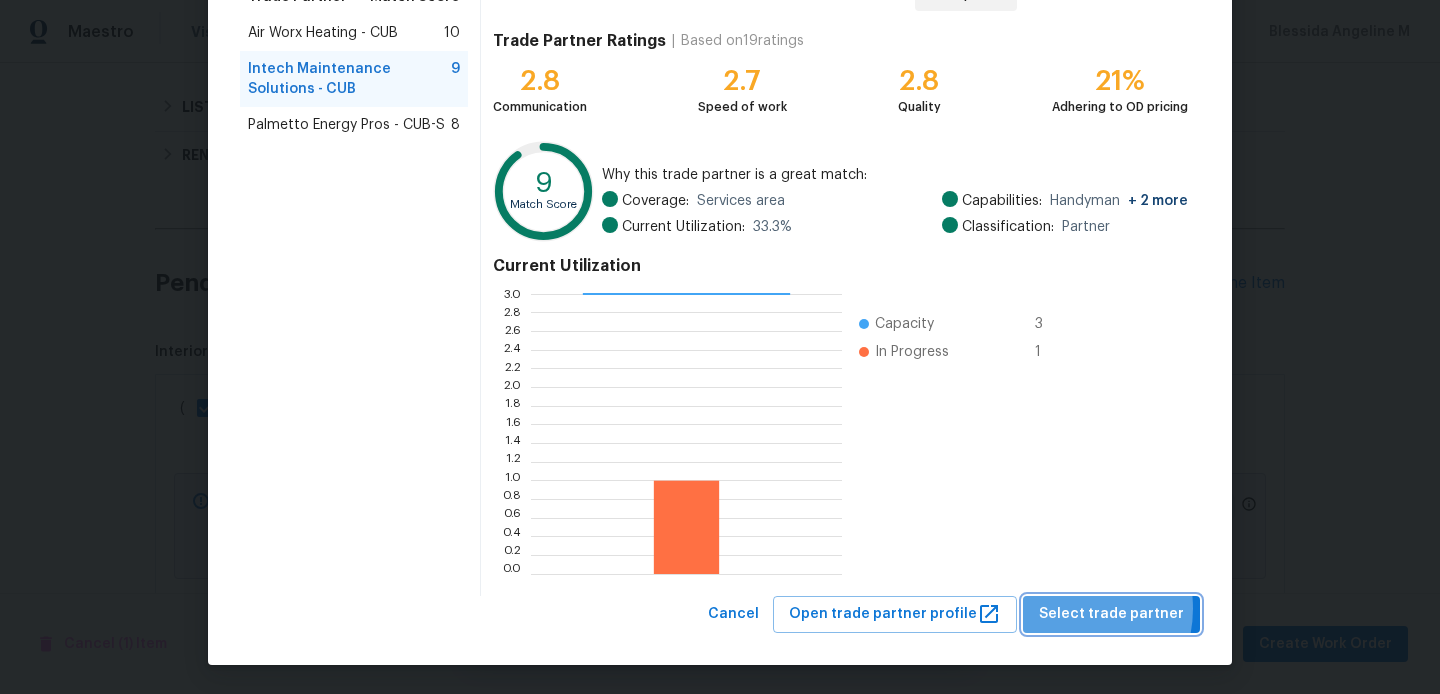 click on "Select trade partner" at bounding box center [1111, 614] 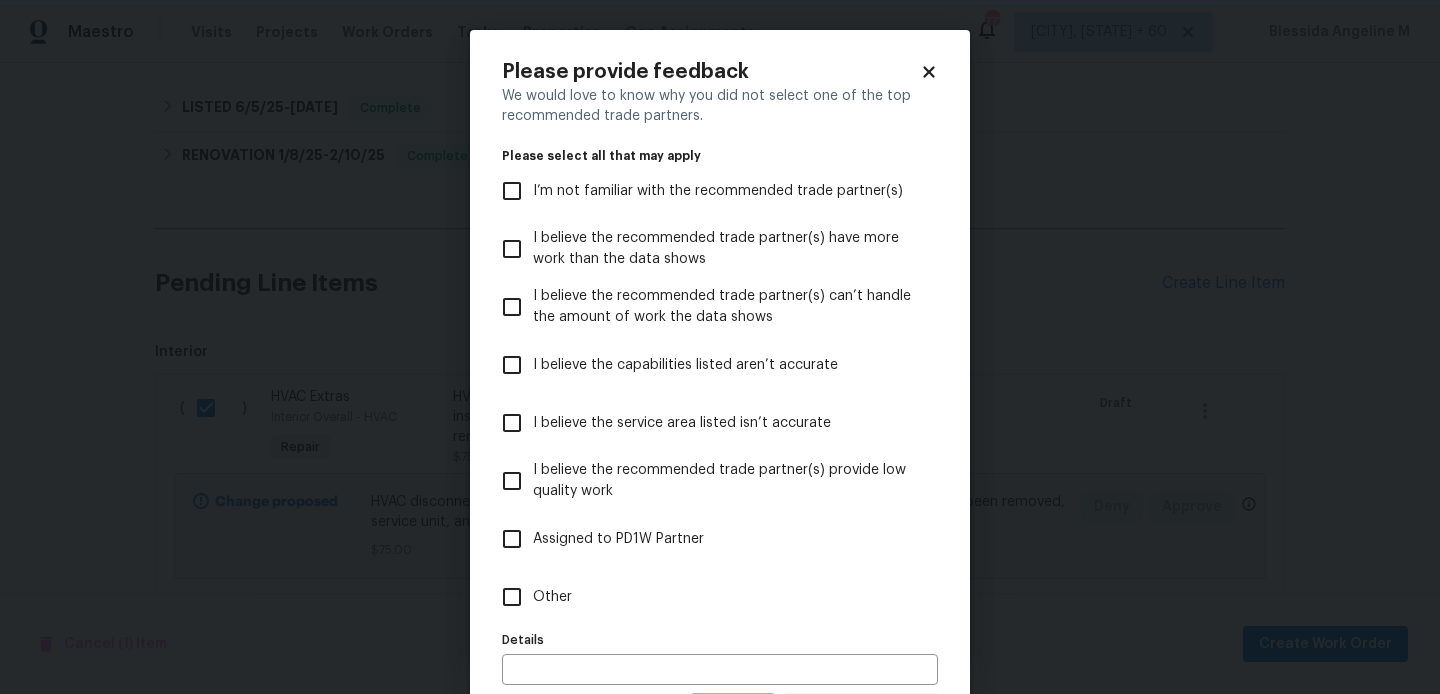 scroll, scrollTop: 0, scrollLeft: 0, axis: both 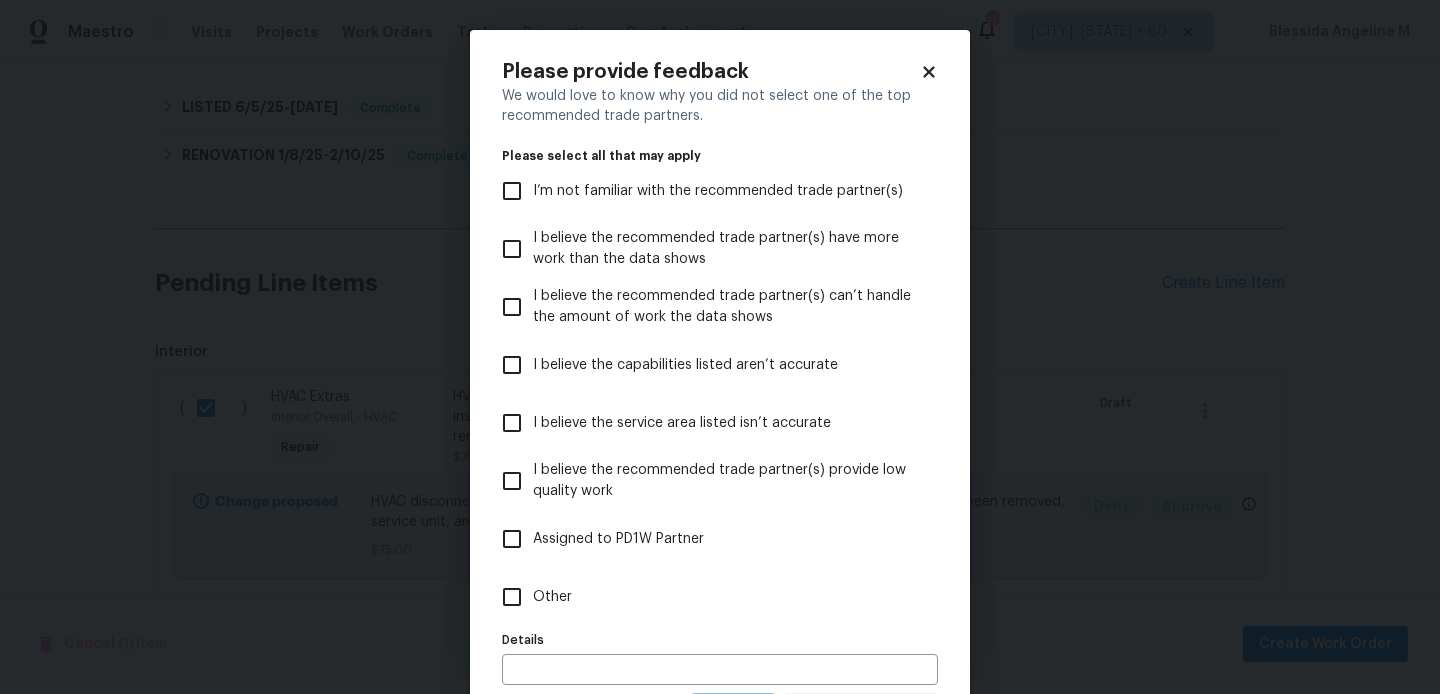 click on "Other" at bounding box center (706, 597) 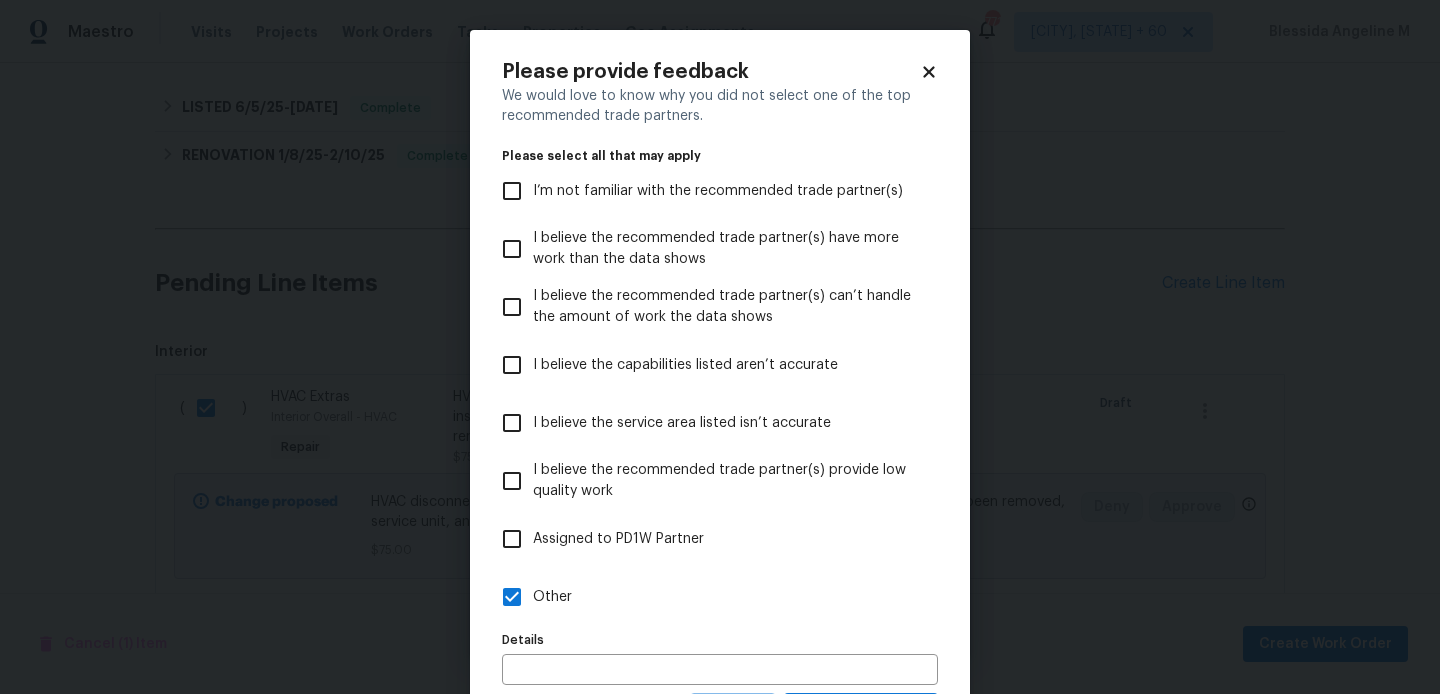 scroll, scrollTop: 98, scrollLeft: 0, axis: vertical 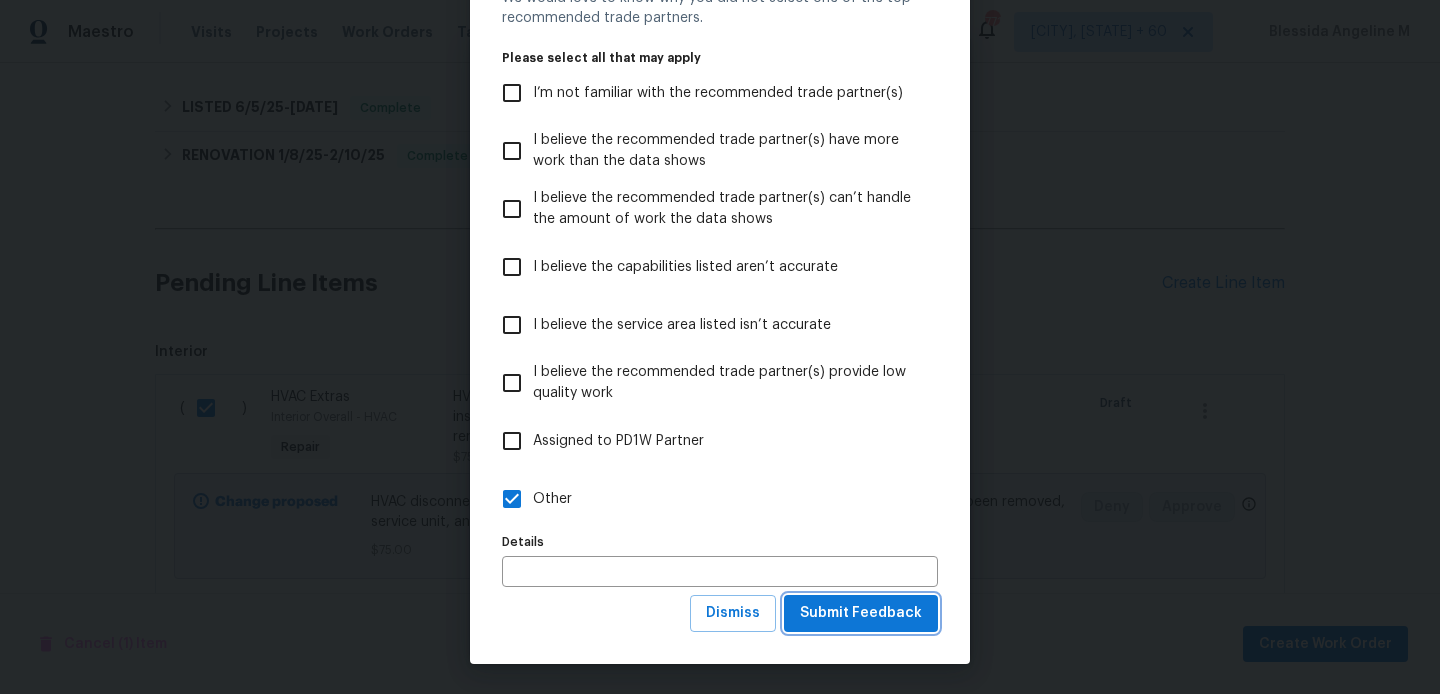 click on "Submit Feedback" at bounding box center (861, 613) 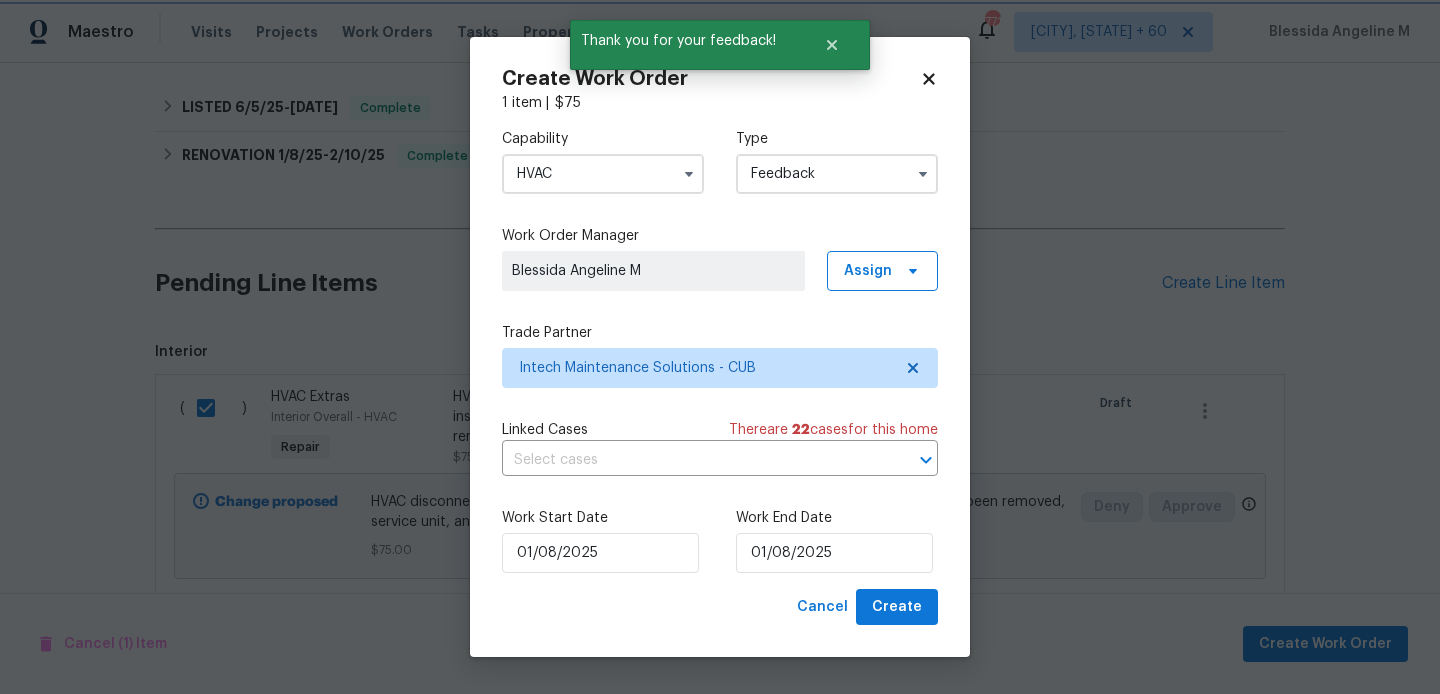 scroll, scrollTop: 0, scrollLeft: 0, axis: both 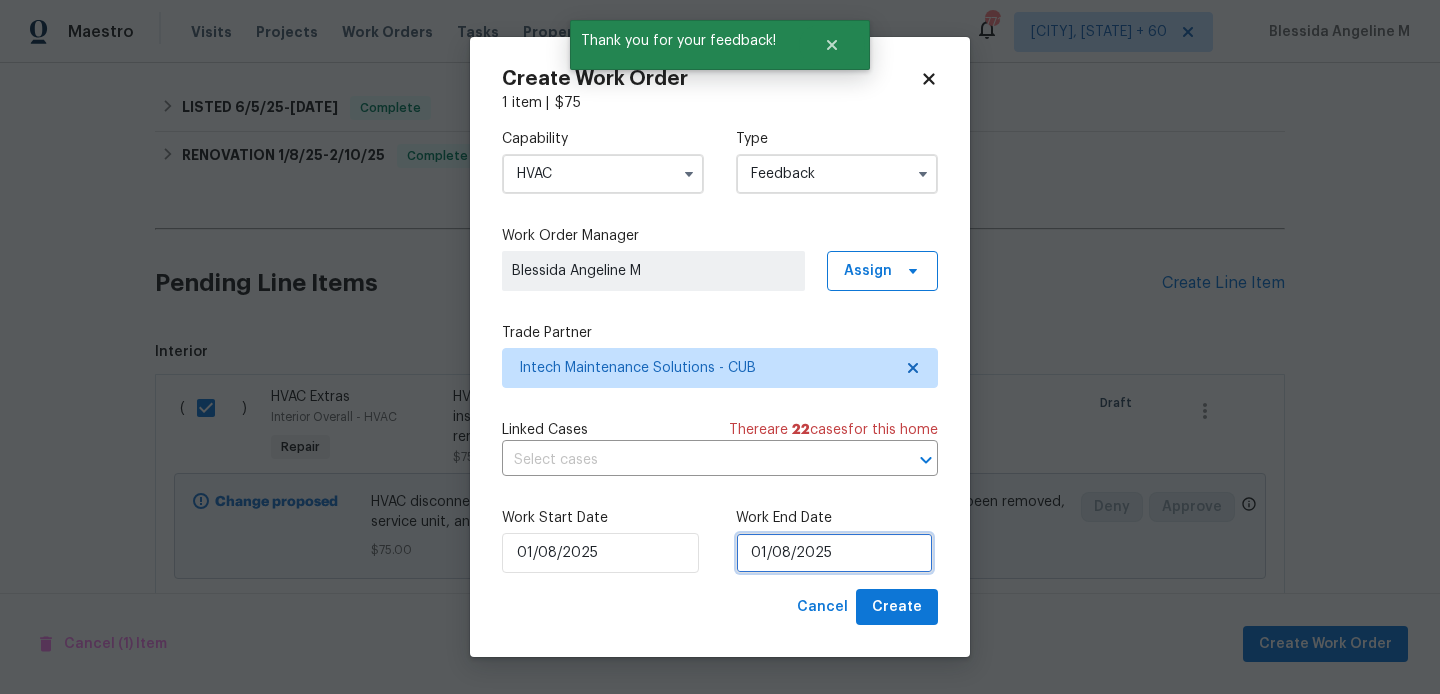 click on "01/08/2025" at bounding box center [834, 553] 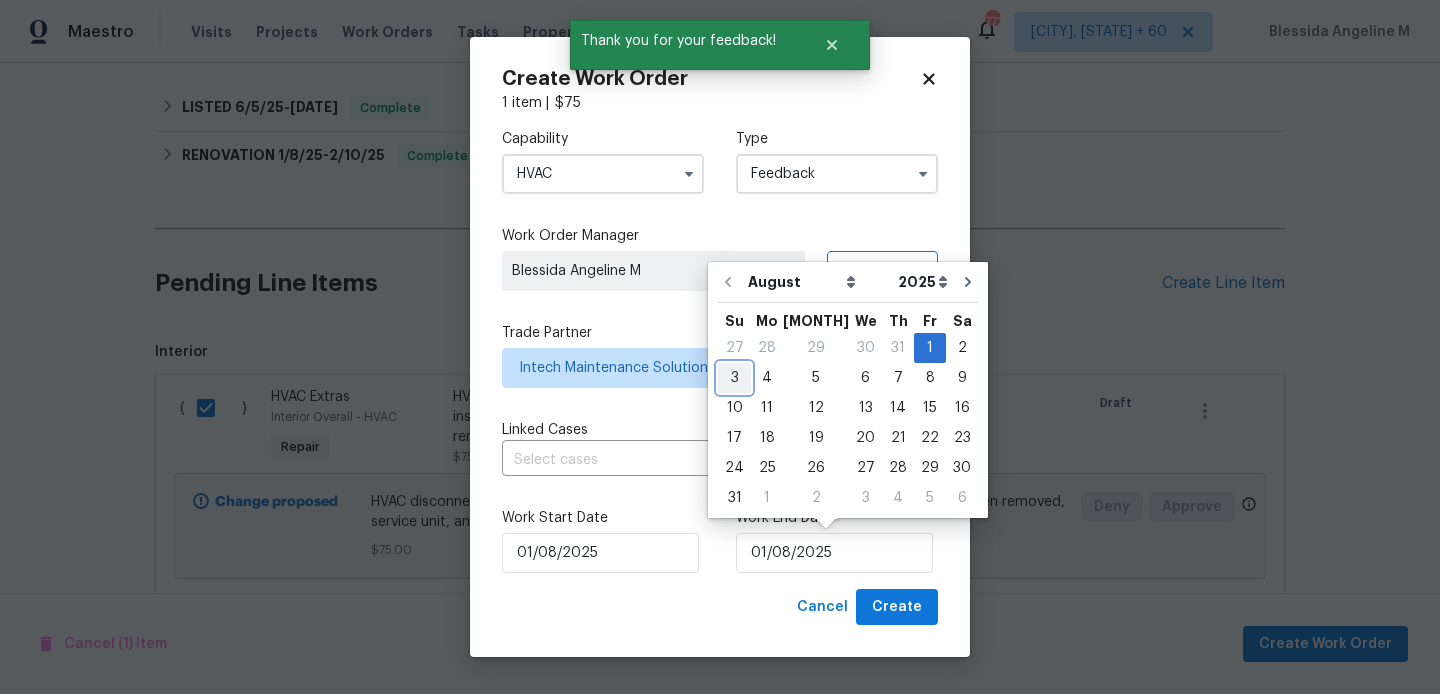 click on "3" at bounding box center [734, 378] 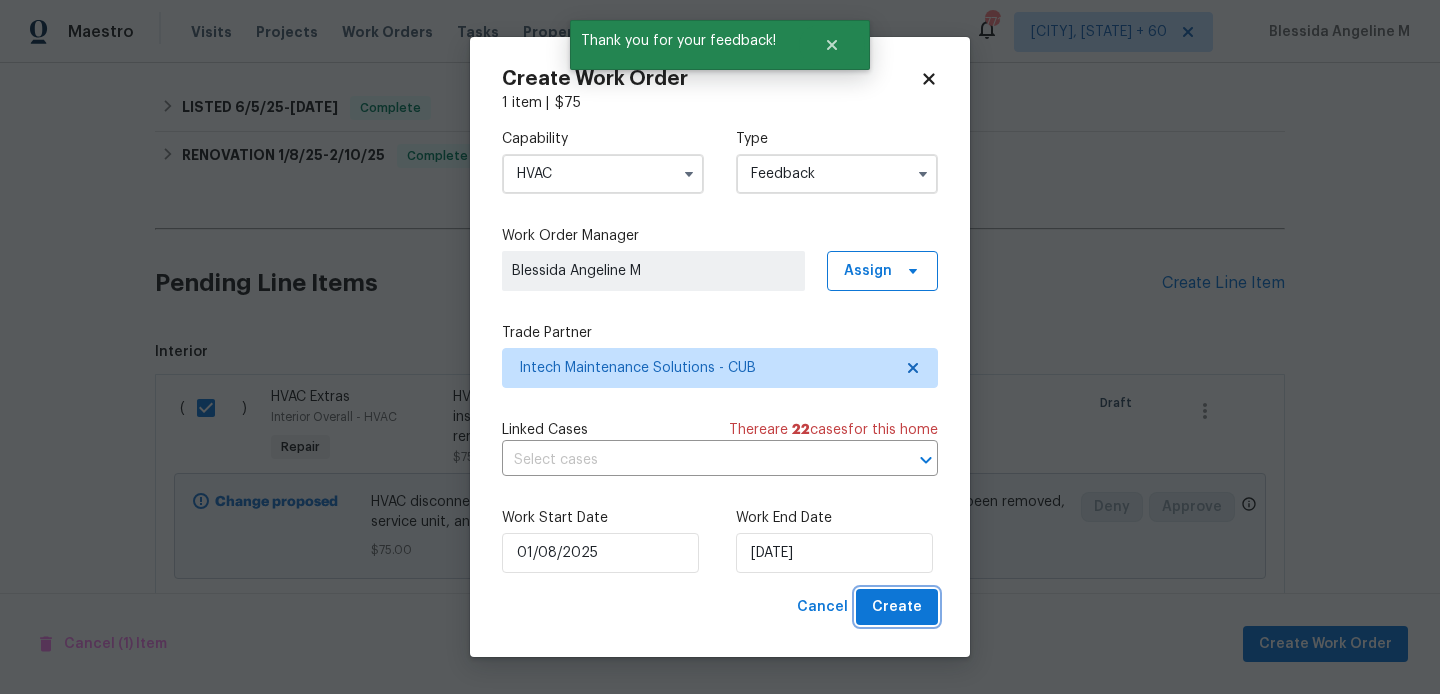 click on "Create" at bounding box center [897, 607] 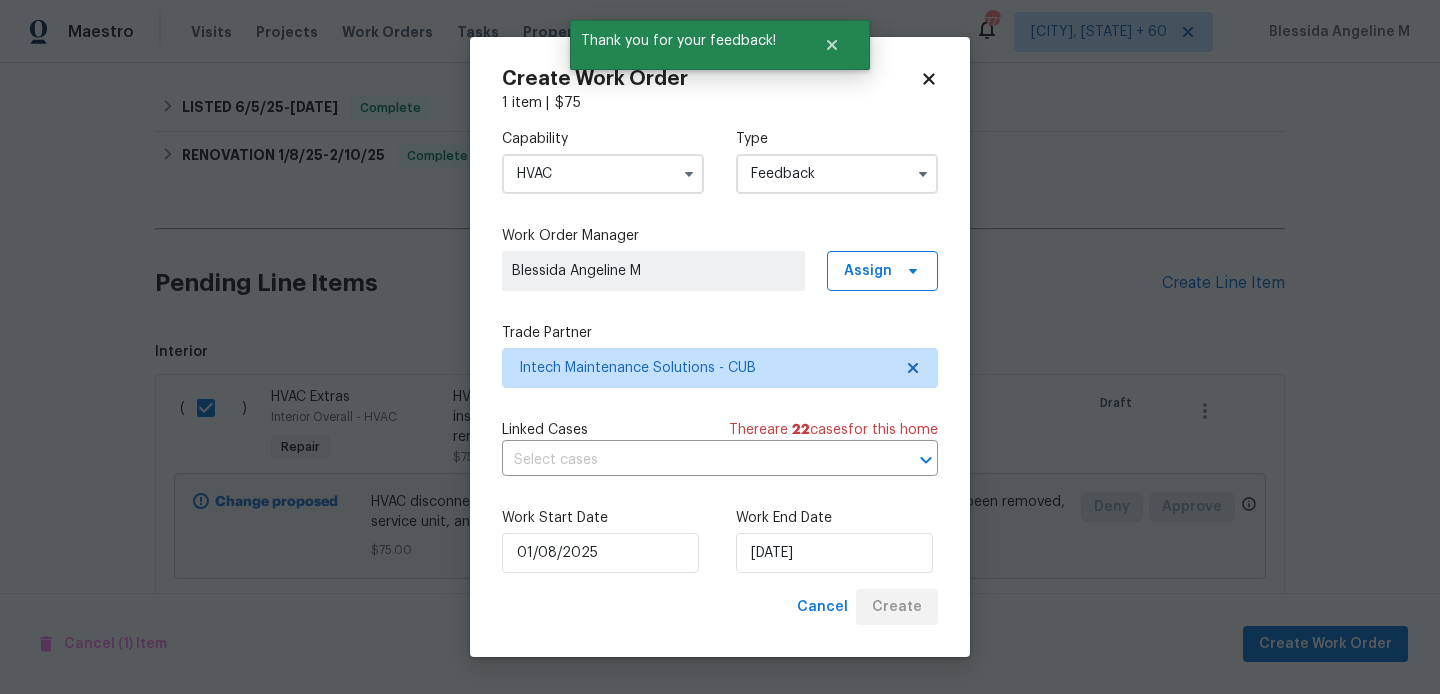 checkbox on "false" 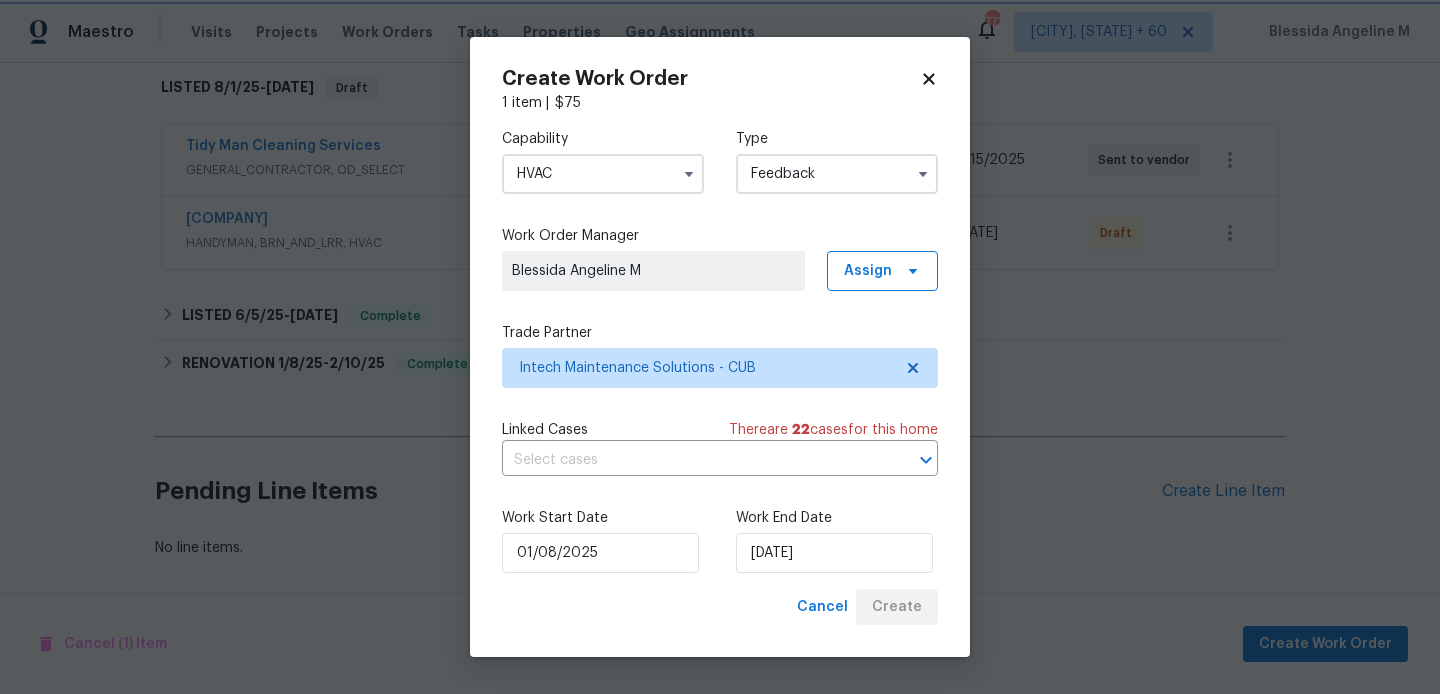 scroll, scrollTop: 323, scrollLeft: 0, axis: vertical 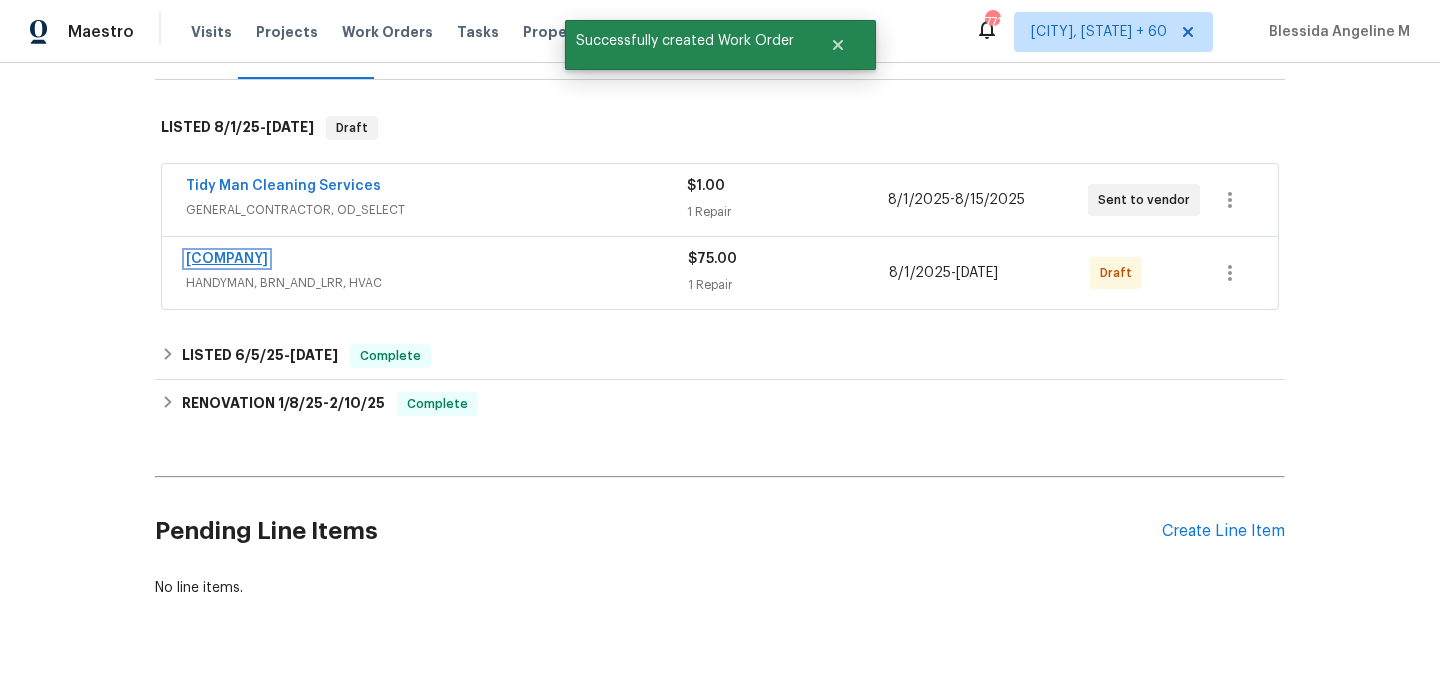 click on "Intech Maintenance Solutions" at bounding box center [227, 259] 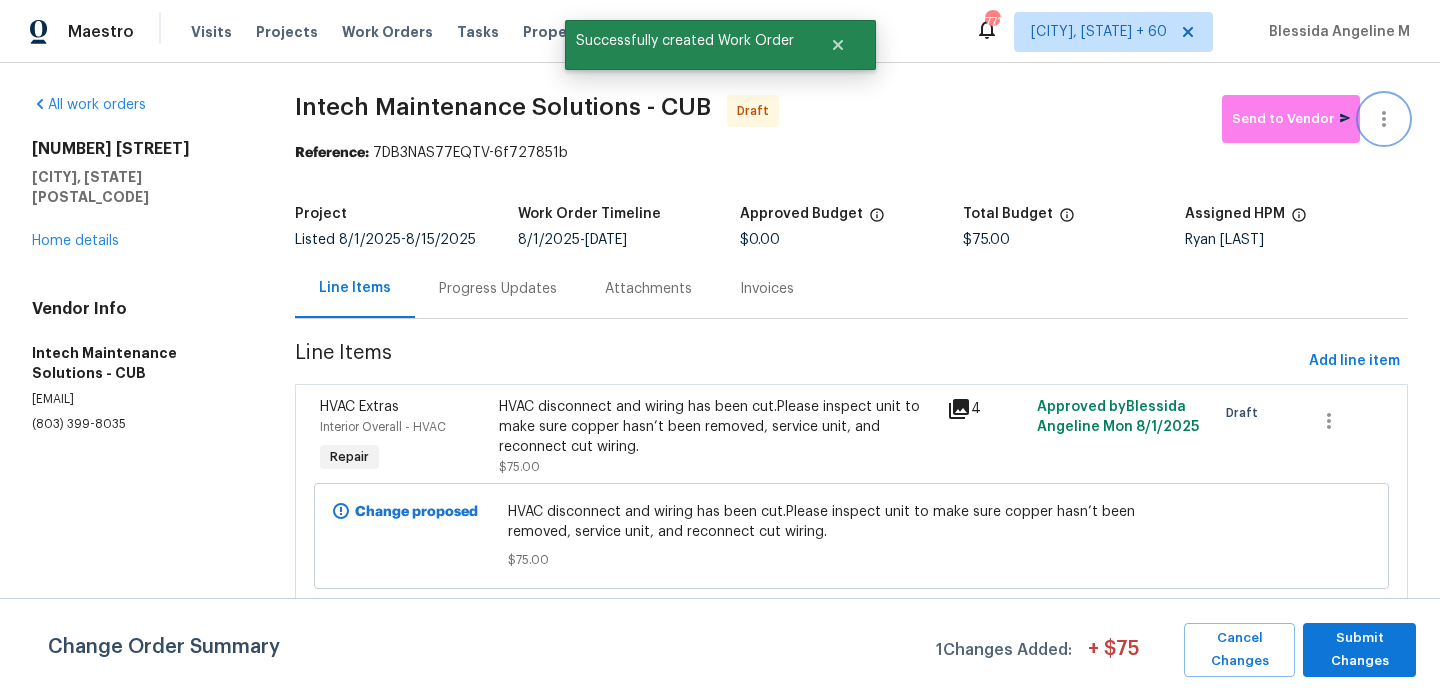 click at bounding box center (1384, 119) 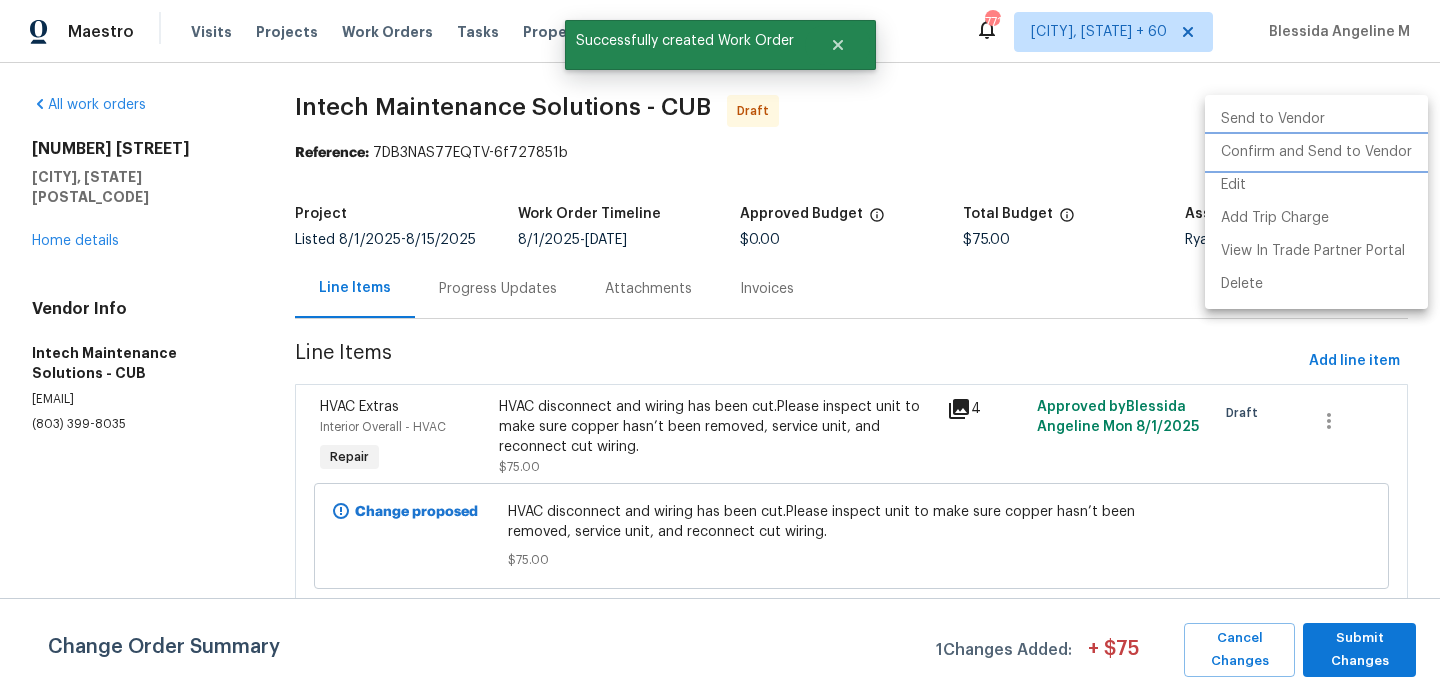 click on "Confirm and Send to Vendor" at bounding box center (1316, 152) 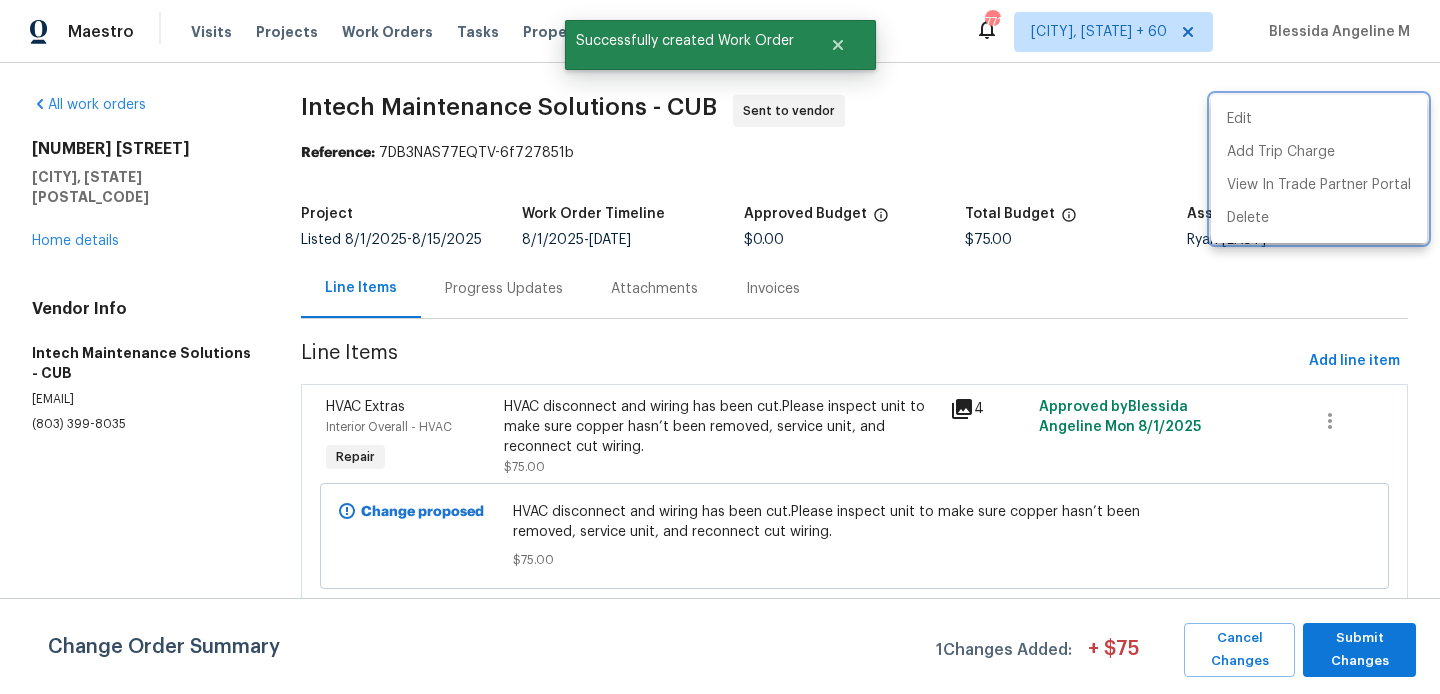 click at bounding box center [720, 347] 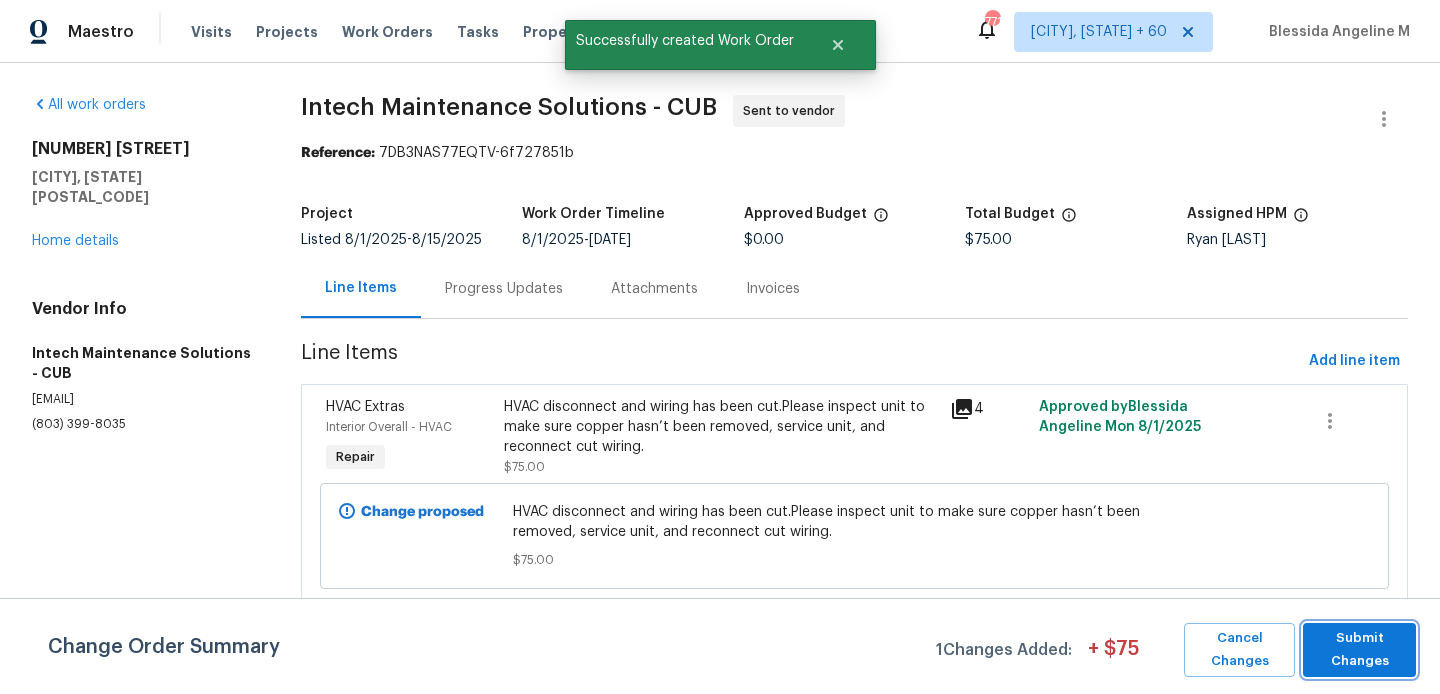 click on "Submit Changes" at bounding box center (1359, 650) 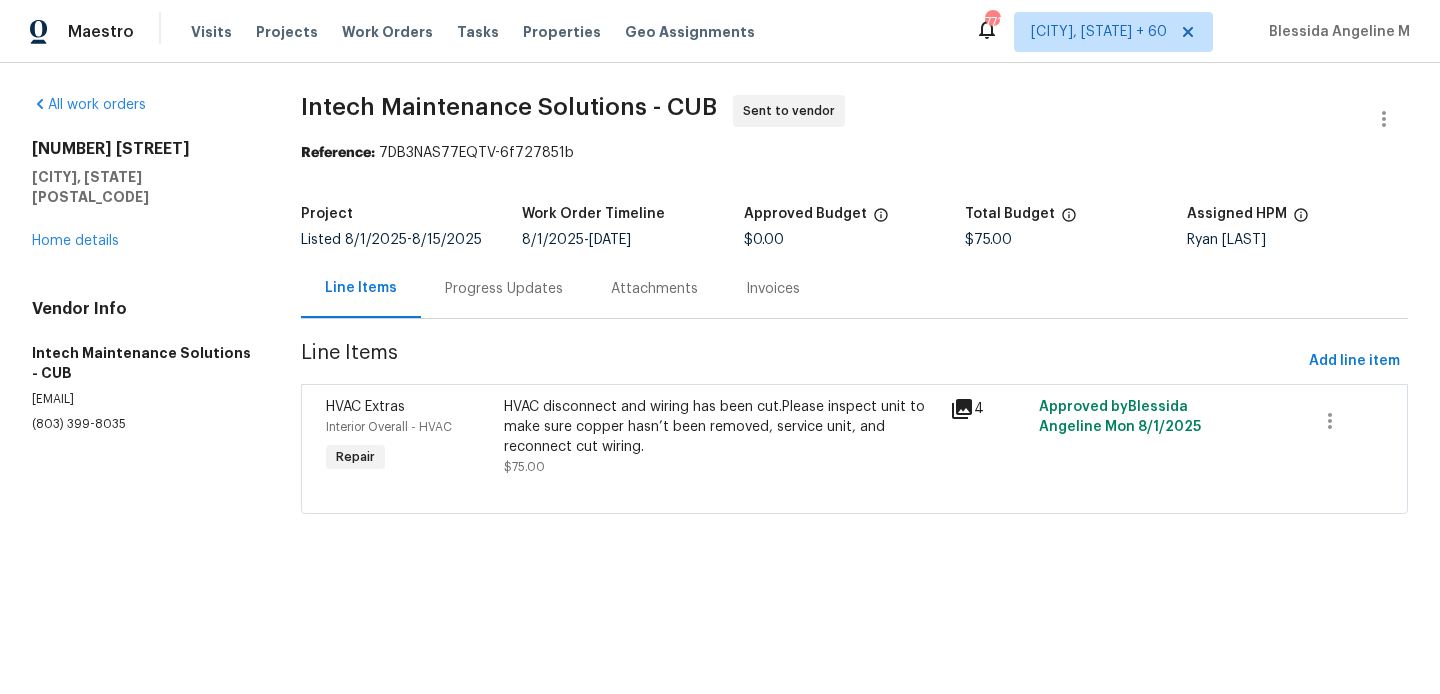 click on "Progress Updates" at bounding box center (504, 289) 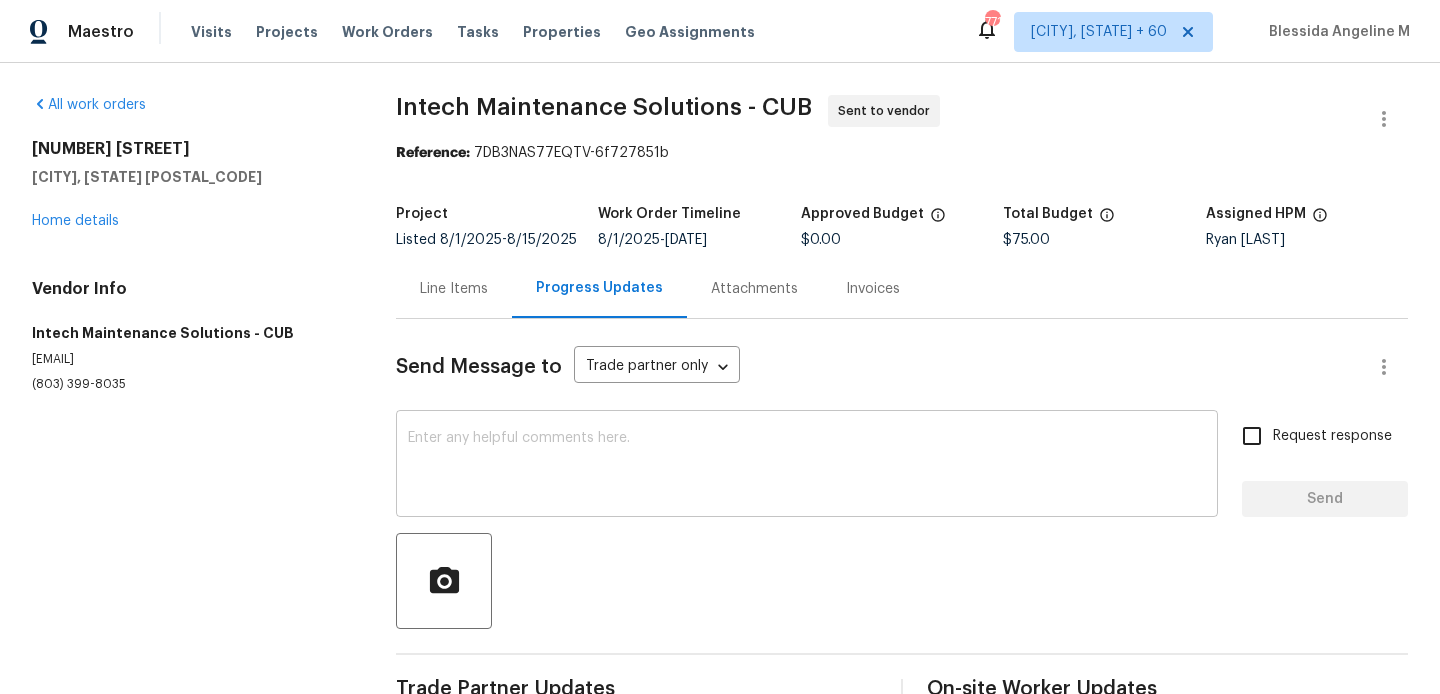 click at bounding box center [807, 466] 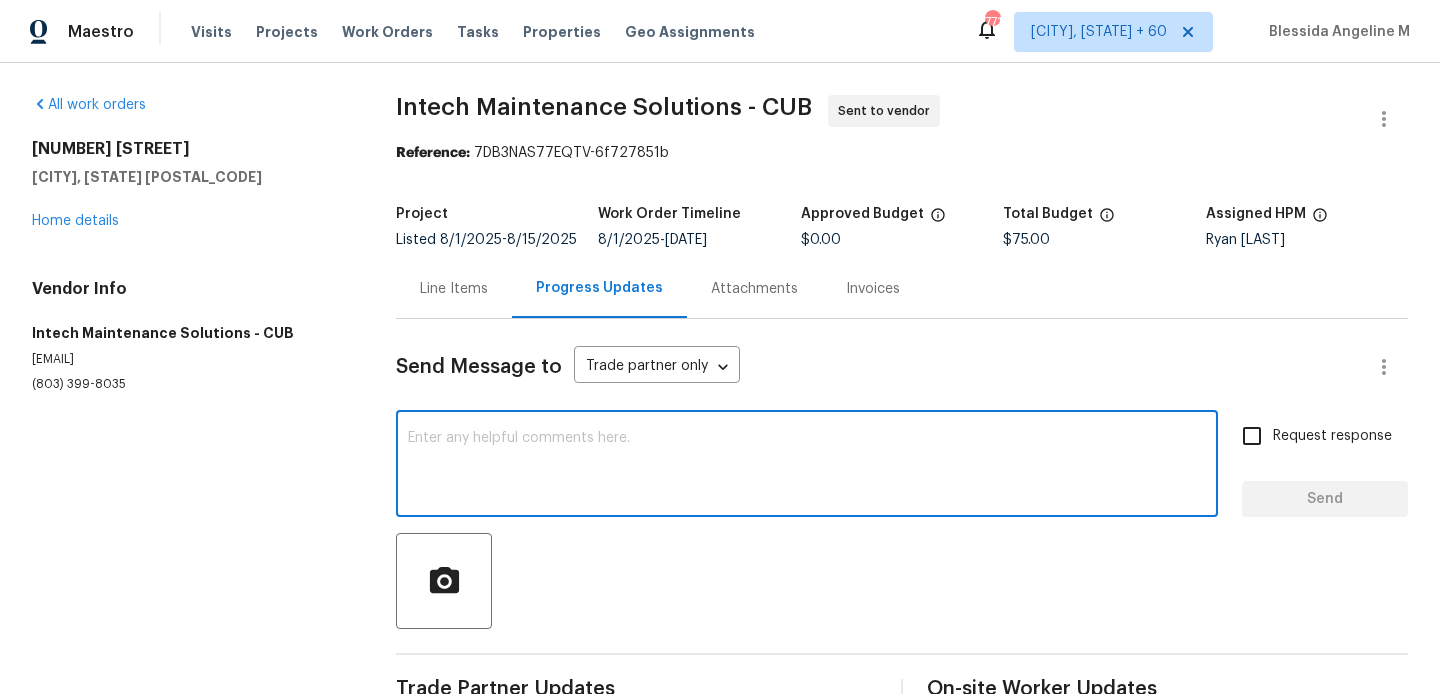 paste on "Hi, this is Blessida with Opendoor. I’m confirming you received the WO for the property at (Address). Please review and accept the WO within 24 hours and provide a schedule date. Please disregard the contact information for the HPM included in the WO. Our Centralised LWO Team is responsible for Listed WOs. The team can be reached through the portal or by phone at (480) 478-0155." 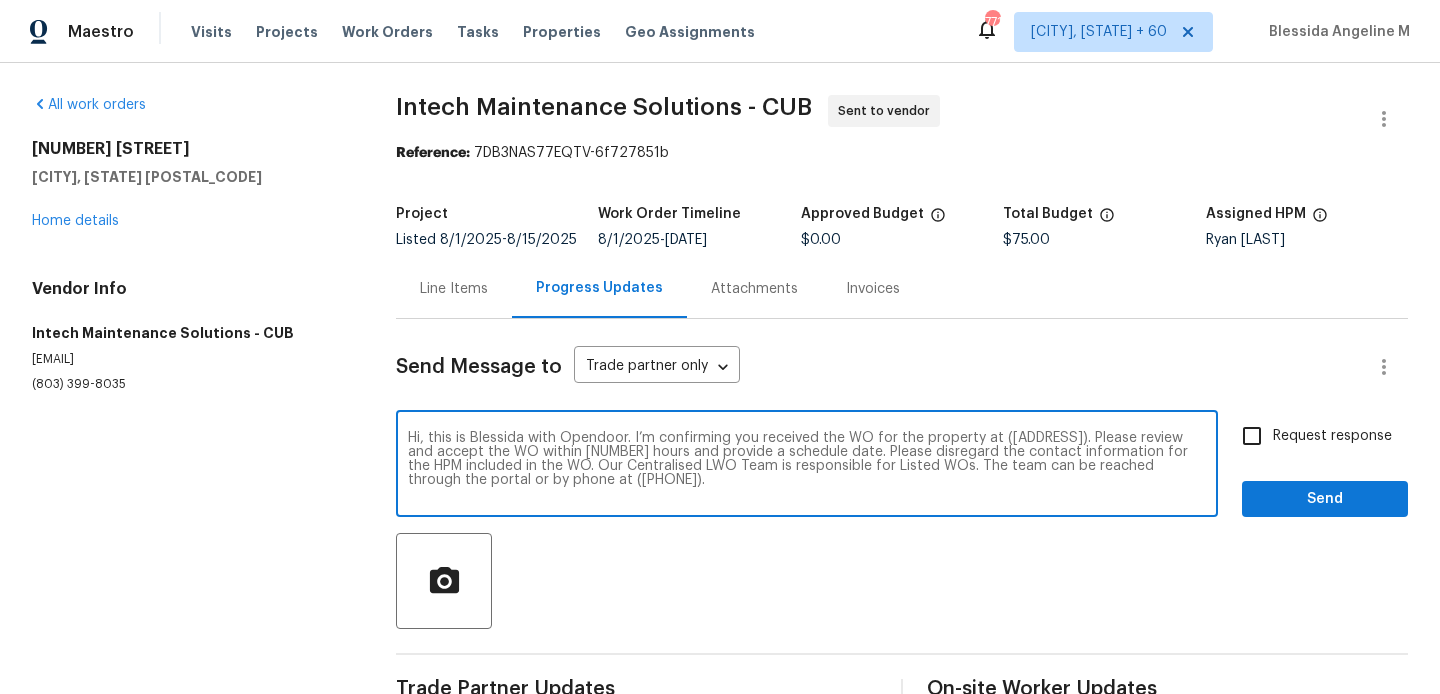 click on "Hi, this is Blessida with Opendoor. I’m confirming you received the WO for the property at (Address). Please review and accept the WO within 24 hours and provide a schedule date. Please disregard the contact information for the HPM included in the WO. Our Centralised LWO Team is responsible for Listed WOs. The team can be reached through the portal or by phone at (480) 478-0155." at bounding box center [807, 466] 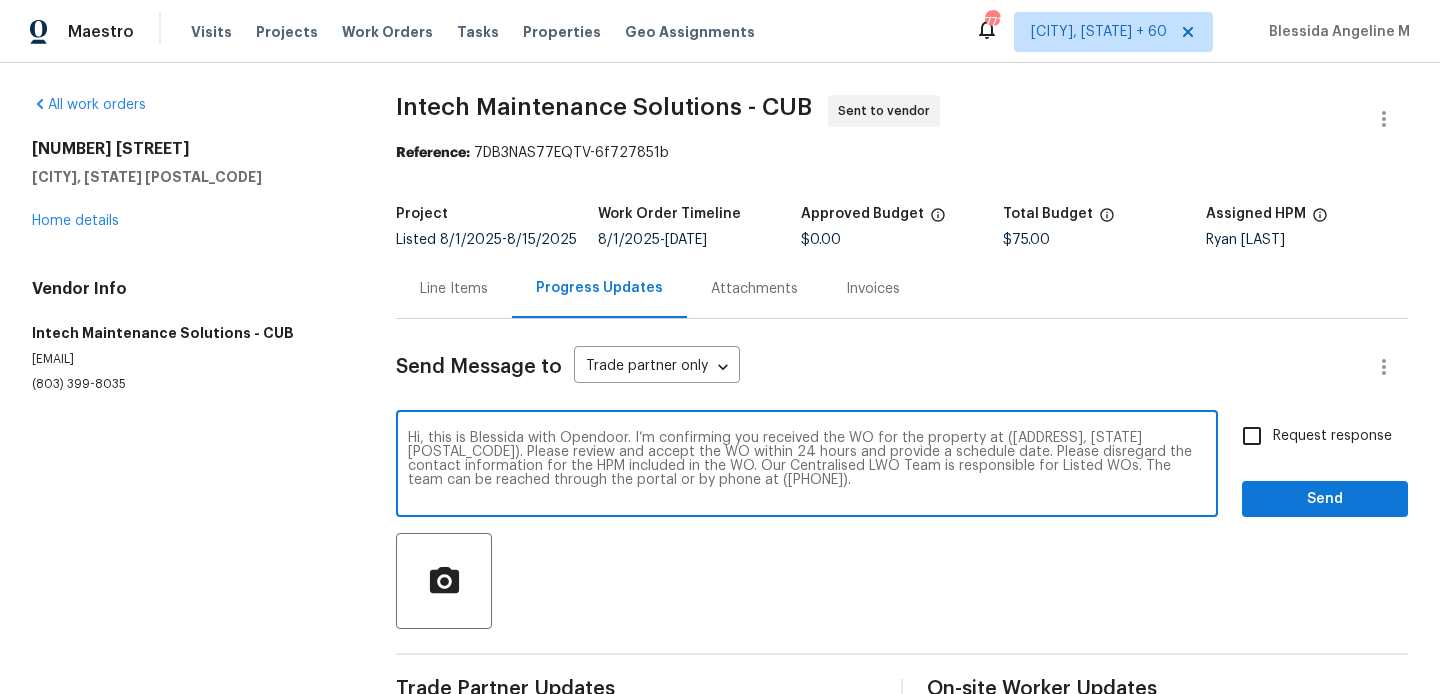 type on "Hi, this is Blessida with Opendoor. I’m confirming you received the WO for the property at (1003 Watson Dr, Elgin, SC 29045). Please review and accept the WO within 24 hours and provide a schedule date. Please disregard the contact information for the HPM included in the WO. Our Centralised LWO Team is responsible for Listed WOs. The team can be reached through the portal or by phone at (480) 478-0155." 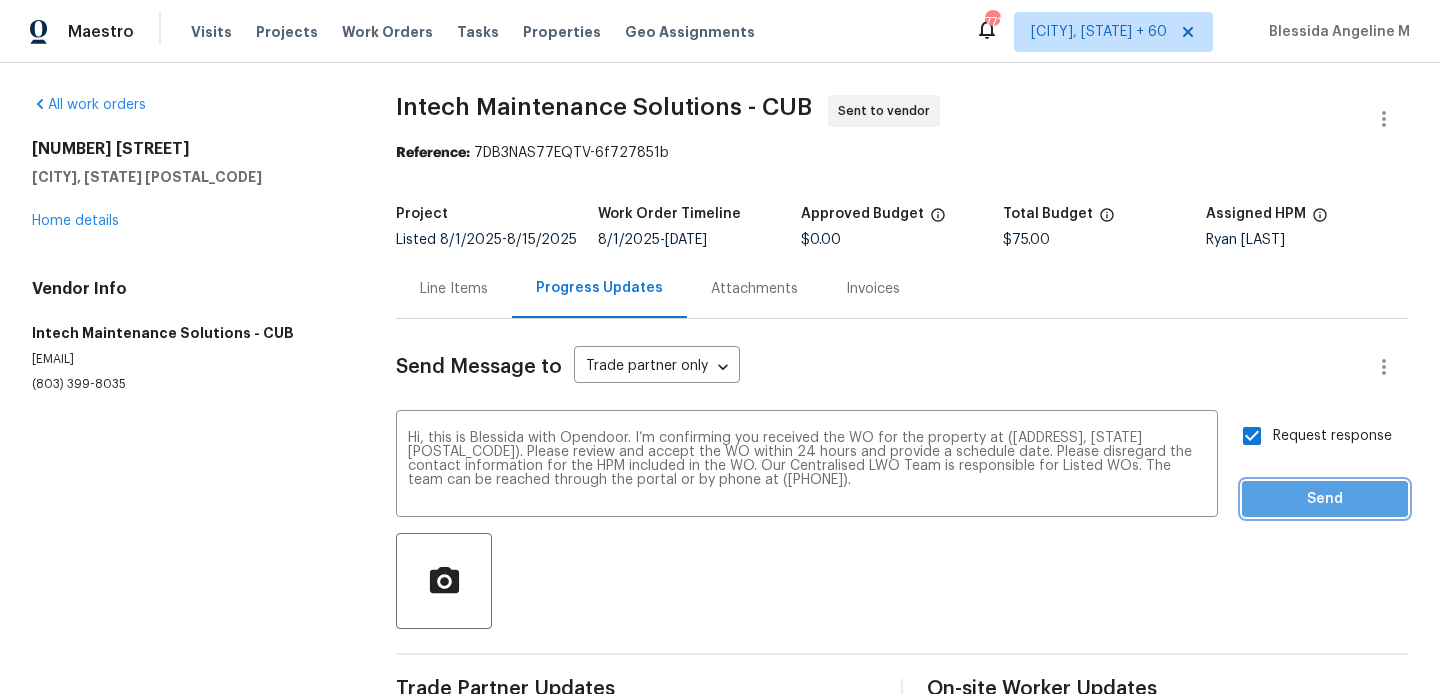 click on "Send" at bounding box center [1325, 499] 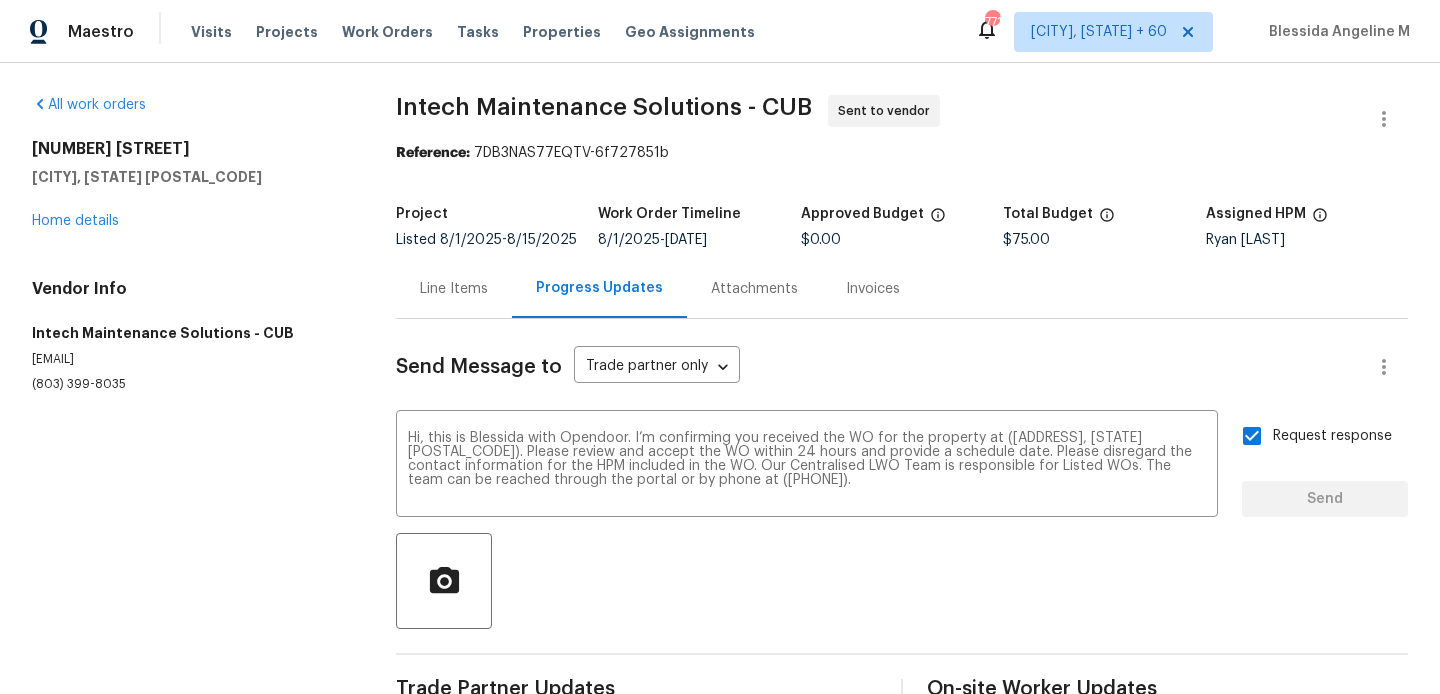 type 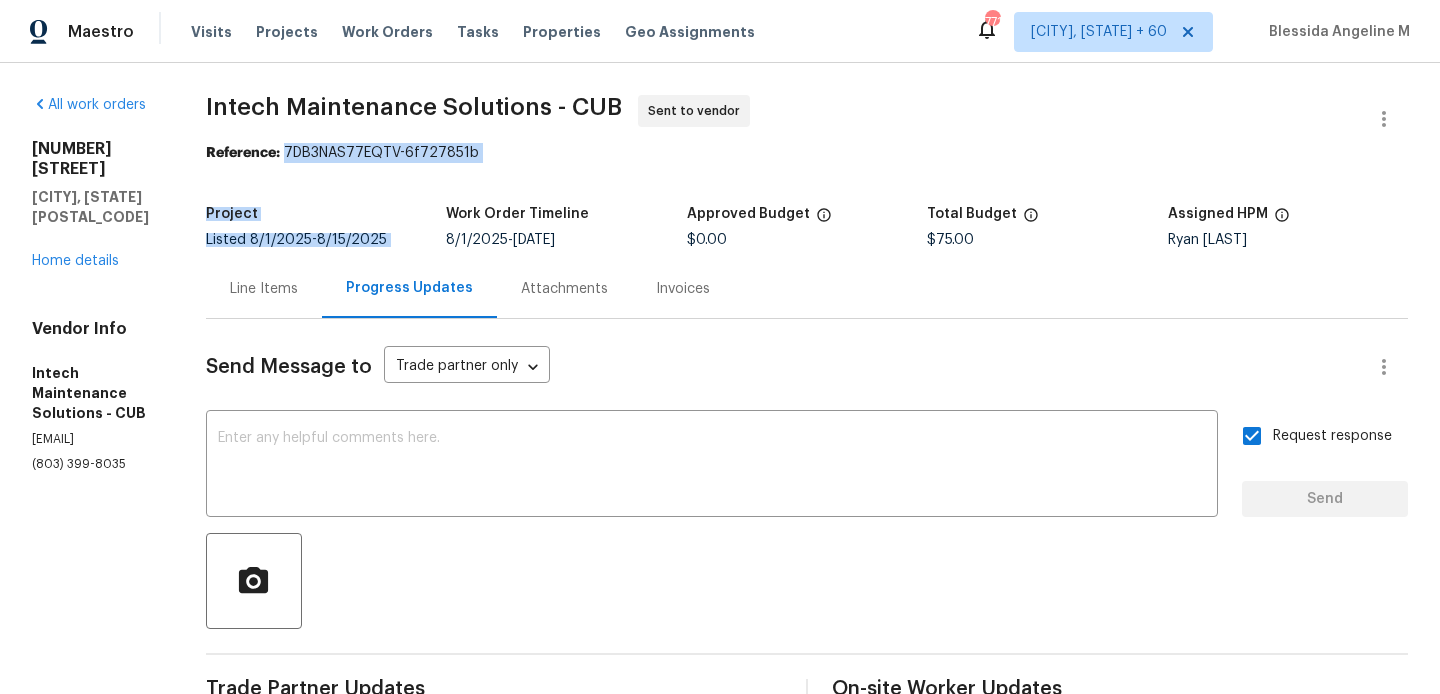 drag, startPoint x: 289, startPoint y: 147, endPoint x: 601, endPoint y: 180, distance: 313.74033 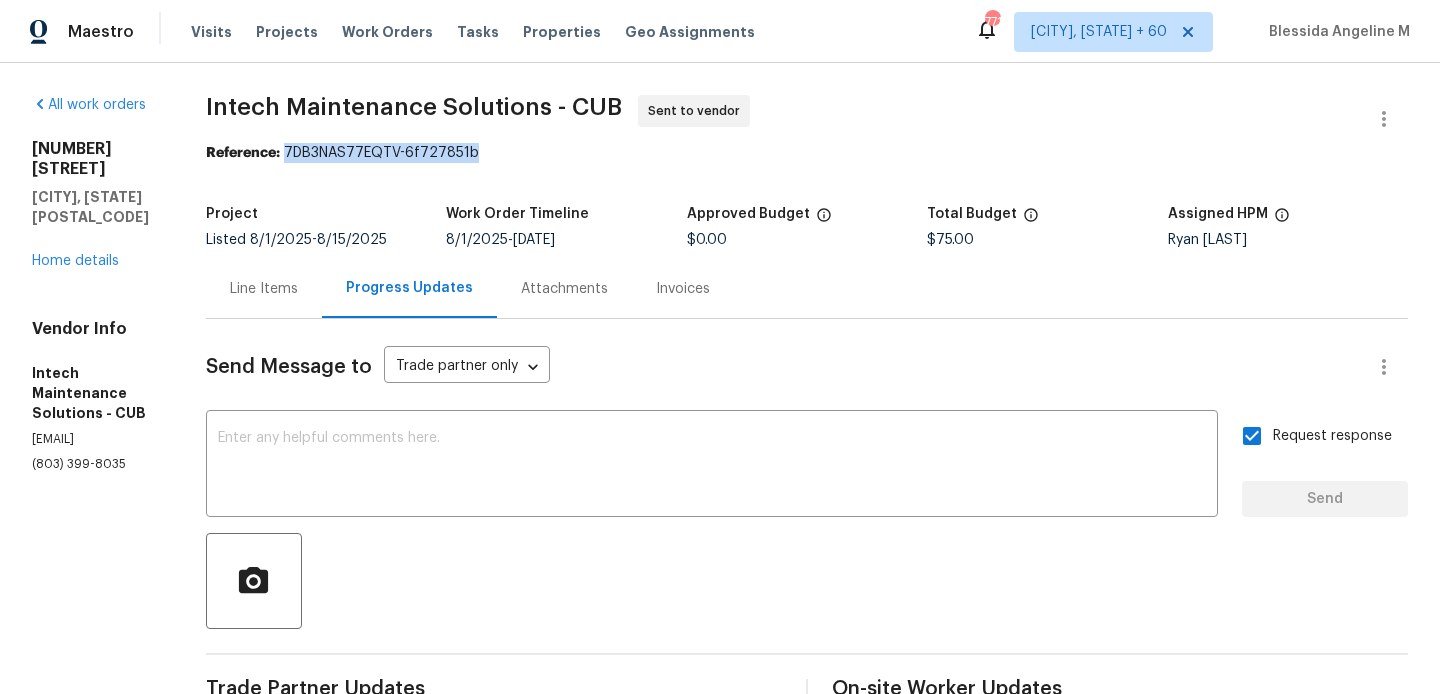 drag, startPoint x: 286, startPoint y: 150, endPoint x: 537, endPoint y: 150, distance: 251 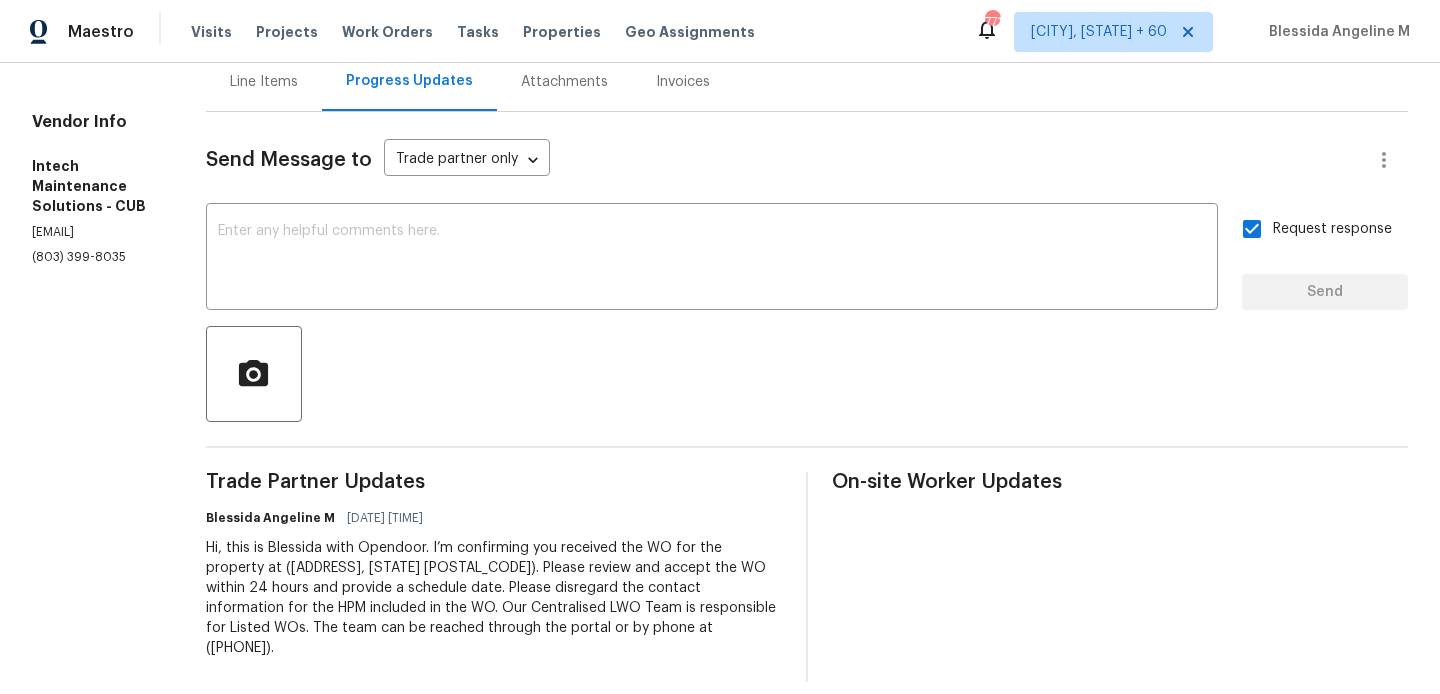 scroll, scrollTop: 0, scrollLeft: 0, axis: both 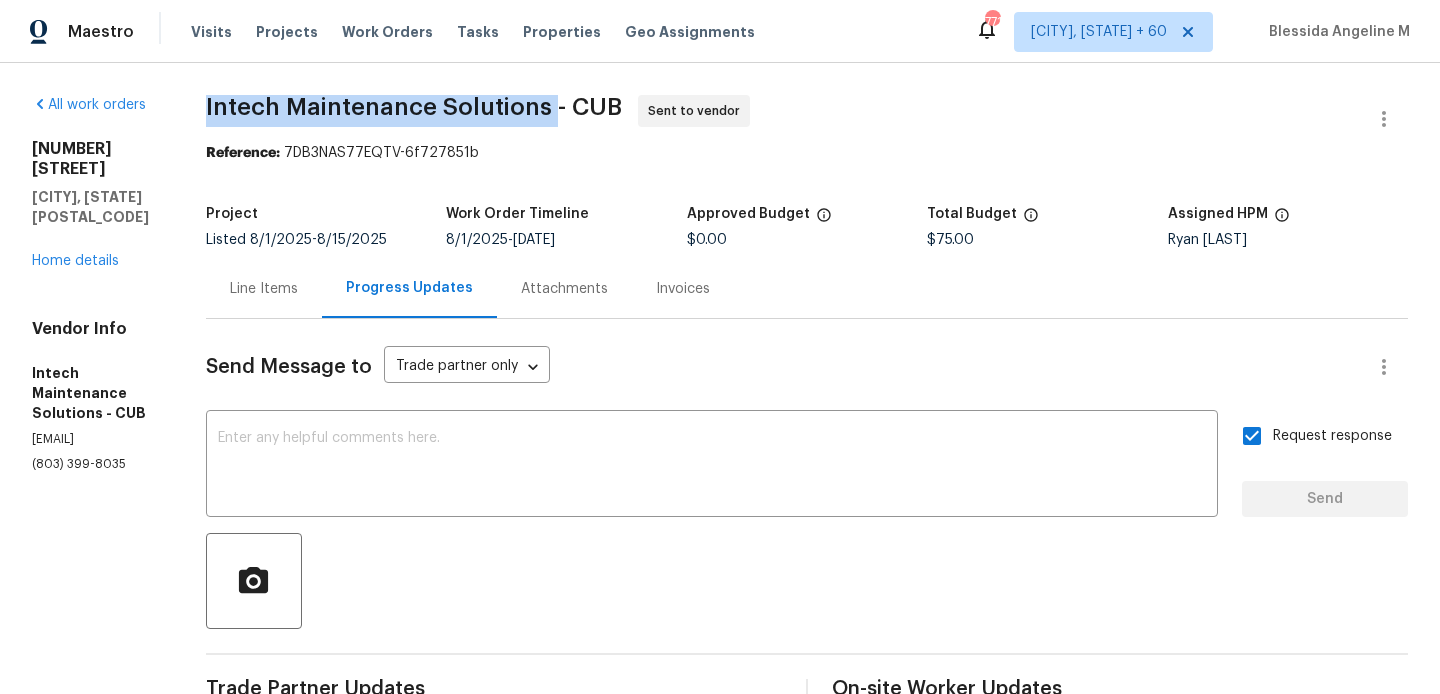 drag, startPoint x: 198, startPoint y: 110, endPoint x: 553, endPoint y: 116, distance: 355.0507 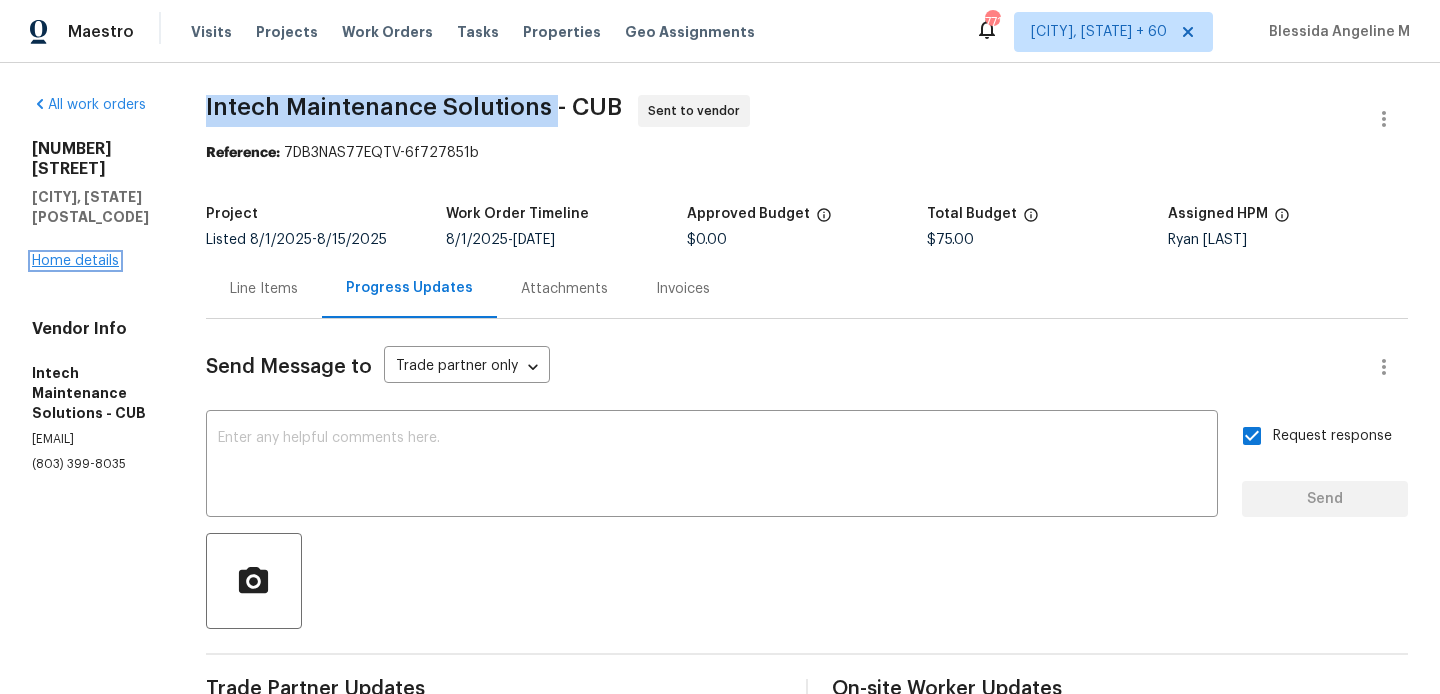 click on "Home details" at bounding box center (75, 261) 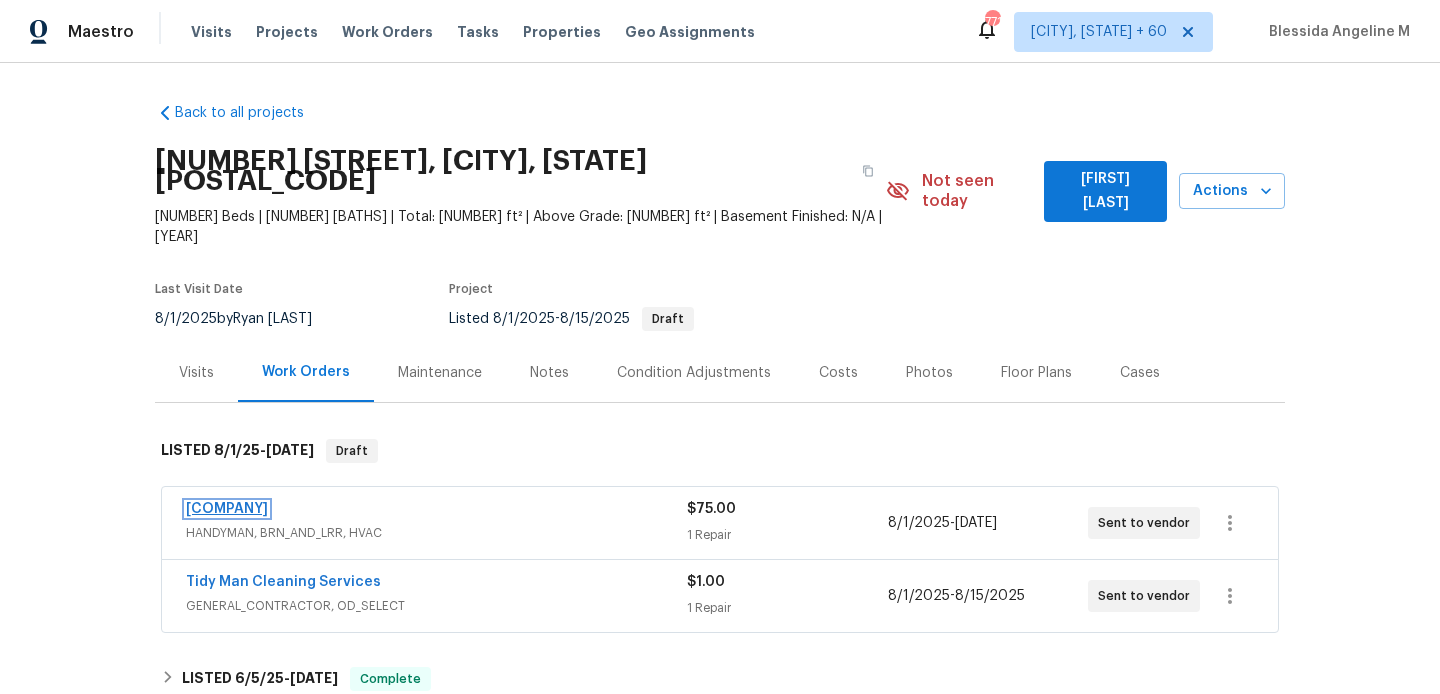 click on "Intech Maintenance Solutions" at bounding box center (227, 509) 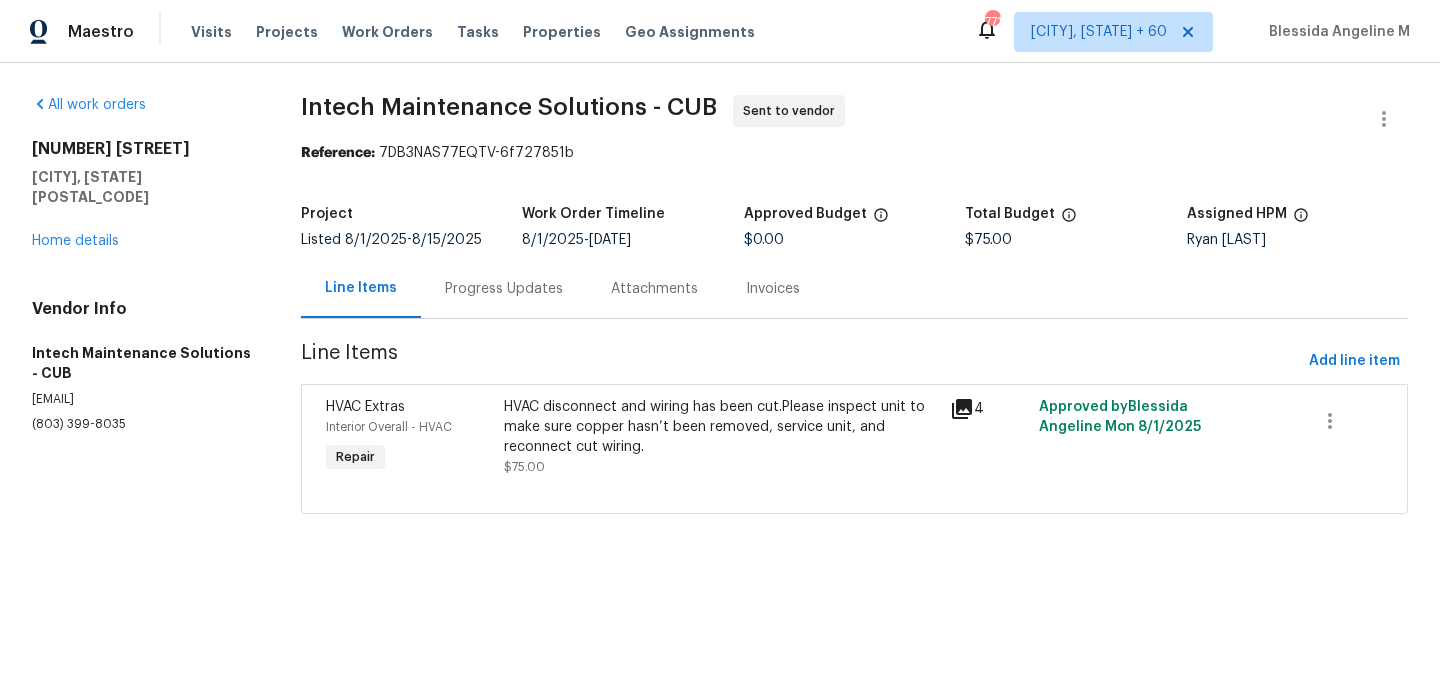 click on "Progress Updates" at bounding box center [504, 289] 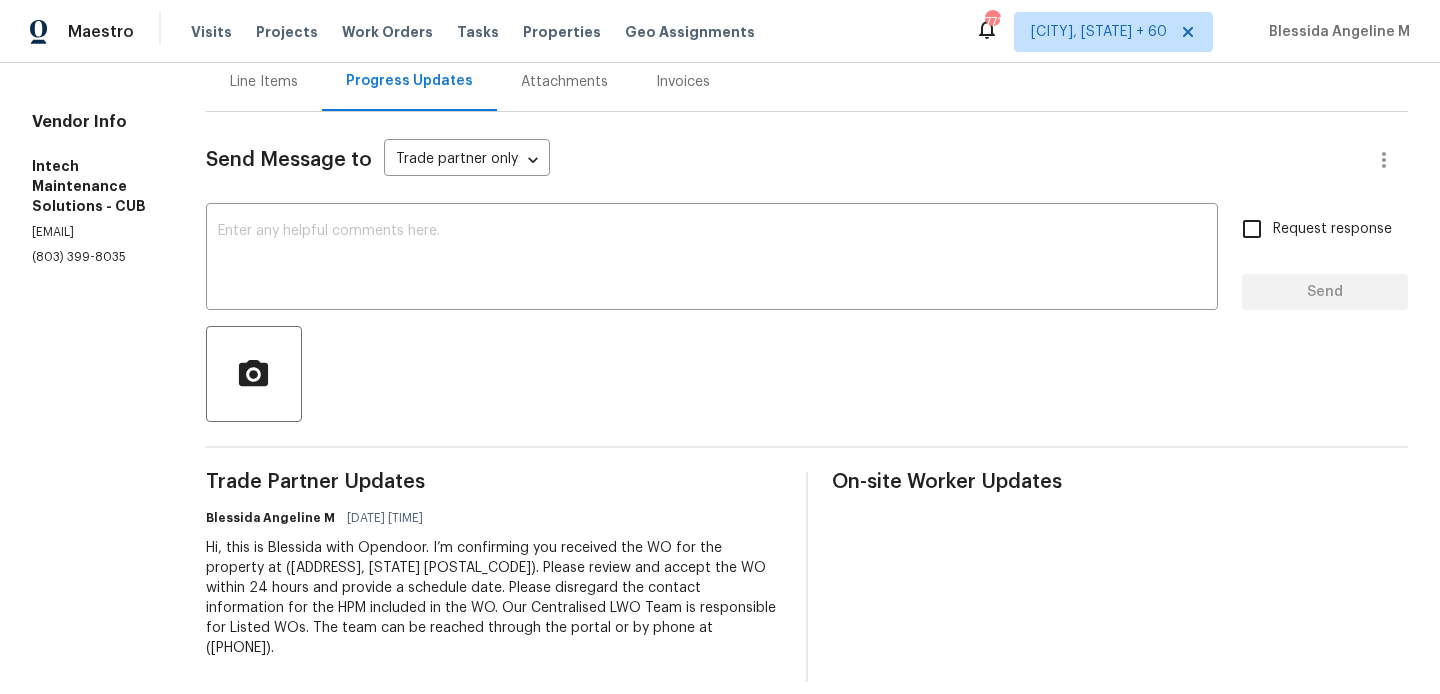 scroll, scrollTop: 0, scrollLeft: 0, axis: both 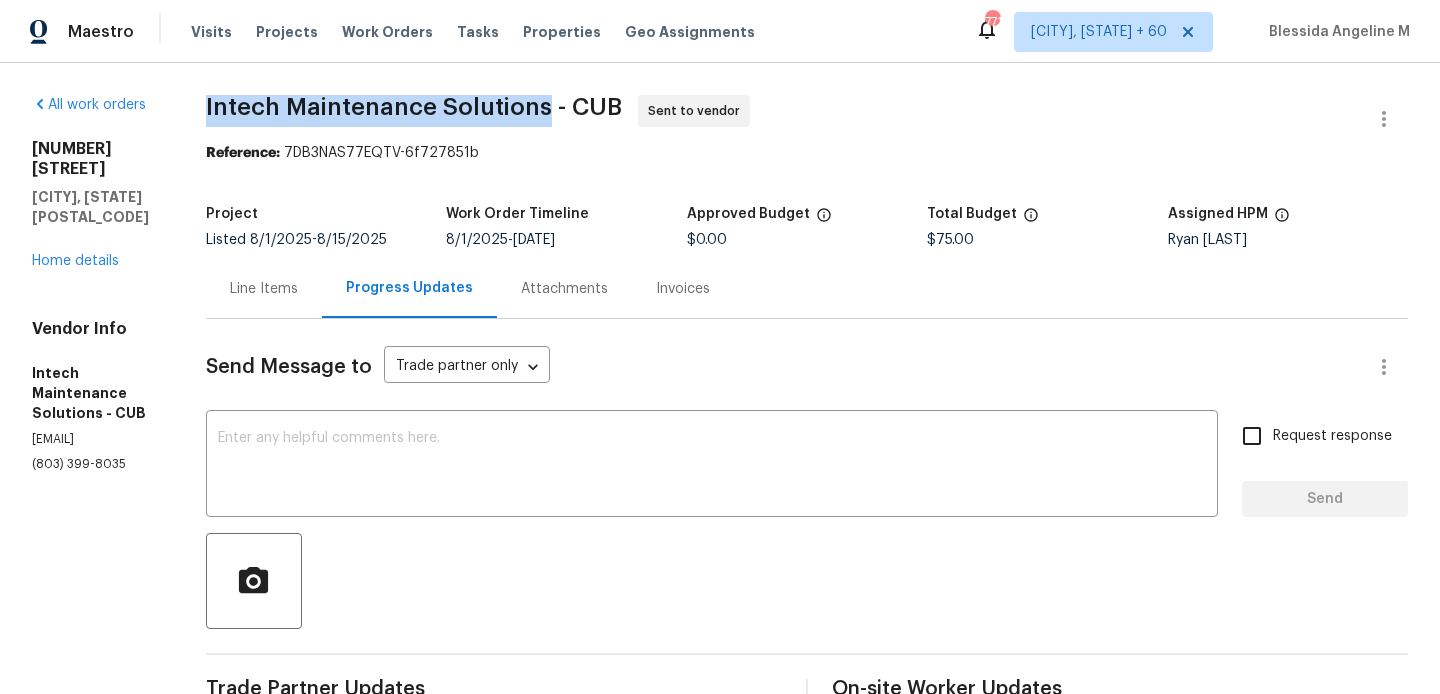 drag, startPoint x: 210, startPoint y: 109, endPoint x: 549, endPoint y: 107, distance: 339.0059 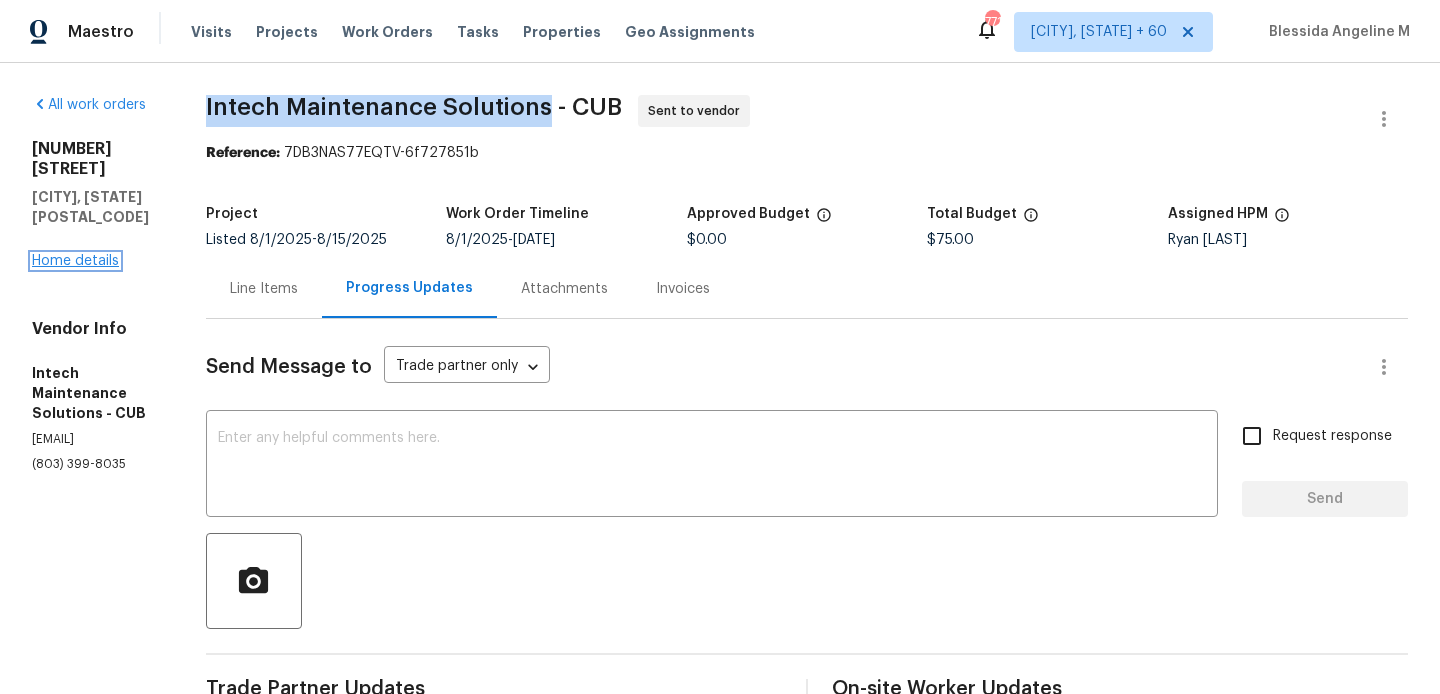 click on "Home details" at bounding box center [75, 261] 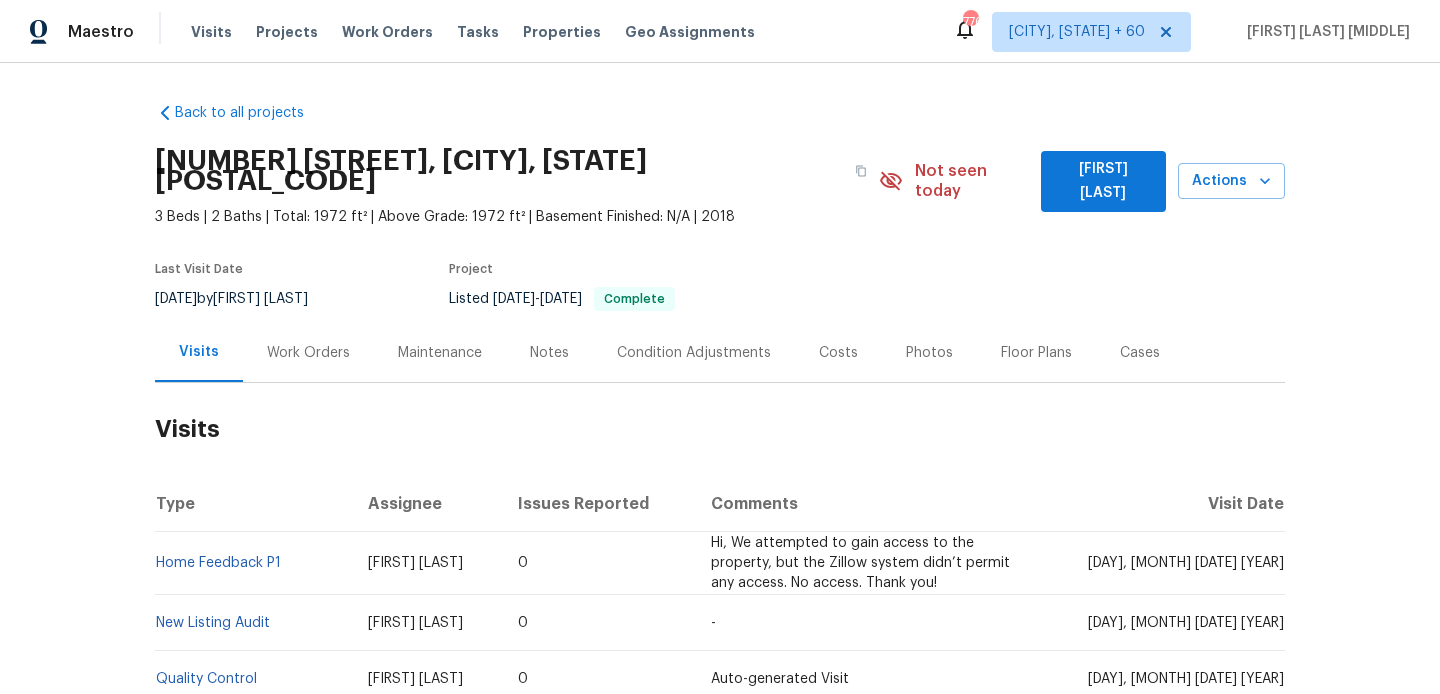 scroll, scrollTop: 0, scrollLeft: 0, axis: both 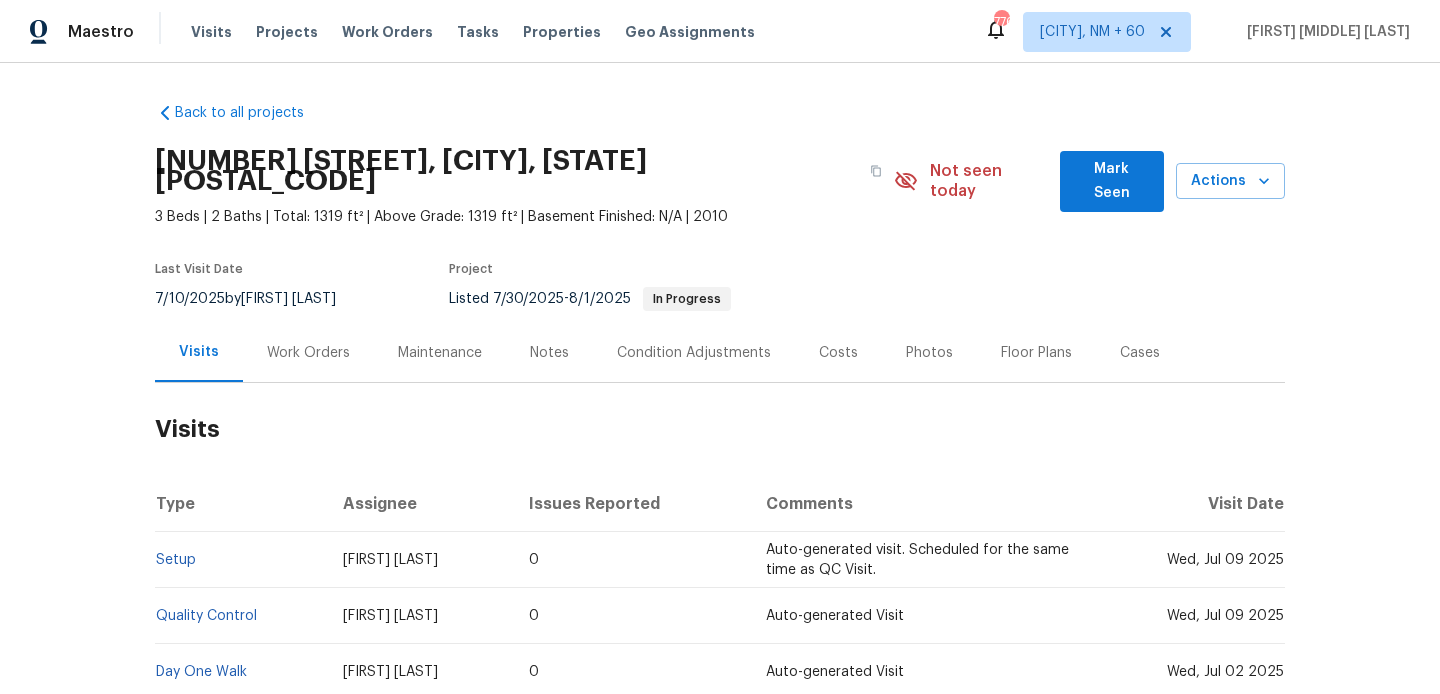click on "Work Orders" at bounding box center (308, 352) 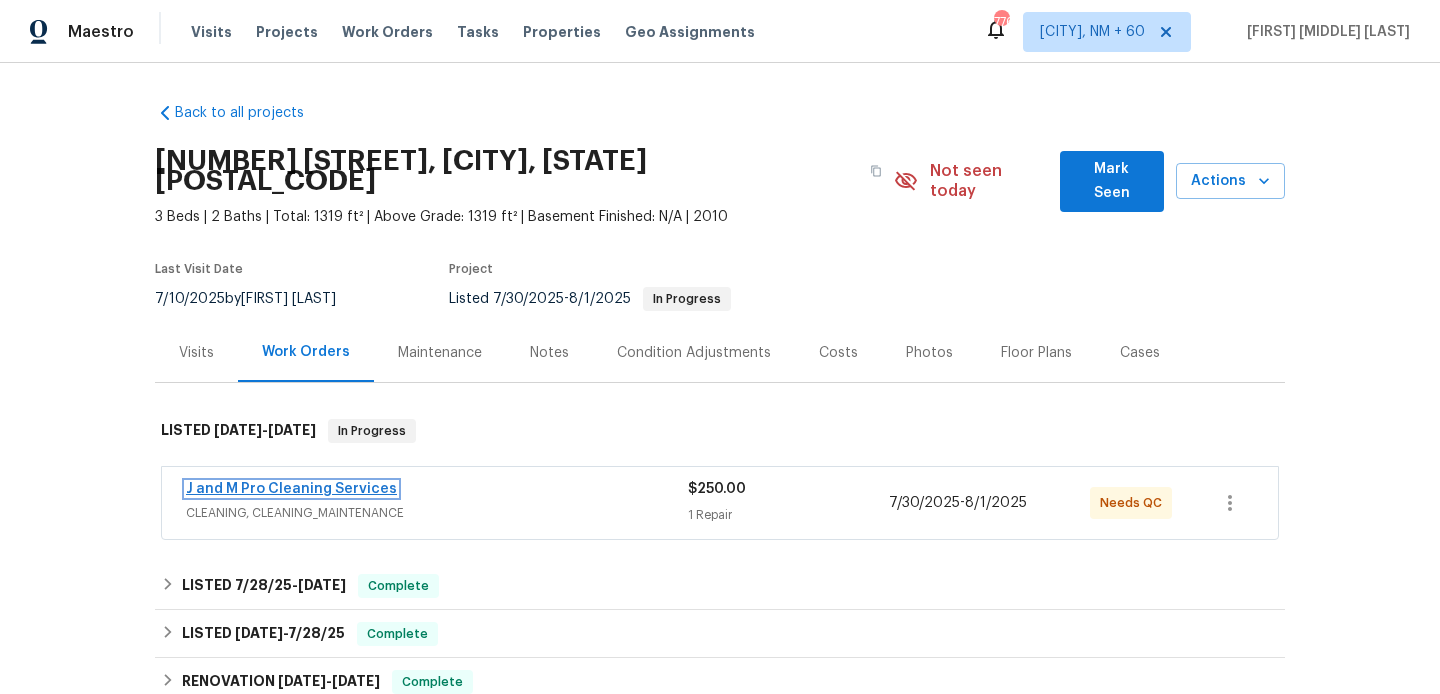 click on "J and M Pro Cleaning Services" at bounding box center (291, 489) 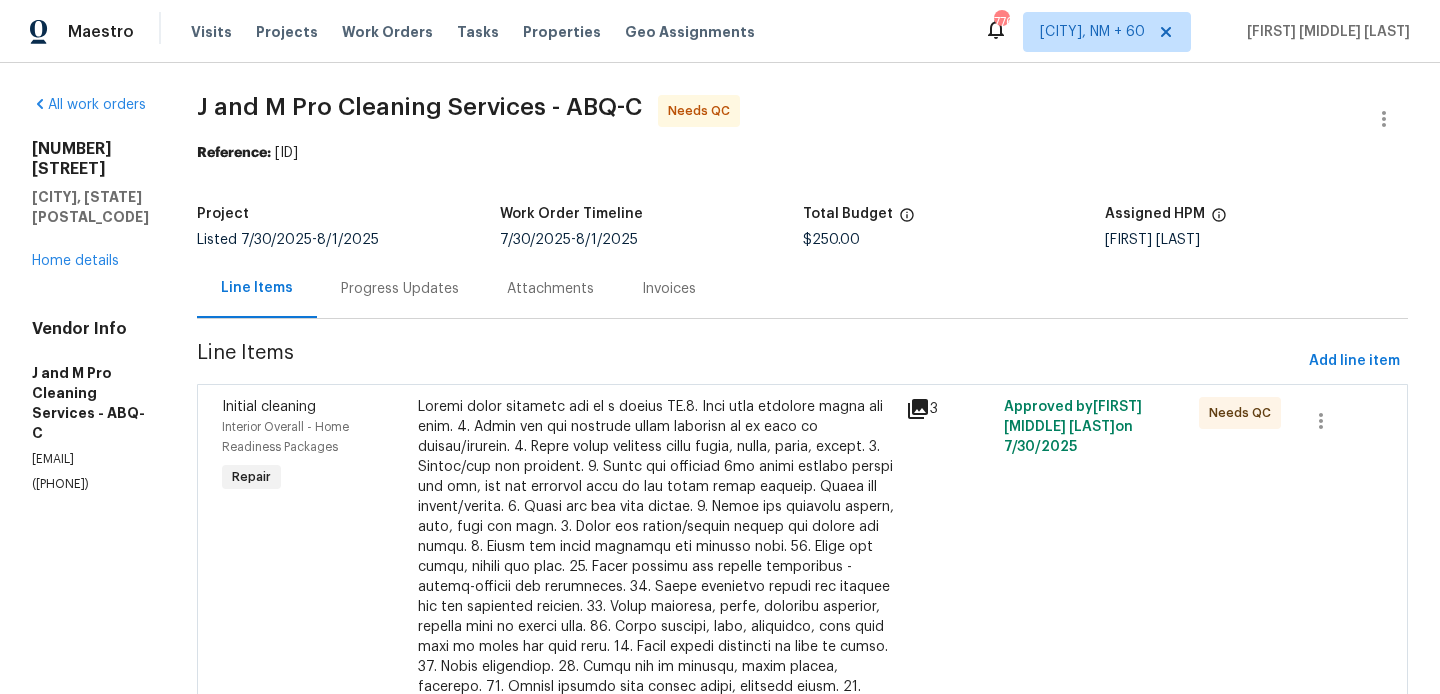 click at bounding box center (656, 597) 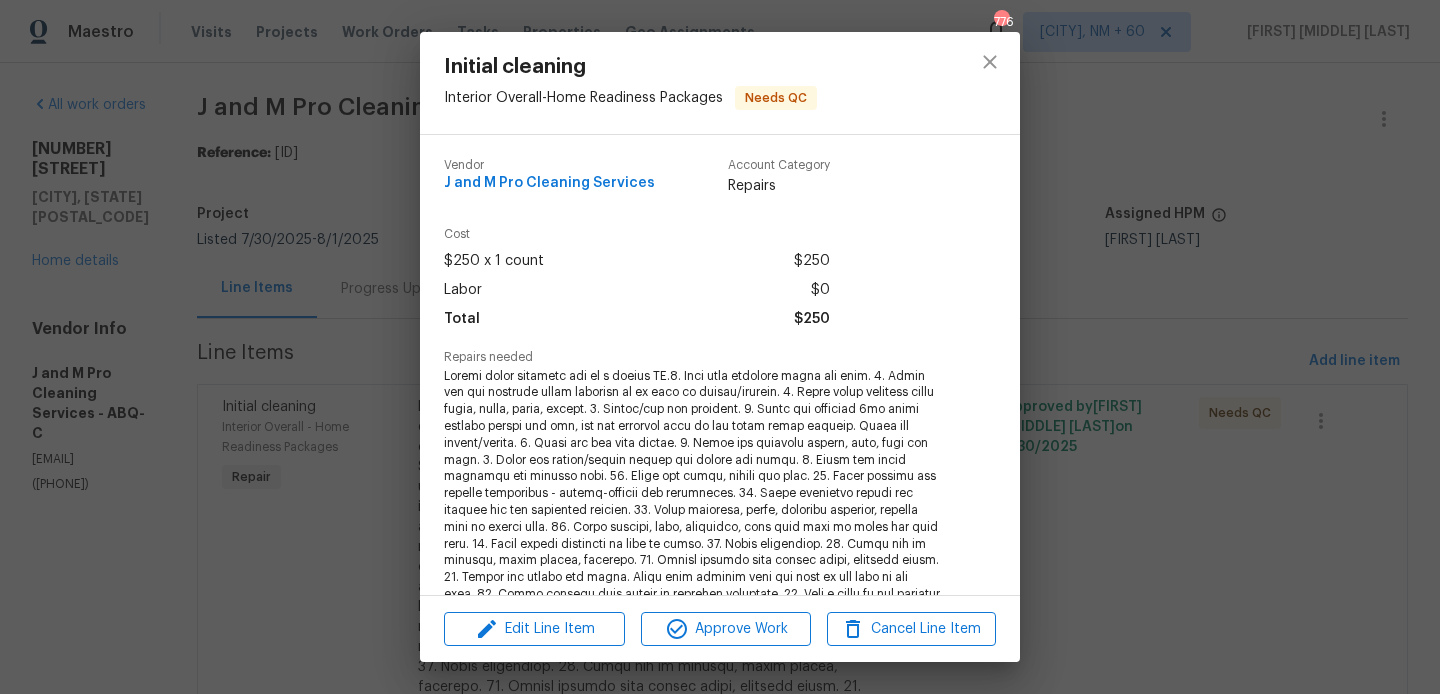 scroll, scrollTop: 411, scrollLeft: 0, axis: vertical 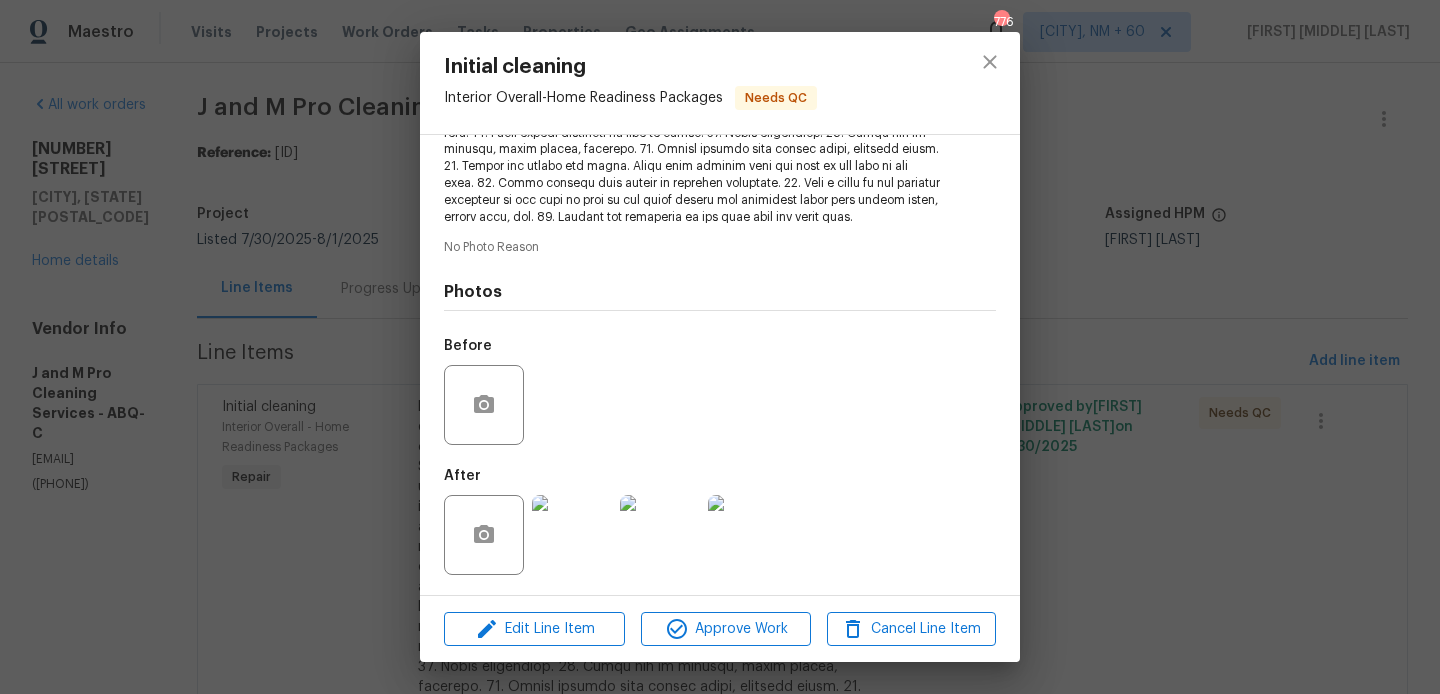 click at bounding box center [572, 535] 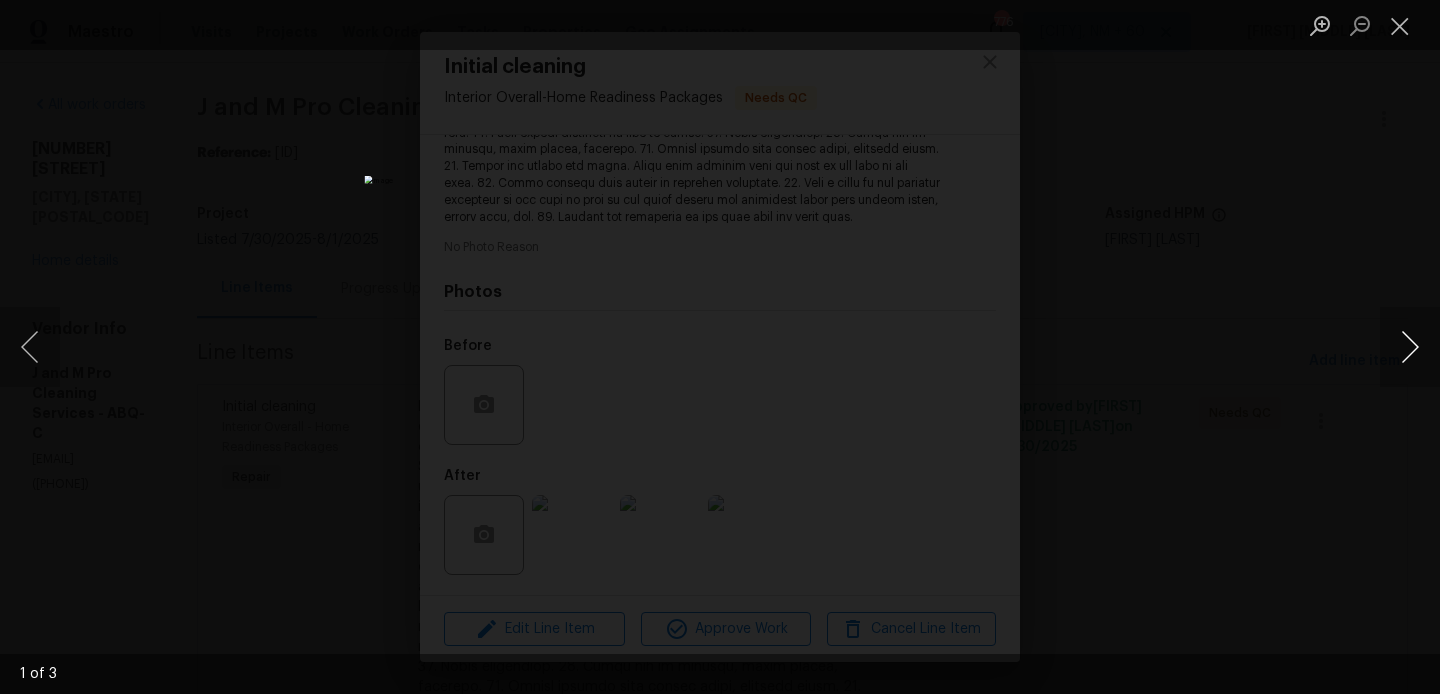 click at bounding box center (1410, 347) 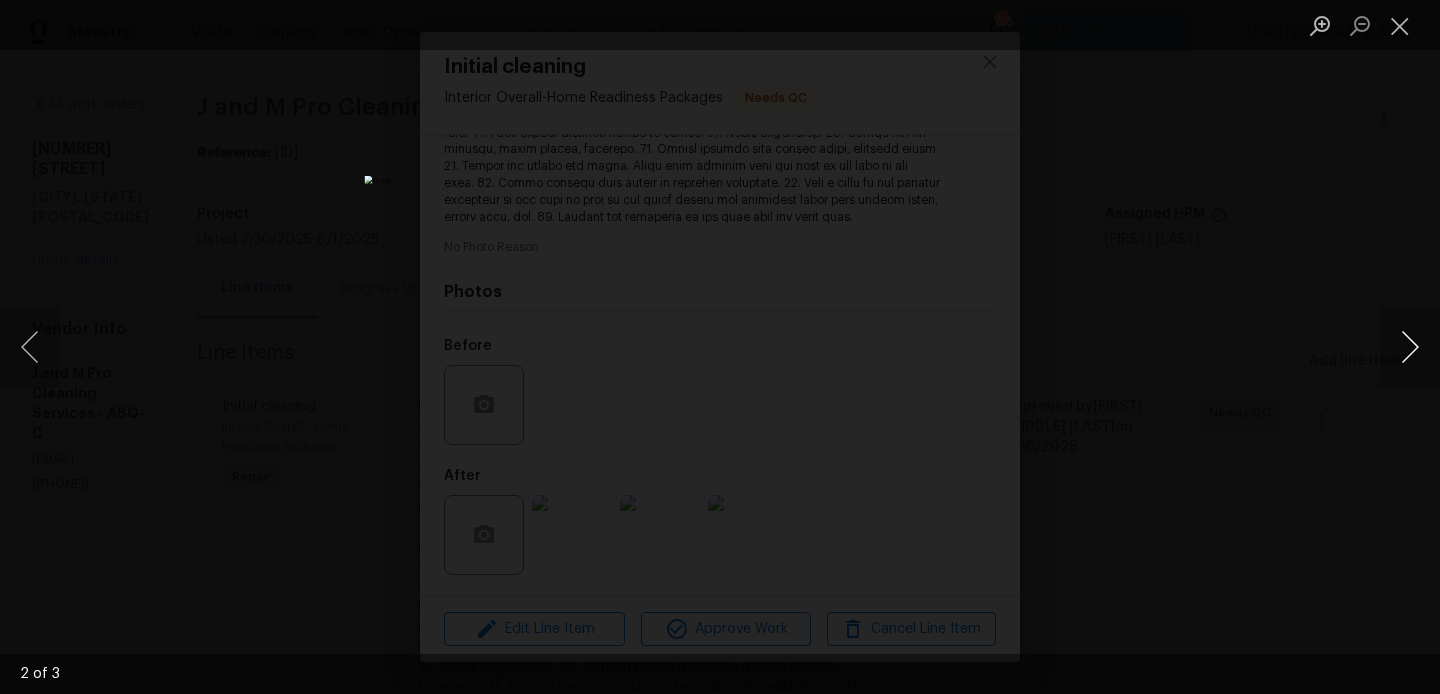 click at bounding box center [1410, 347] 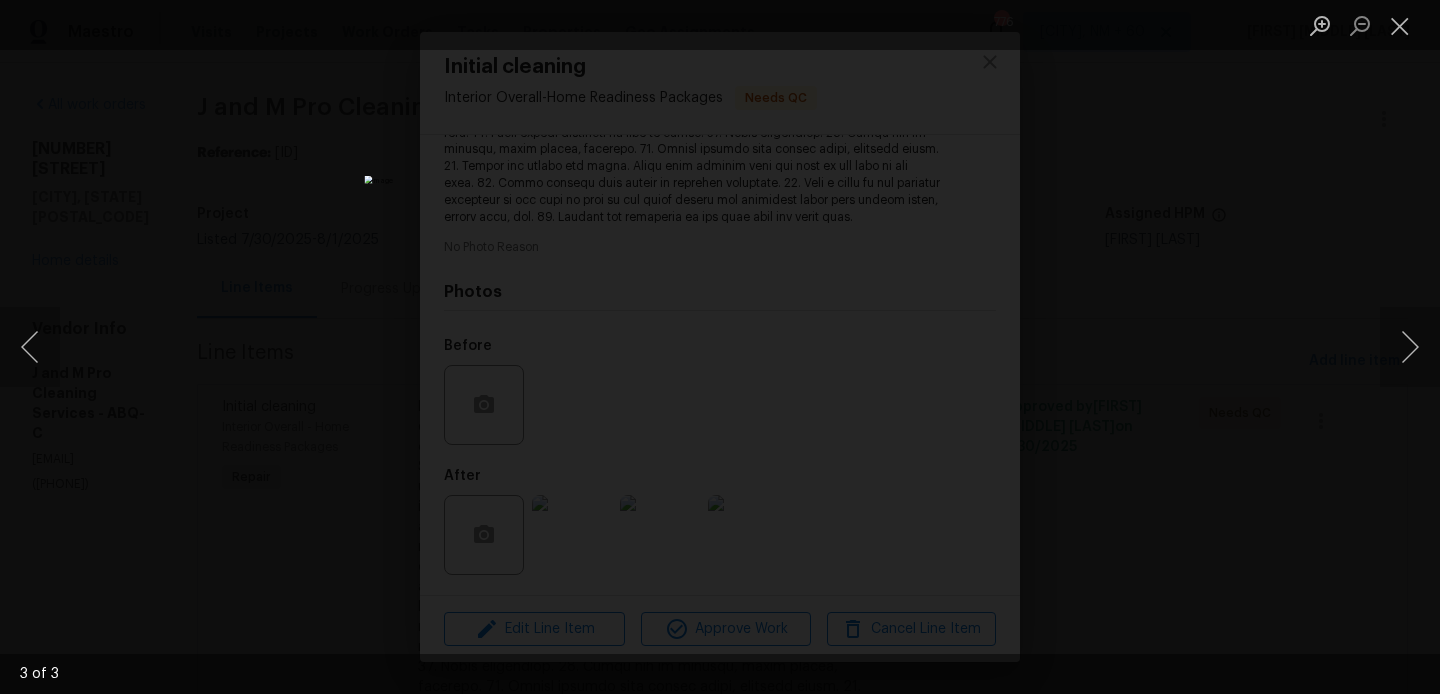 click at bounding box center (720, 347) 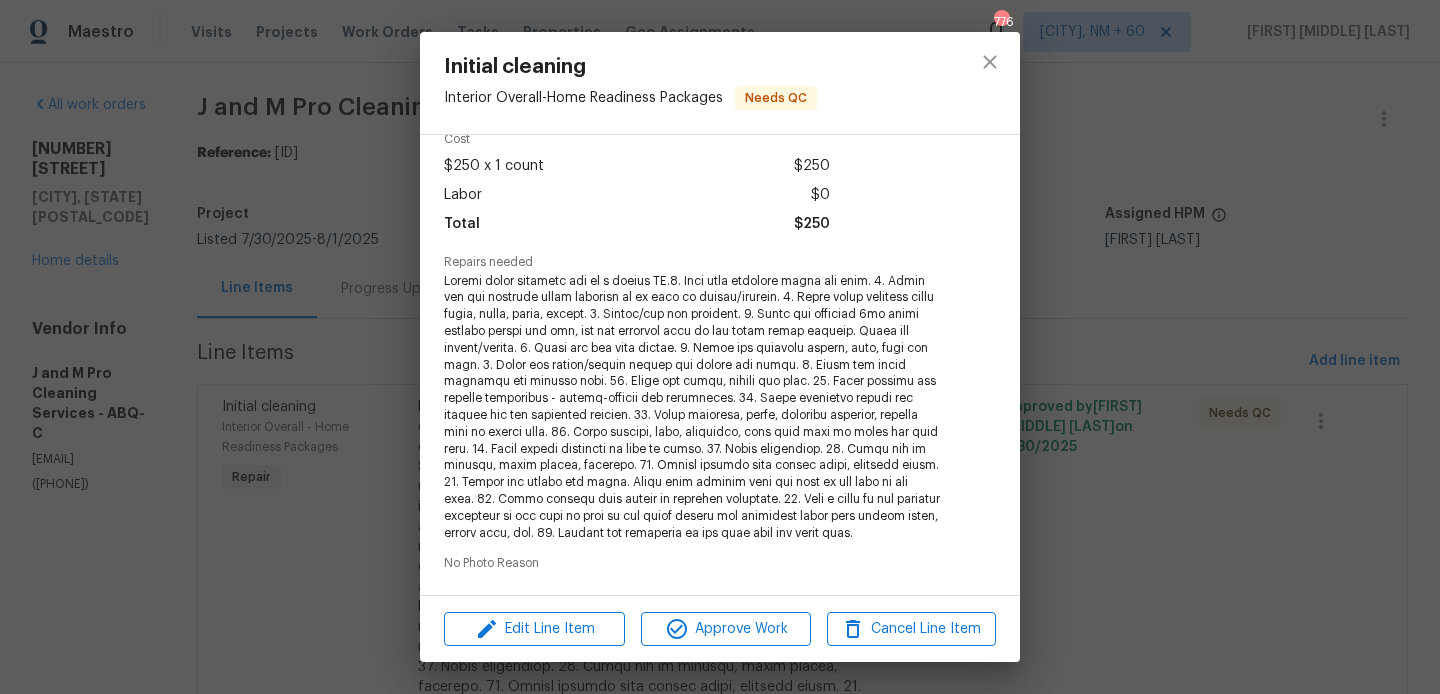 scroll, scrollTop: 0, scrollLeft: 0, axis: both 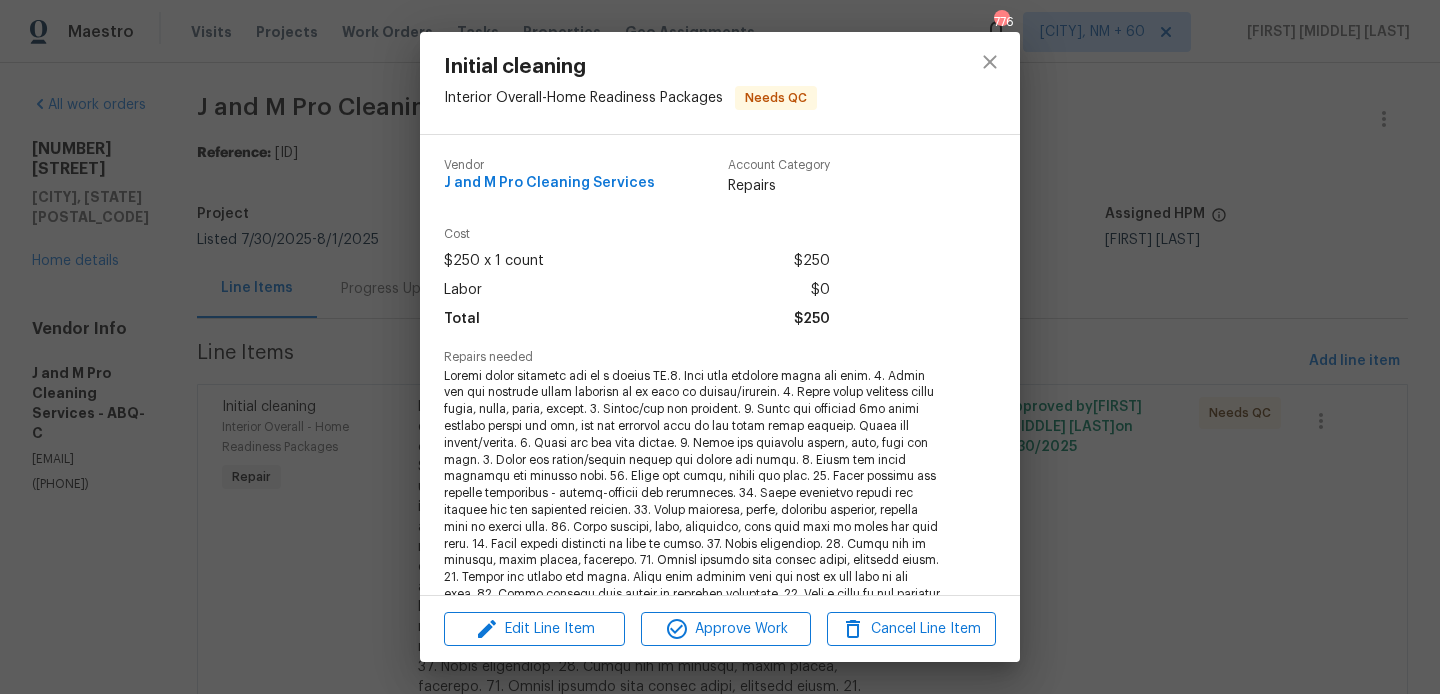 click on "Initial cleaning Interior Overall  -  Home Readiness Packages Needs QC Vendor J and M Pro Cleaning Services Account Category Repairs Cost $250 x 1 count $250 Labor $0 Total $250 Repairs needed No Photo Reason   Photos Before After  Edit Line Item  Approve Work  Cancel Line Item" at bounding box center [720, 347] 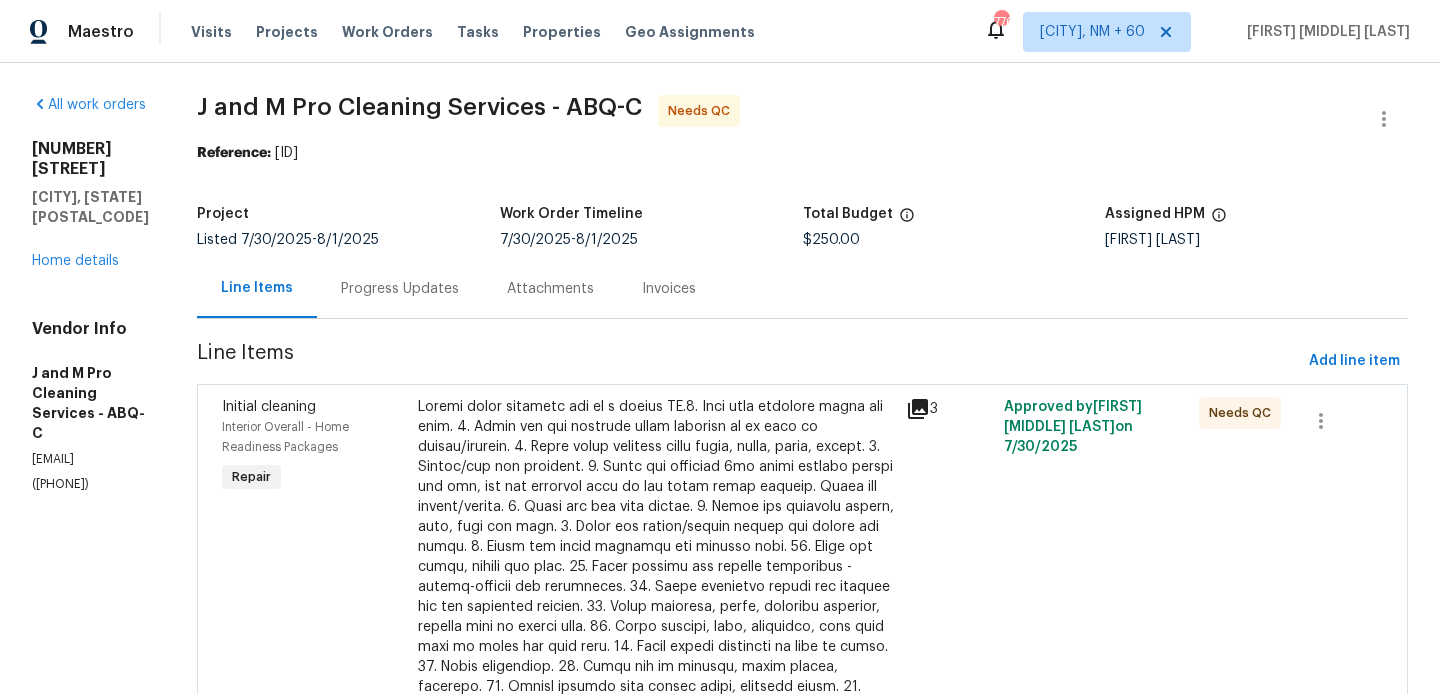 click on "Progress Updates" at bounding box center (400, 289) 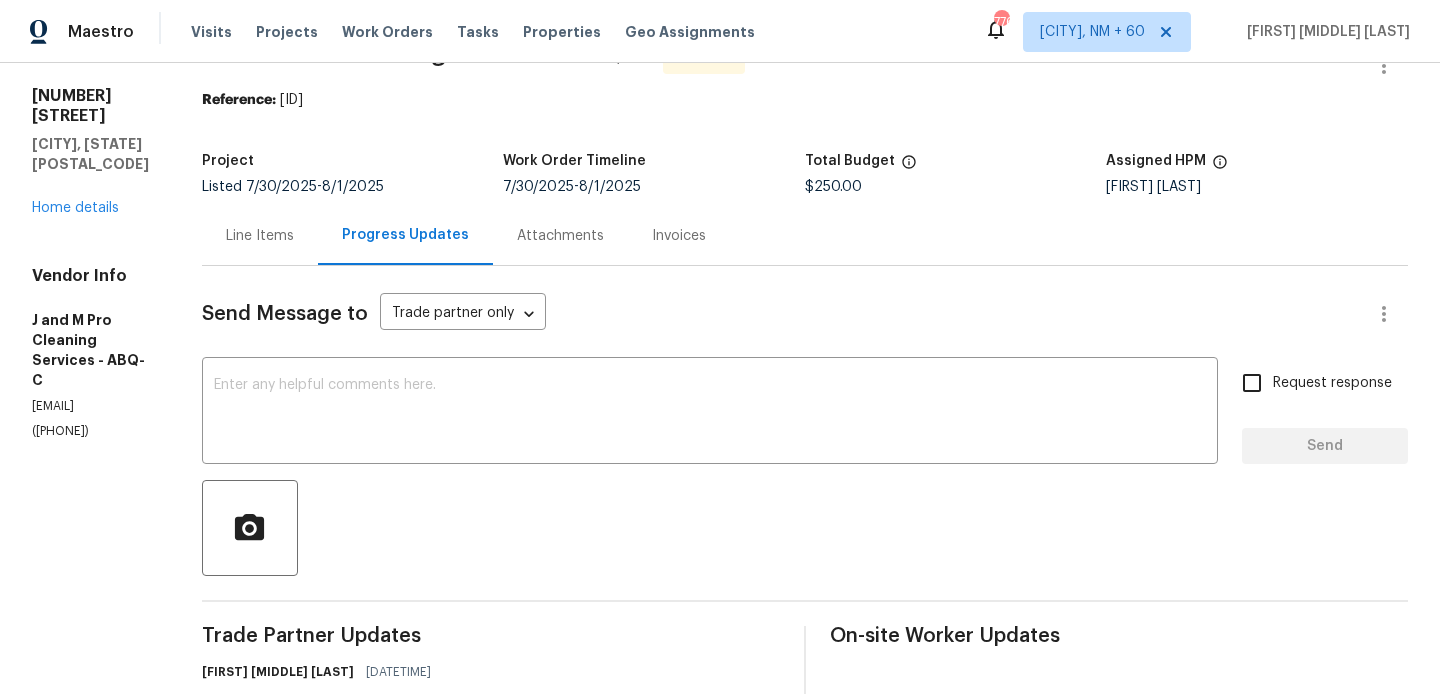 scroll, scrollTop: 364, scrollLeft: 0, axis: vertical 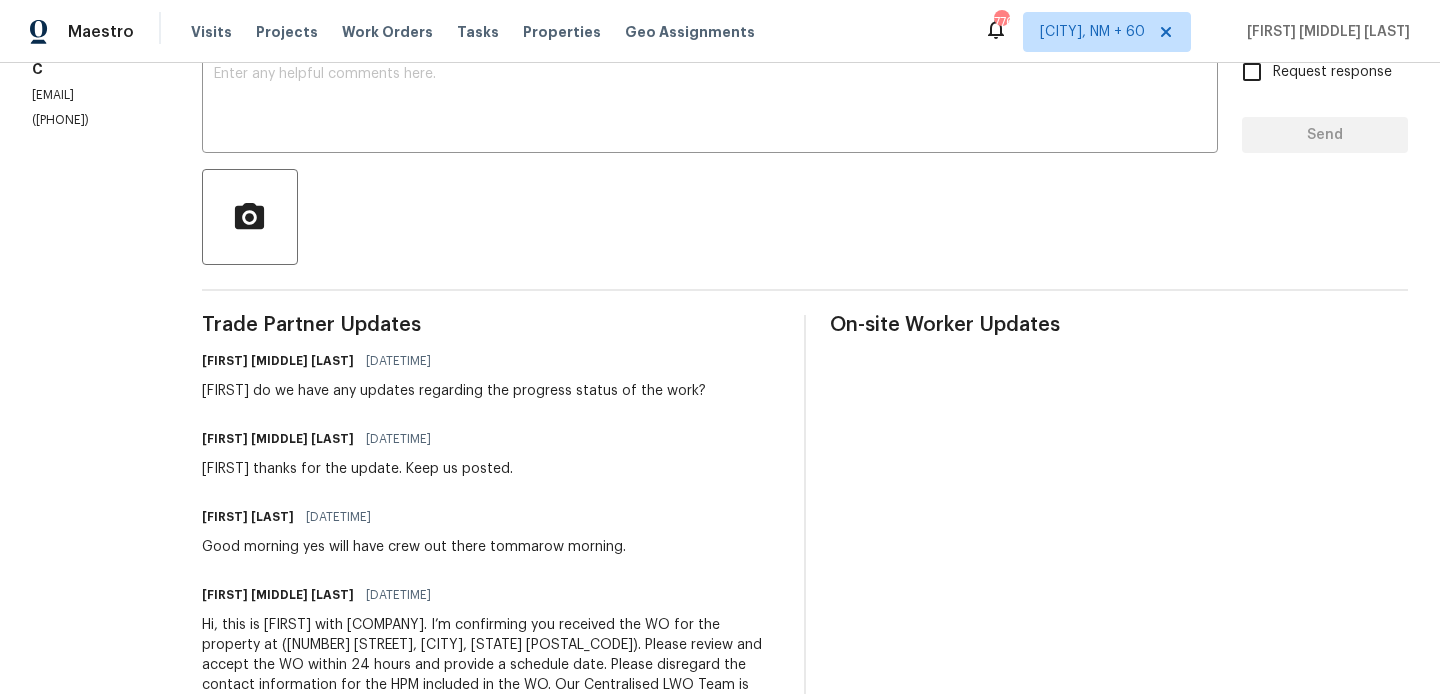 click on "Josue do we have any updates regarding the progress status of the work?" at bounding box center [454, 391] 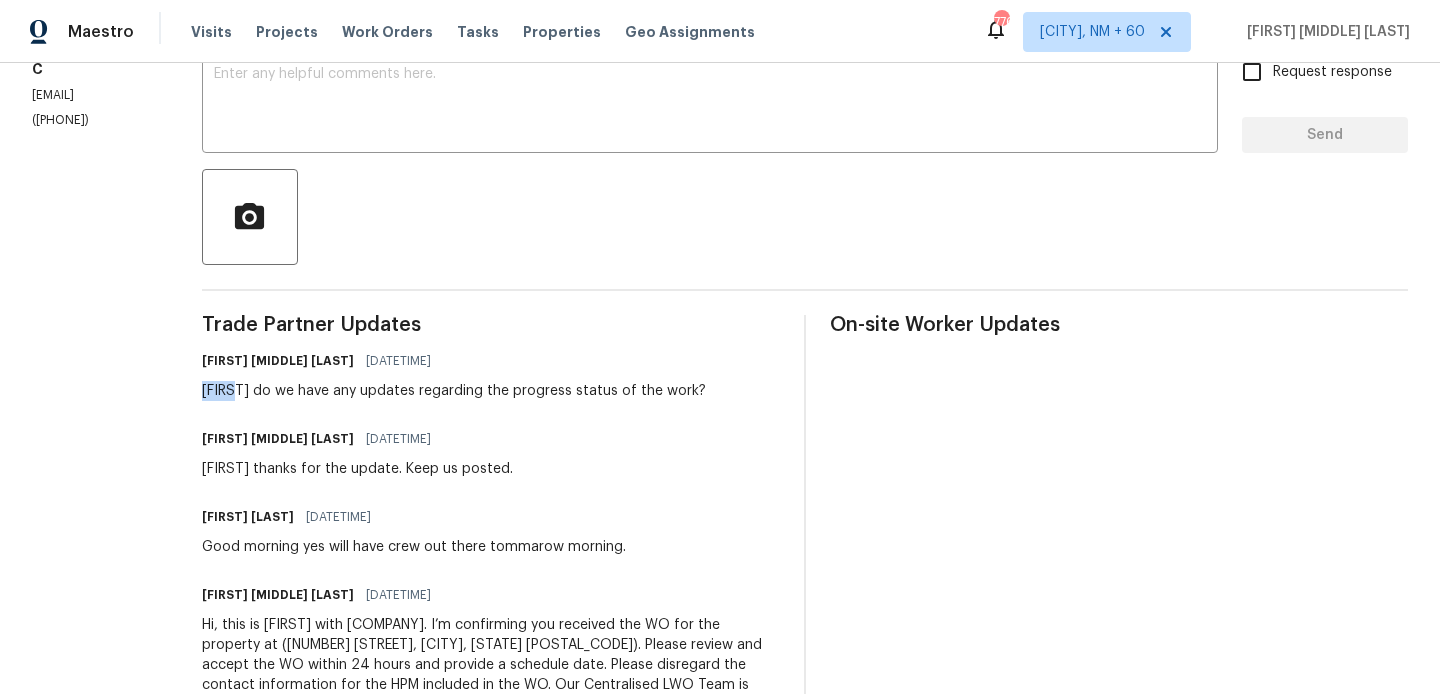 copy on "Josue" 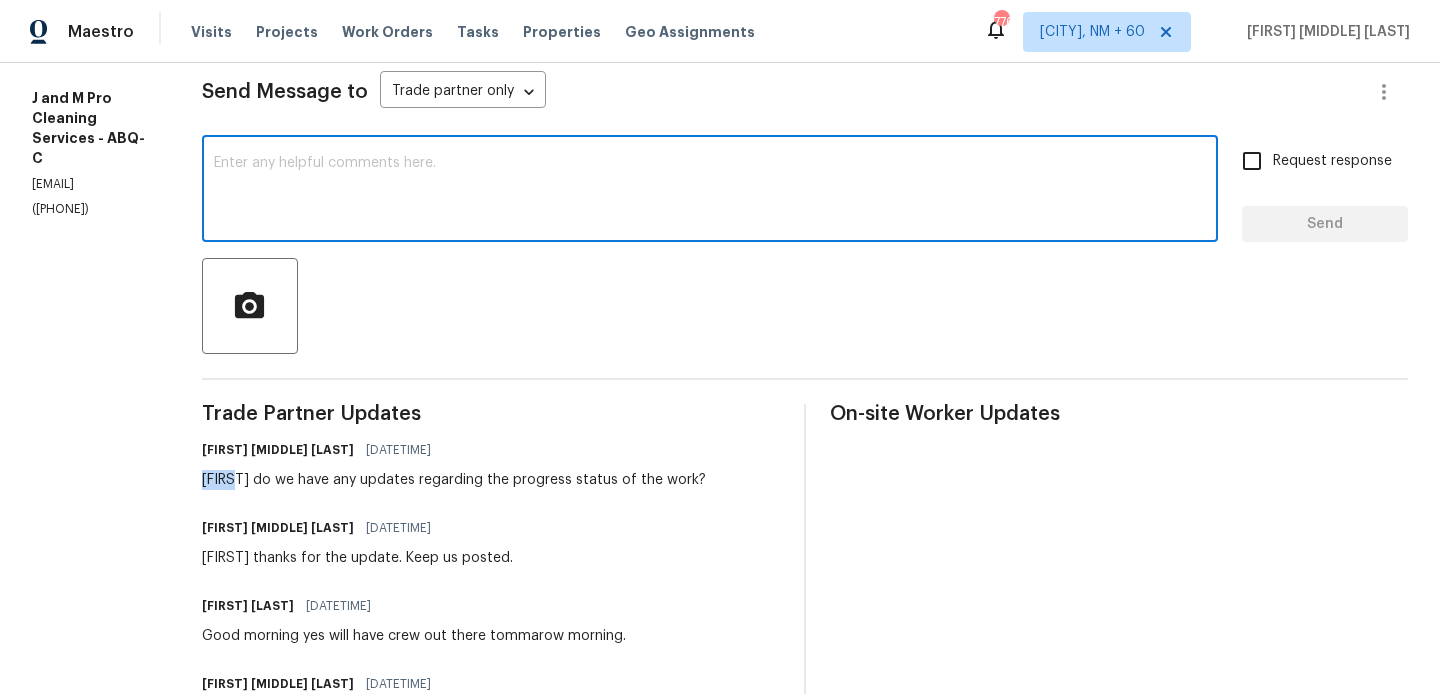 click at bounding box center [710, 191] 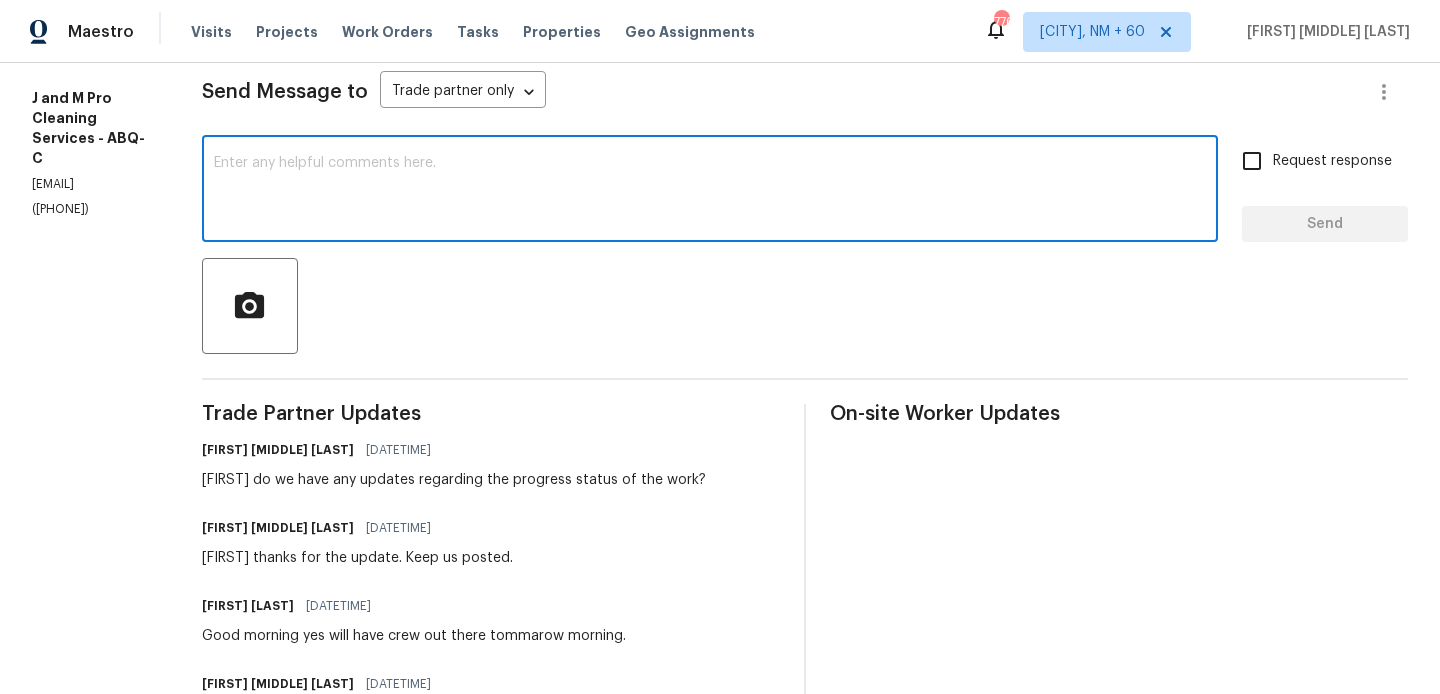 paste on "Josue" 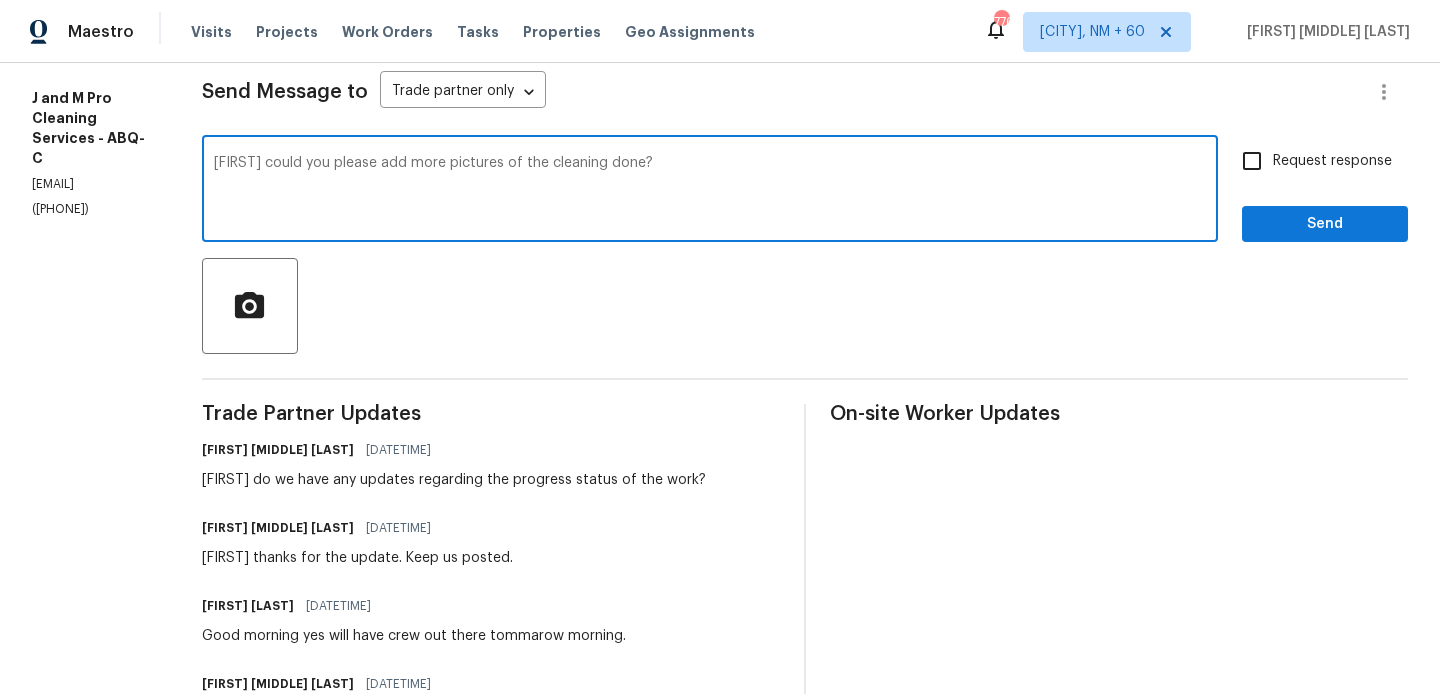 type on "Josue could you please add more pictures of the cleaning done?" 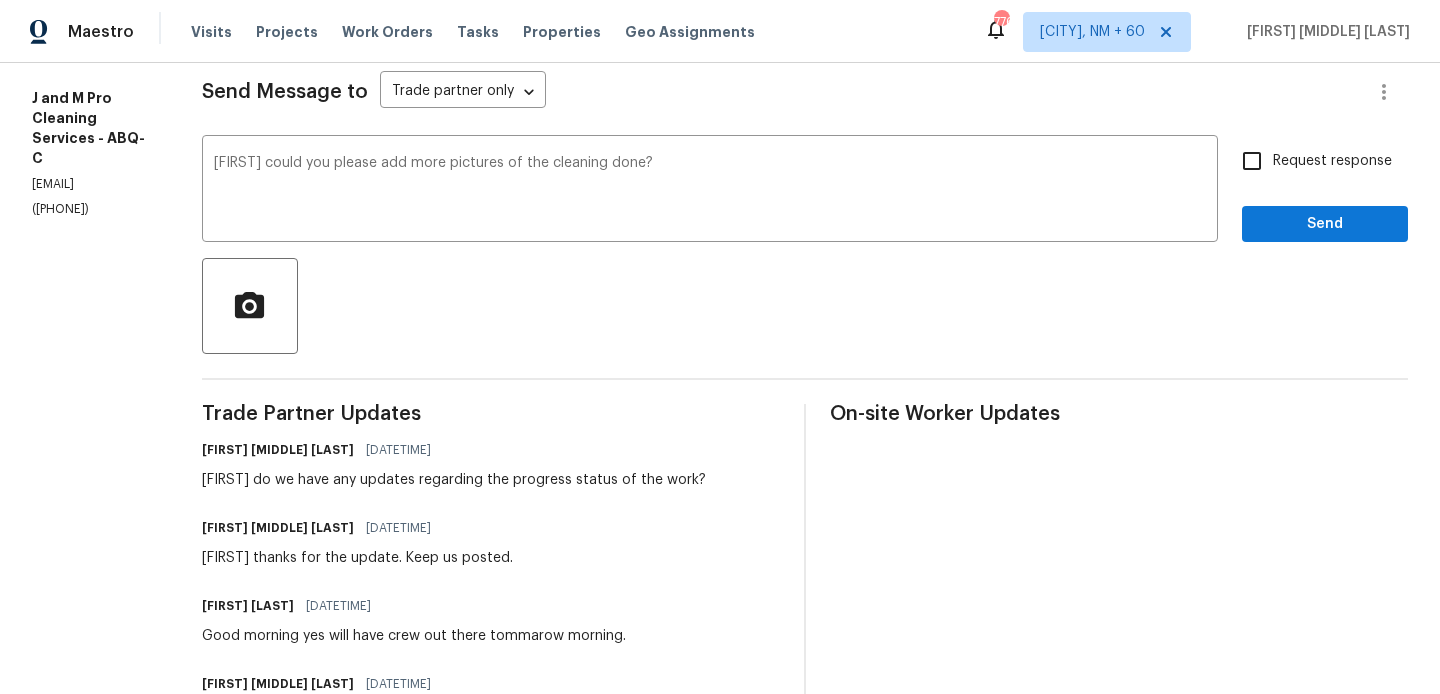 click on "Josue could you please add more pictures of the cleaning done? x ​ Request response Send" at bounding box center [805, 191] 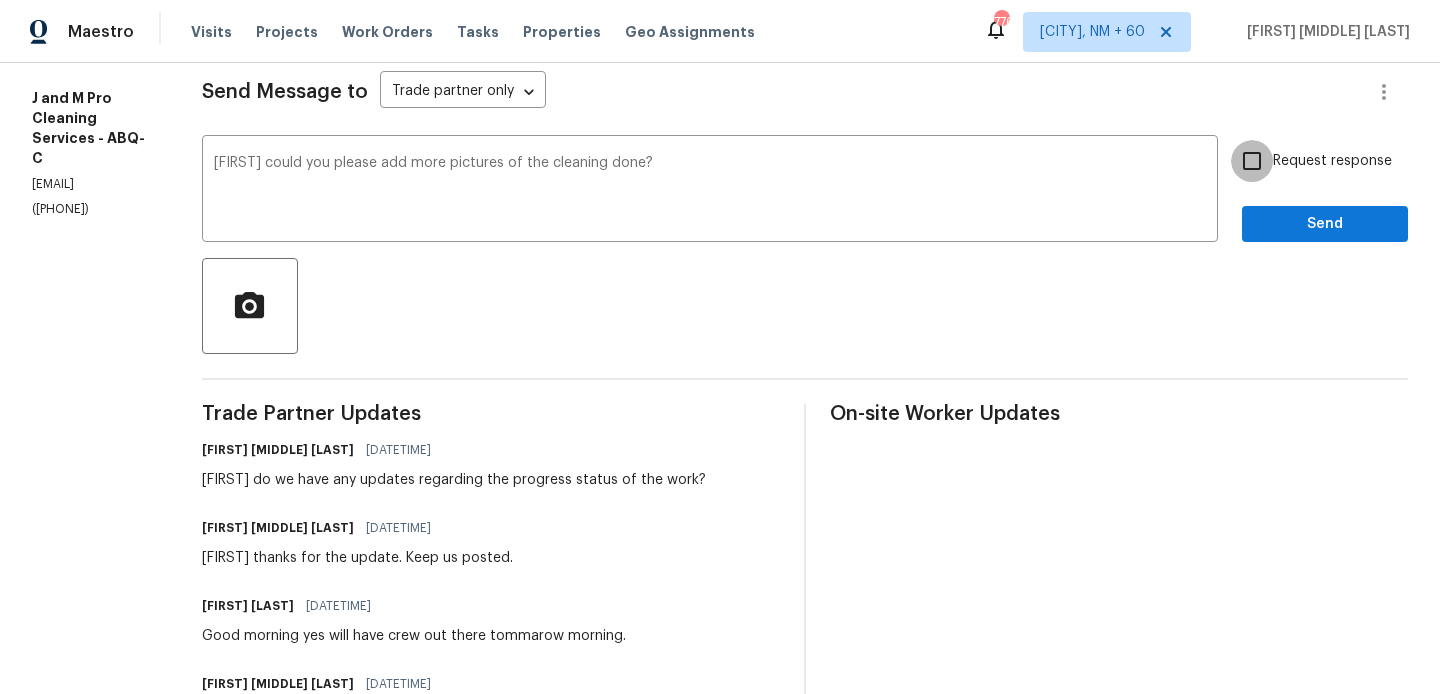 click on "Request response" at bounding box center [1252, 161] 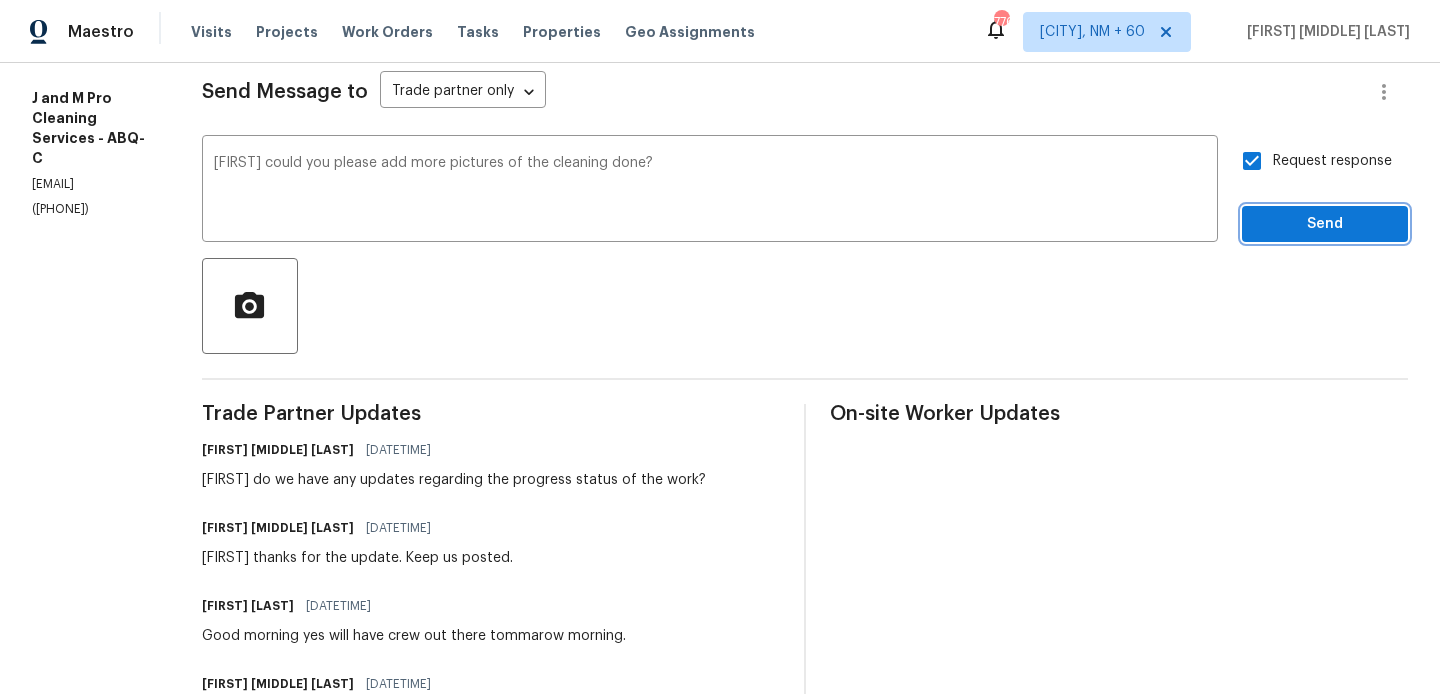 click on "Send" at bounding box center [1325, 224] 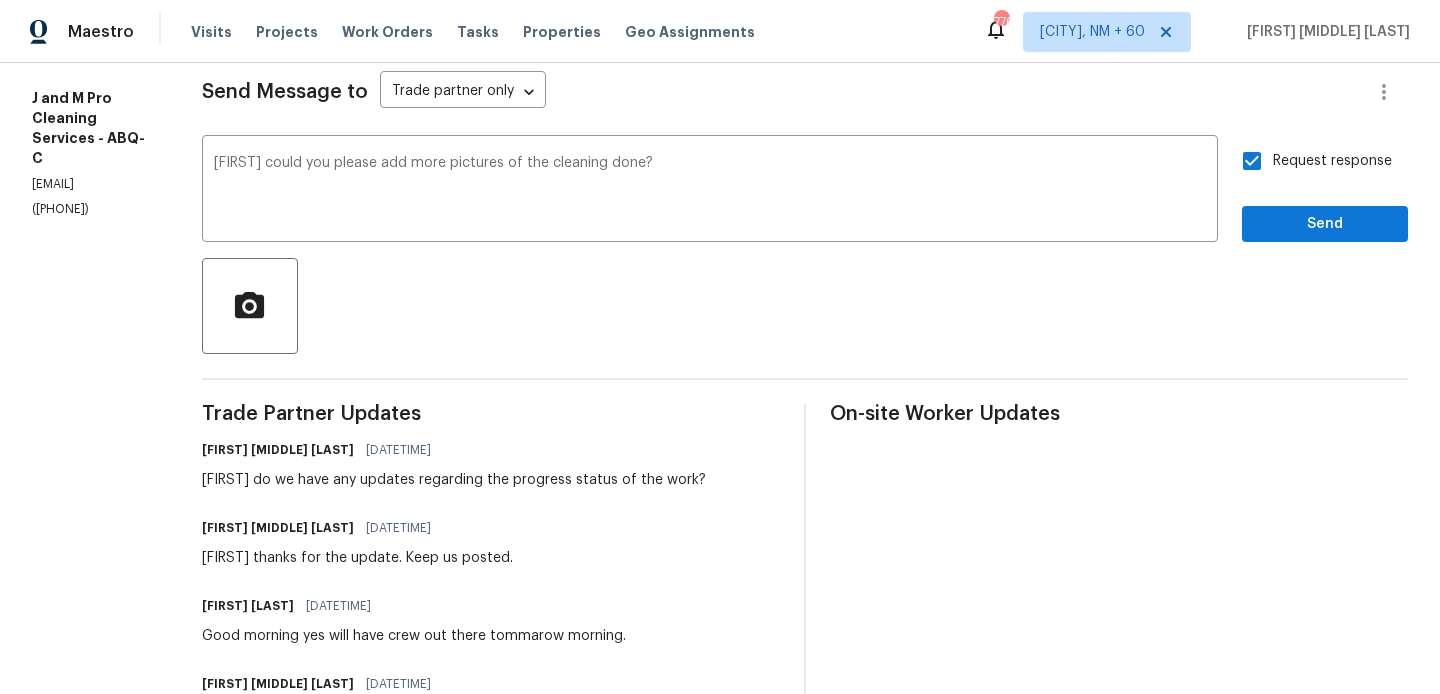 scroll, scrollTop: 53, scrollLeft: 0, axis: vertical 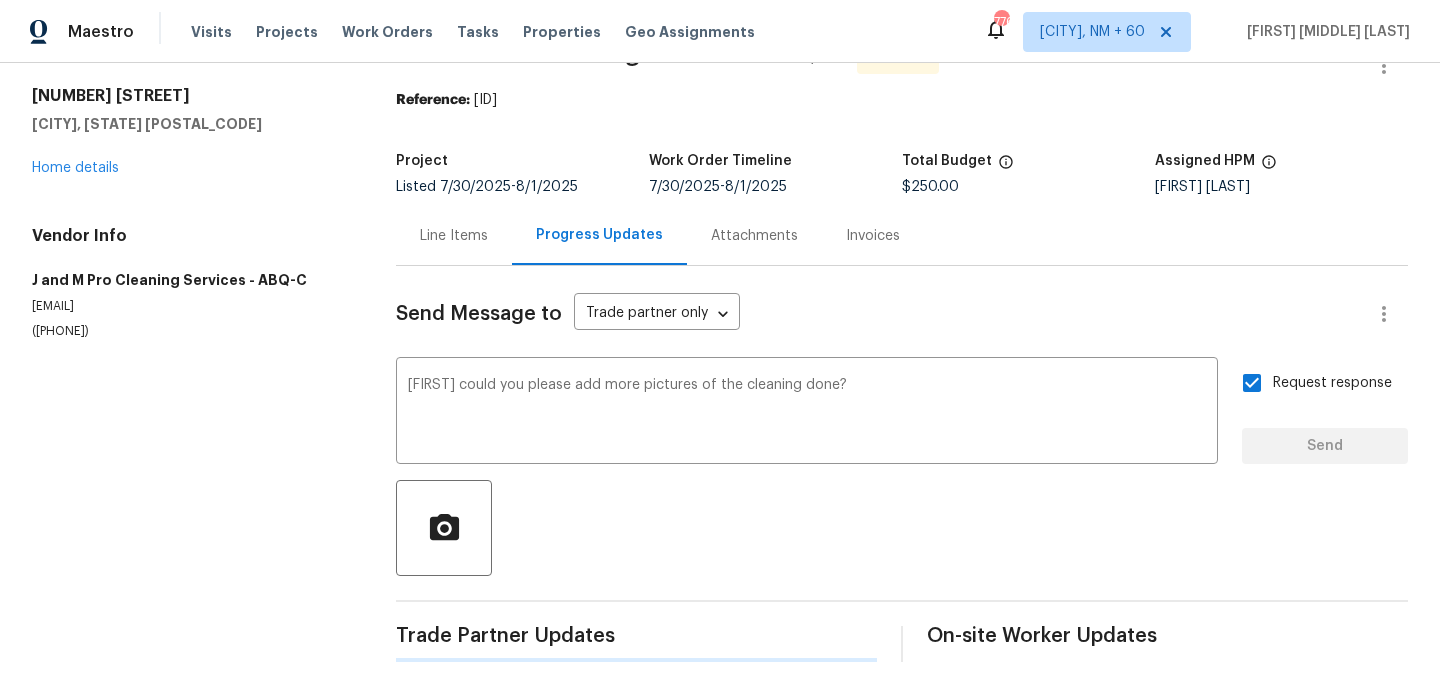 type 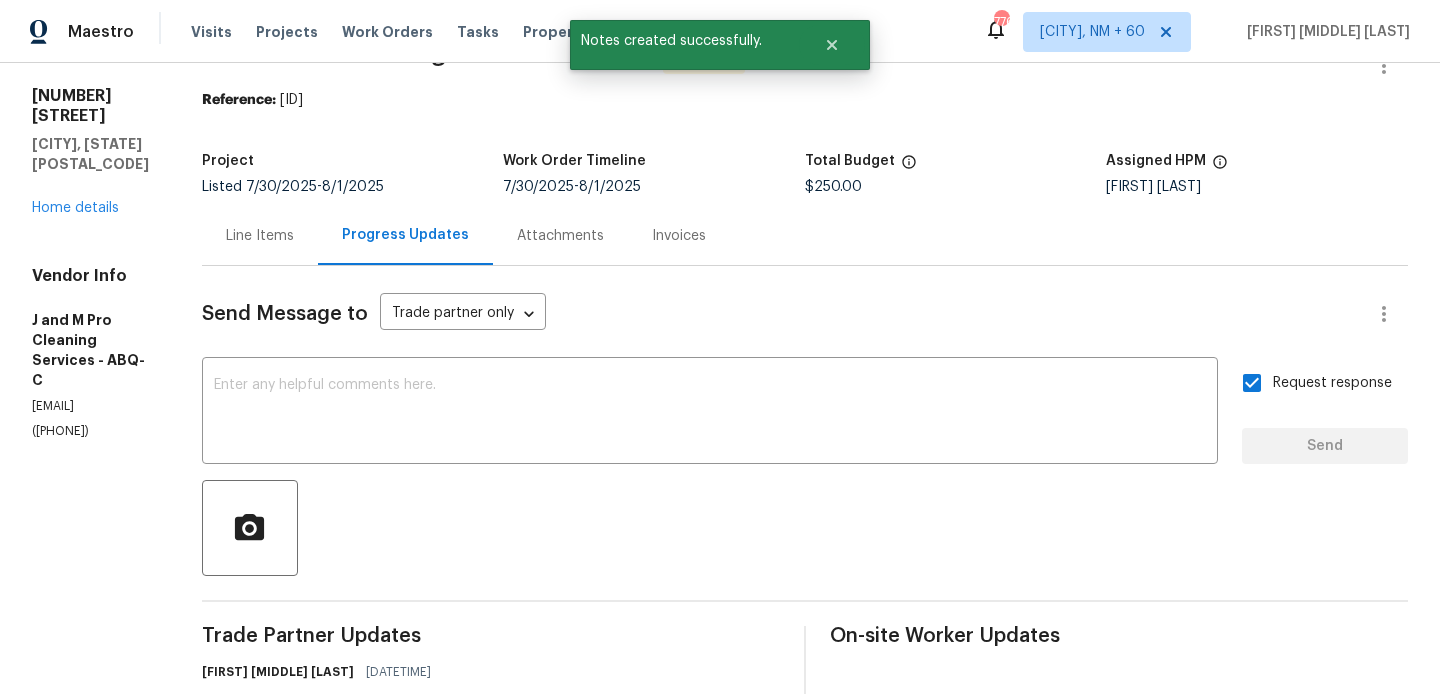 click on "Vendor Info J and M Pro Cleaning Services - ABQ-C jandmprocleaningservices@gmail.com (505) 980-9691" at bounding box center (93, 353) 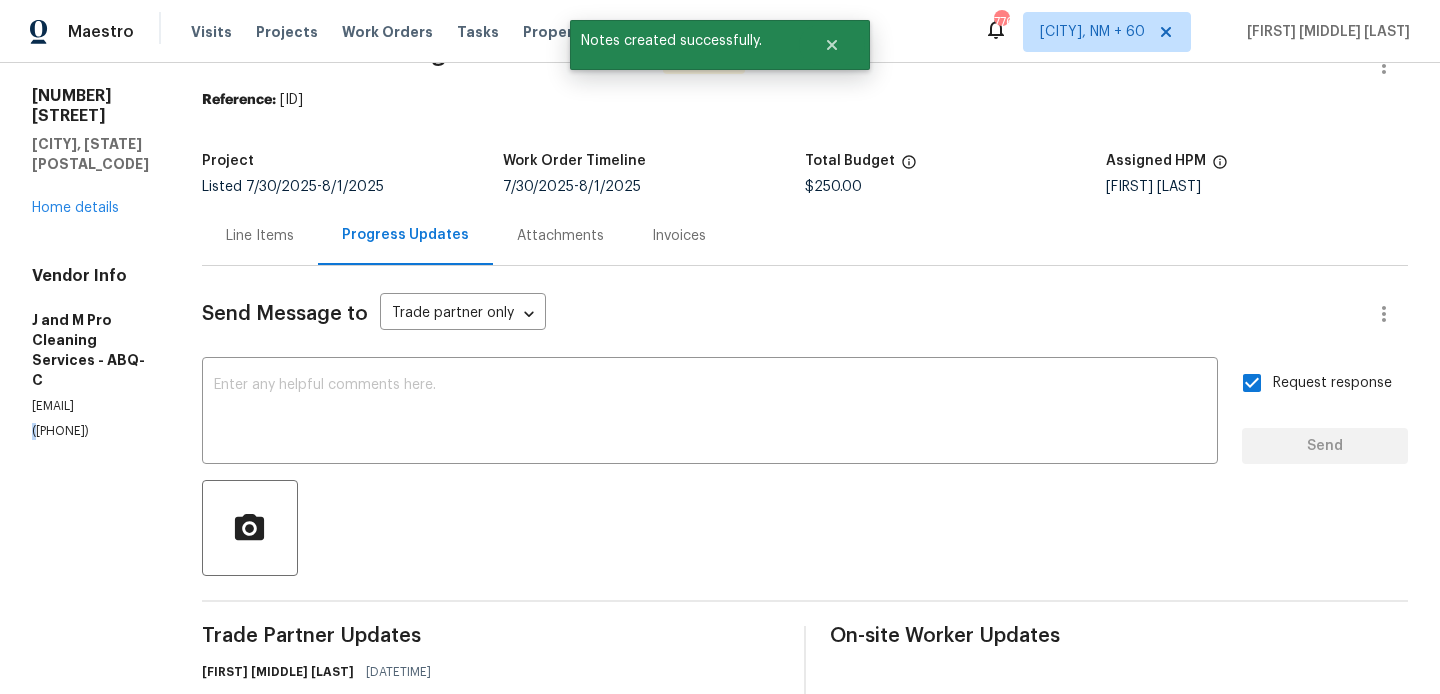 click on "Vendor Info J and M Pro Cleaning Services - ABQ-C jandmprocleaningservices@gmail.com (505) 980-9691" at bounding box center [93, 353] 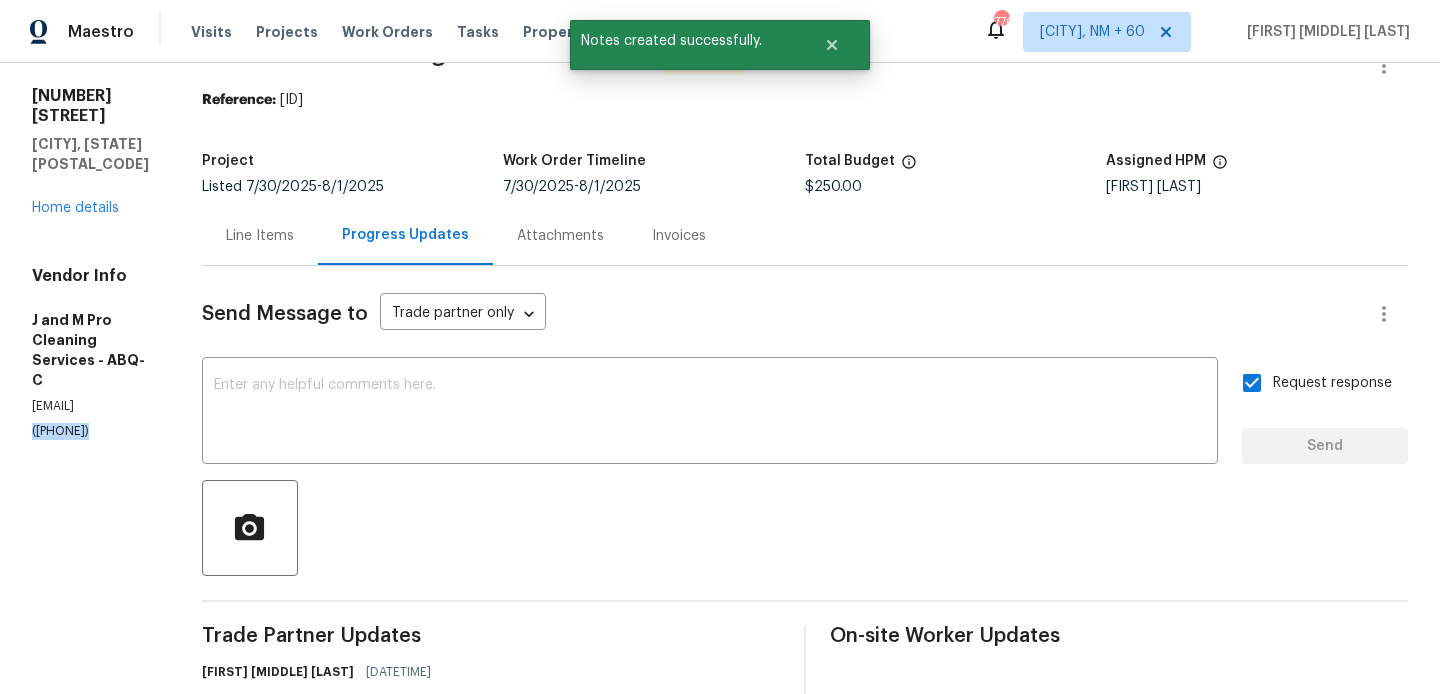 click on "Vendor Info J and M Pro Cleaning Services - ABQ-C jandmprocleaningservices@gmail.com (505) 980-9691" at bounding box center [93, 353] 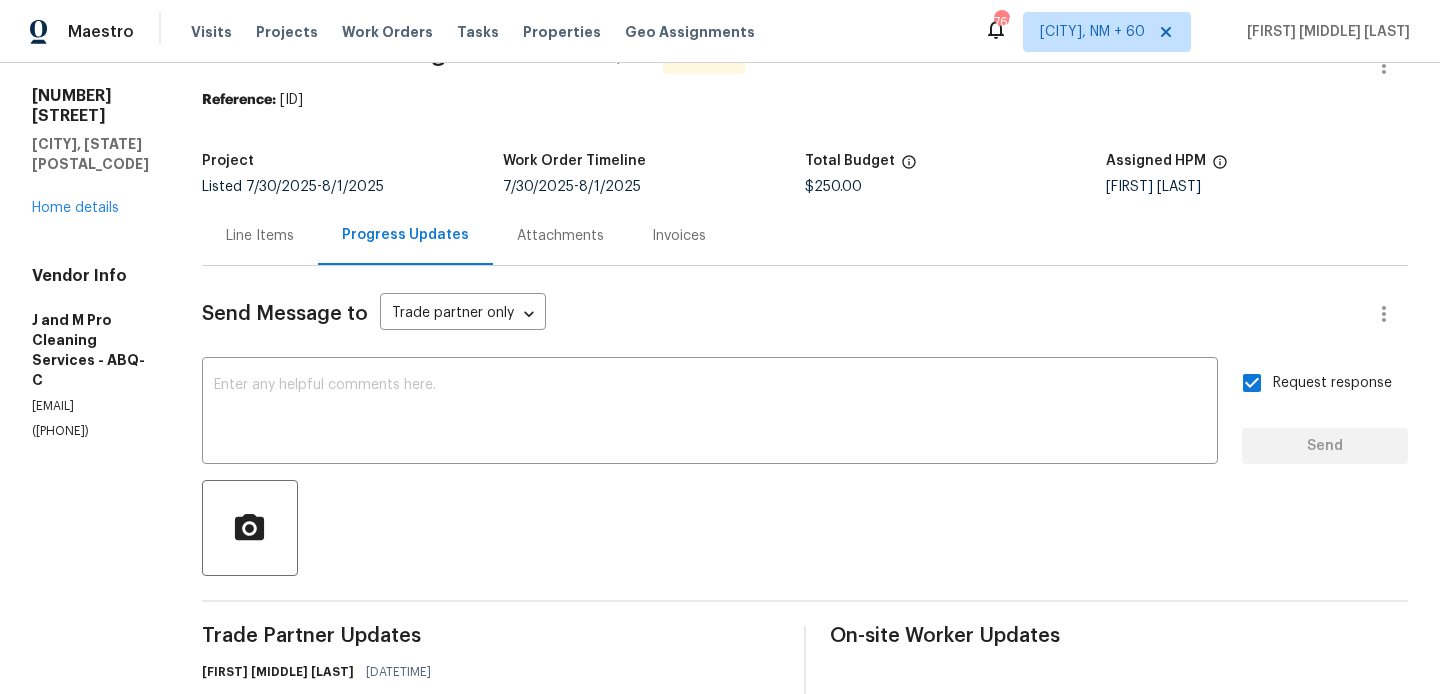 click on "All work orders 1225 La Fonda St Bernalillo, NM 87004 Home details Vendor Info J and M Pro Cleaning Services - ABQ-C jandmprocleaningservices@gmail.com (505) 980-9691" at bounding box center [93, 241] 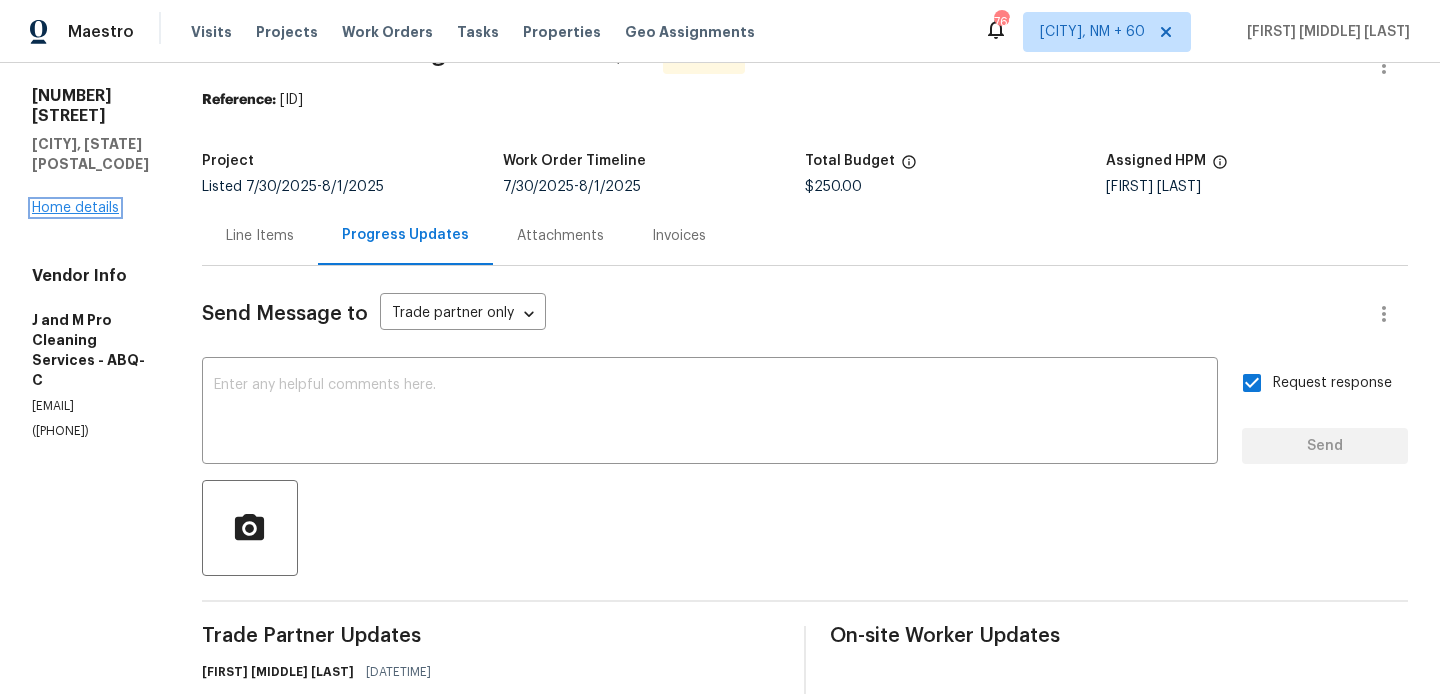 click on "Home details" at bounding box center (75, 208) 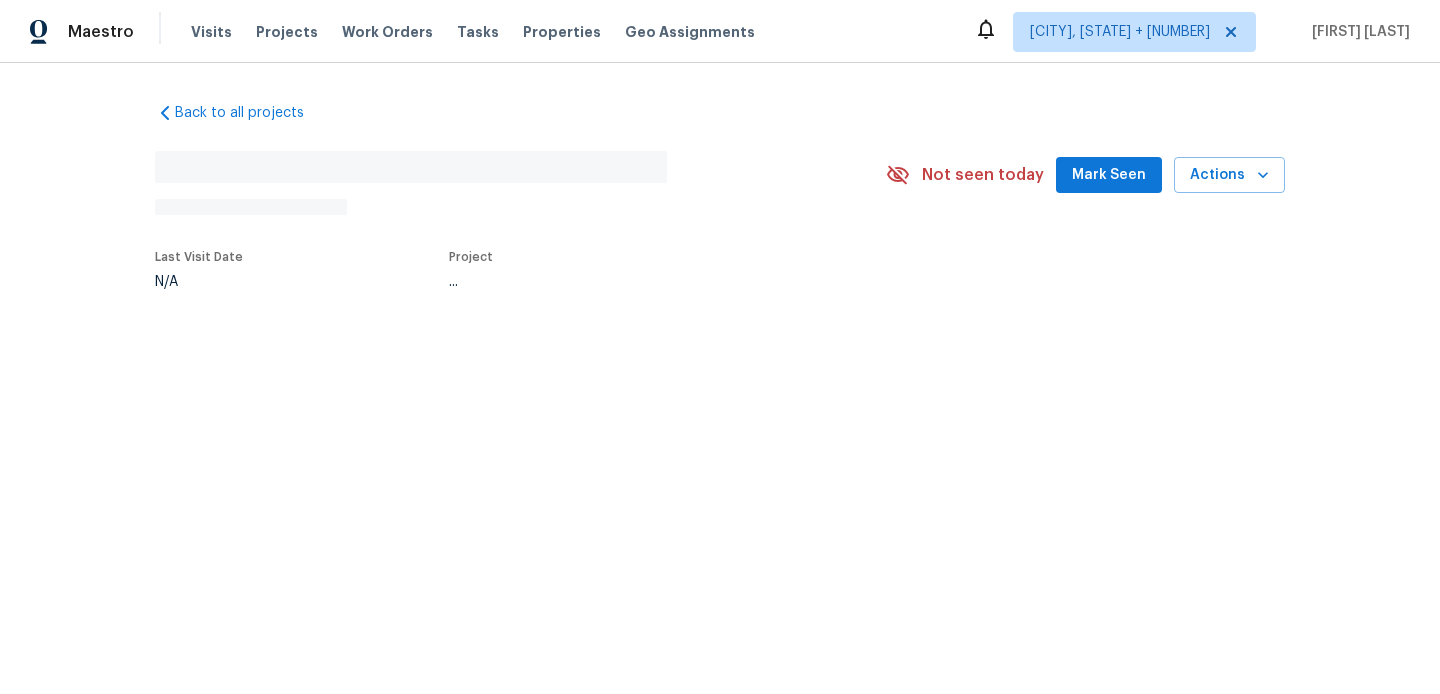 scroll, scrollTop: 0, scrollLeft: 0, axis: both 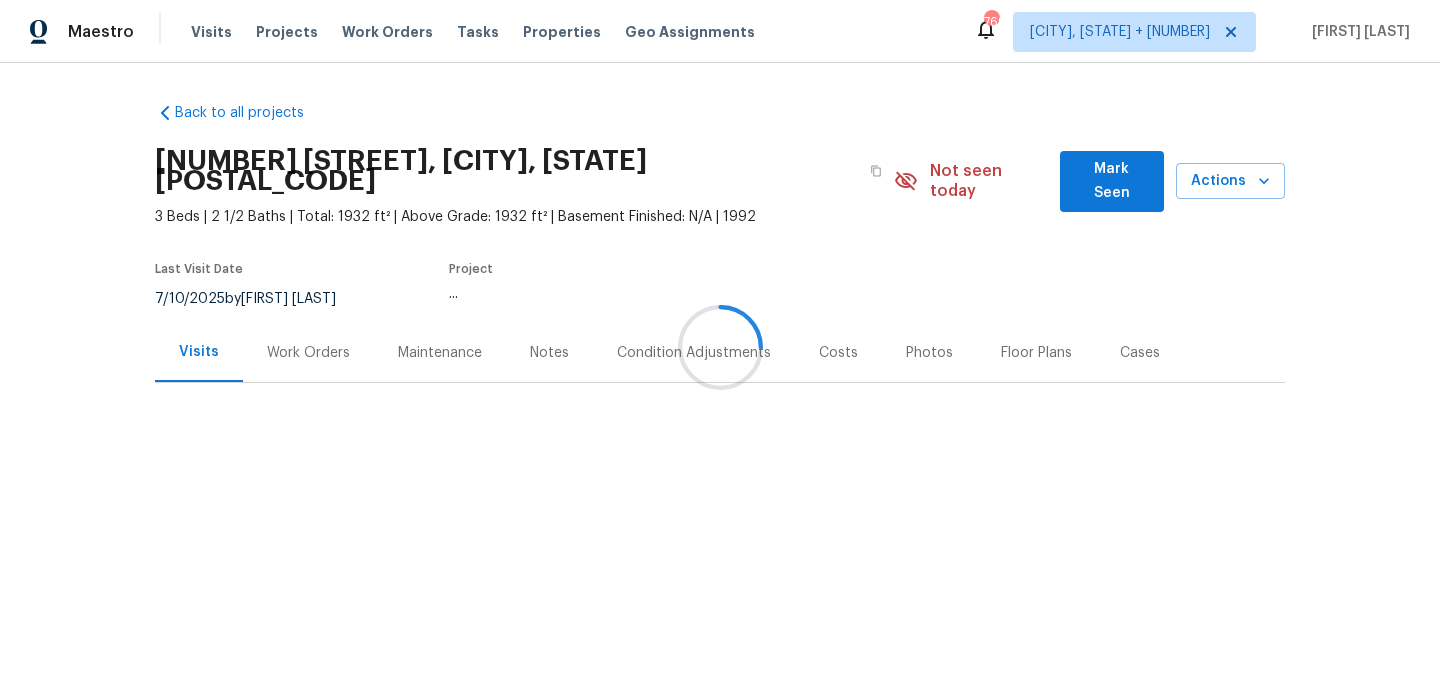 click on "Work Orders" at bounding box center (308, 353) 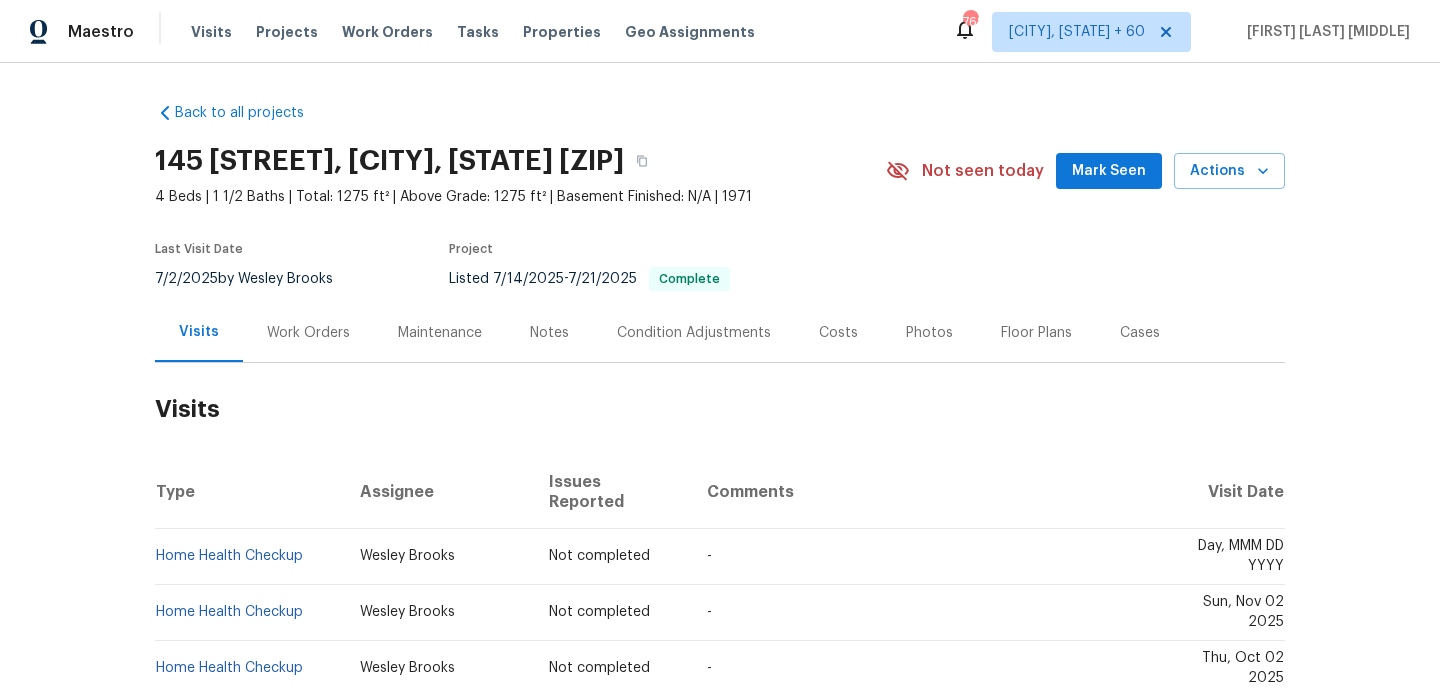 scroll, scrollTop: 0, scrollLeft: 0, axis: both 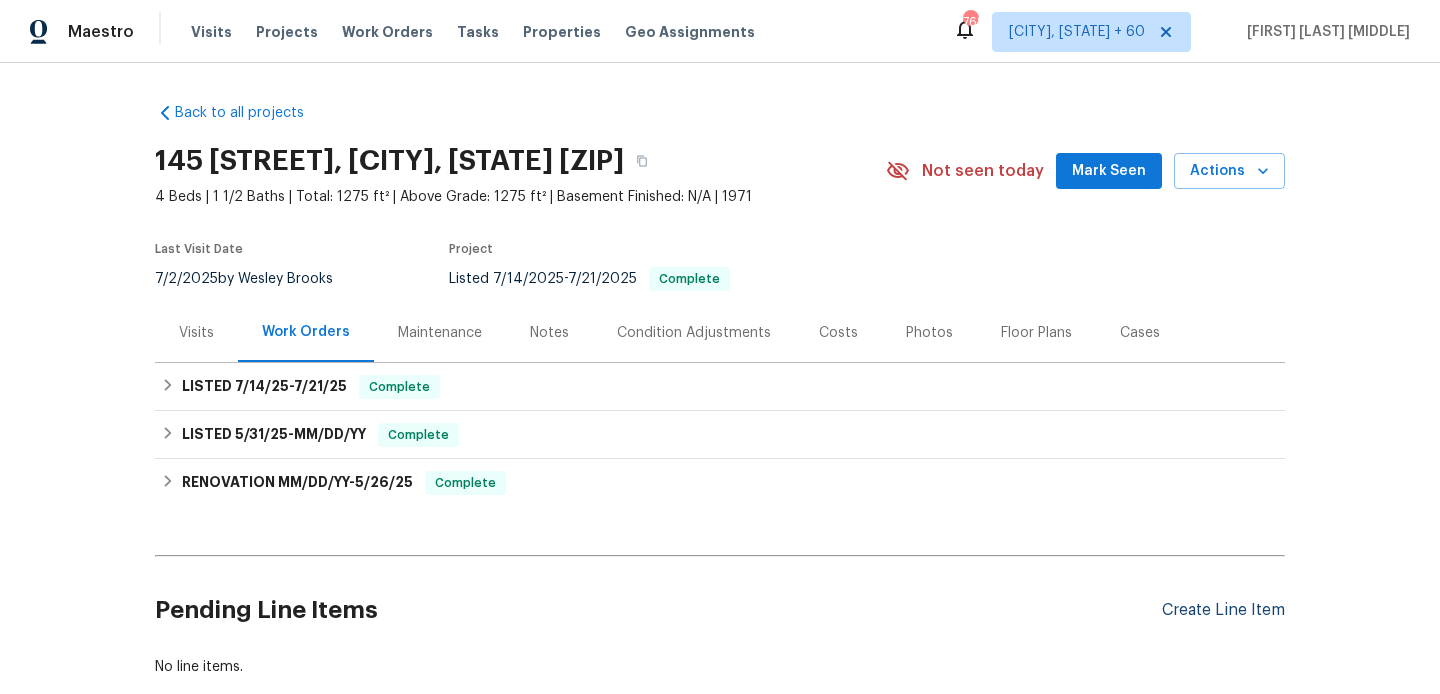 click on "Create Line Item" at bounding box center [1223, 610] 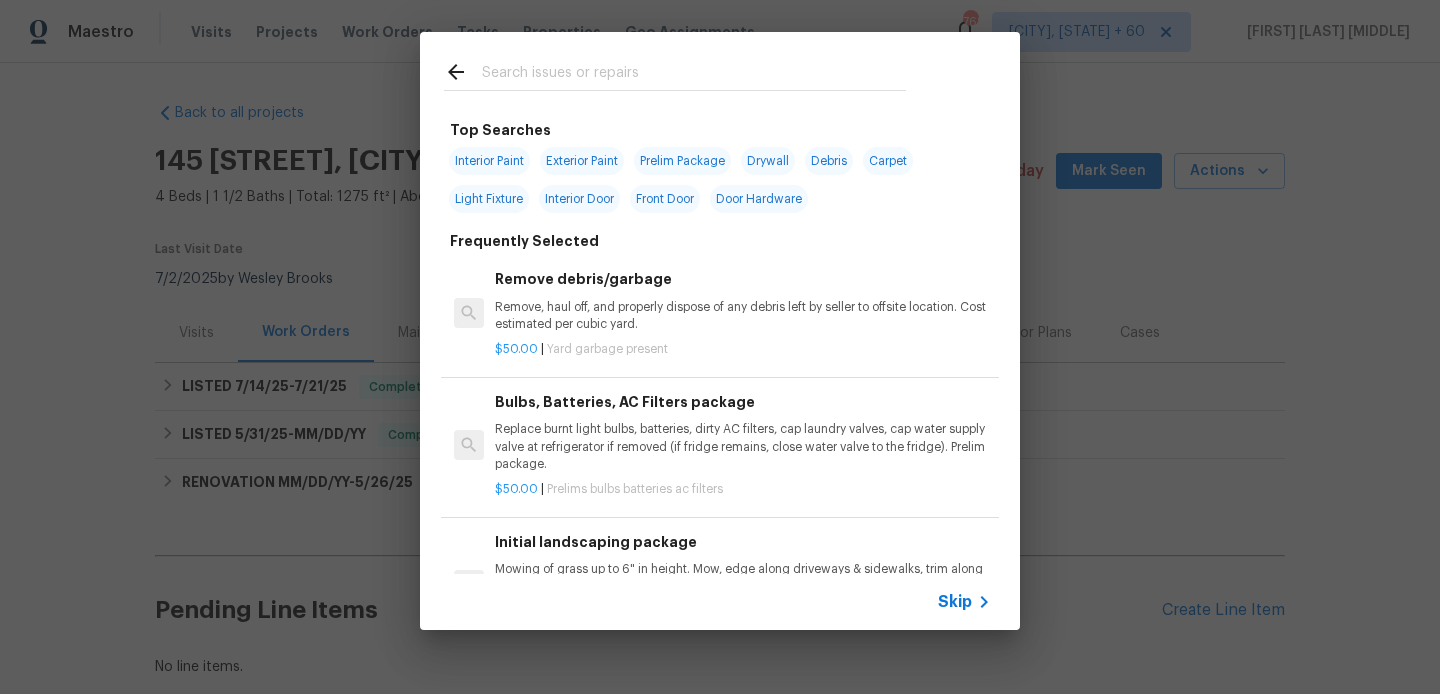 click at bounding box center (694, 75) 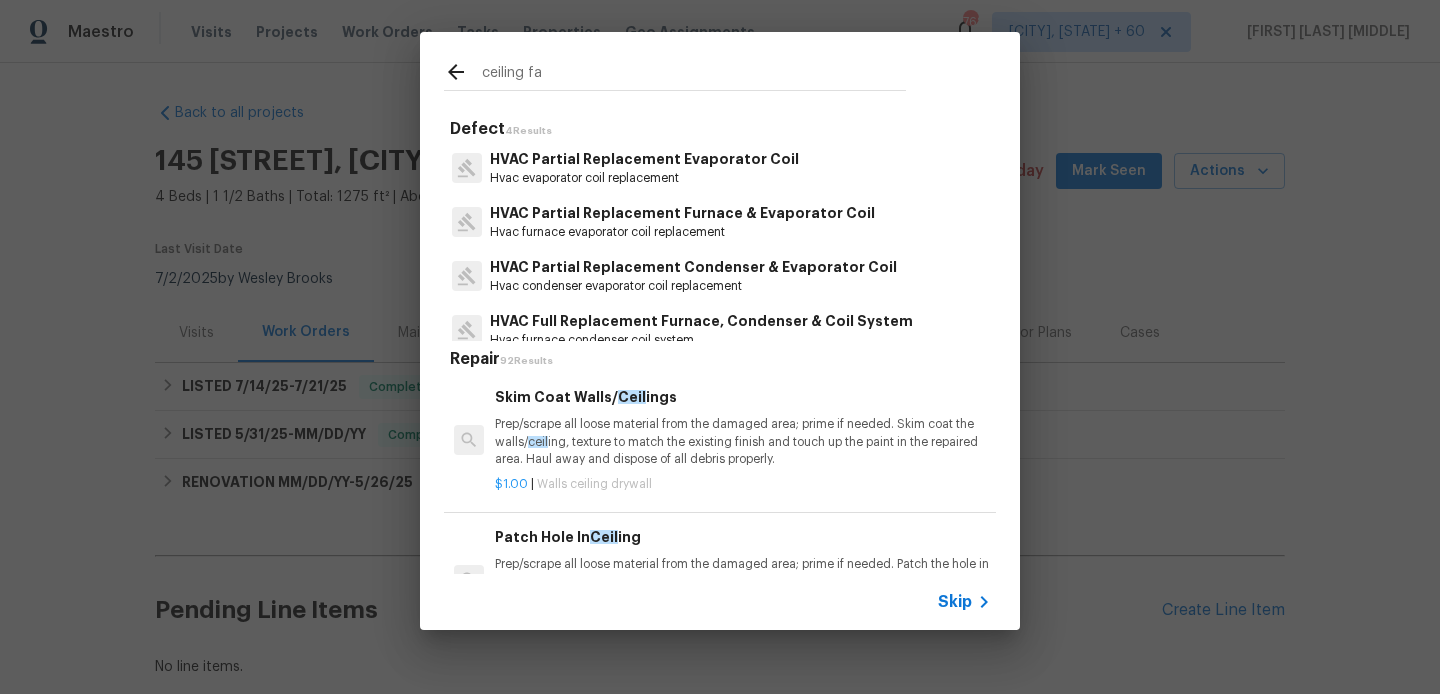 type on "ceiling fan" 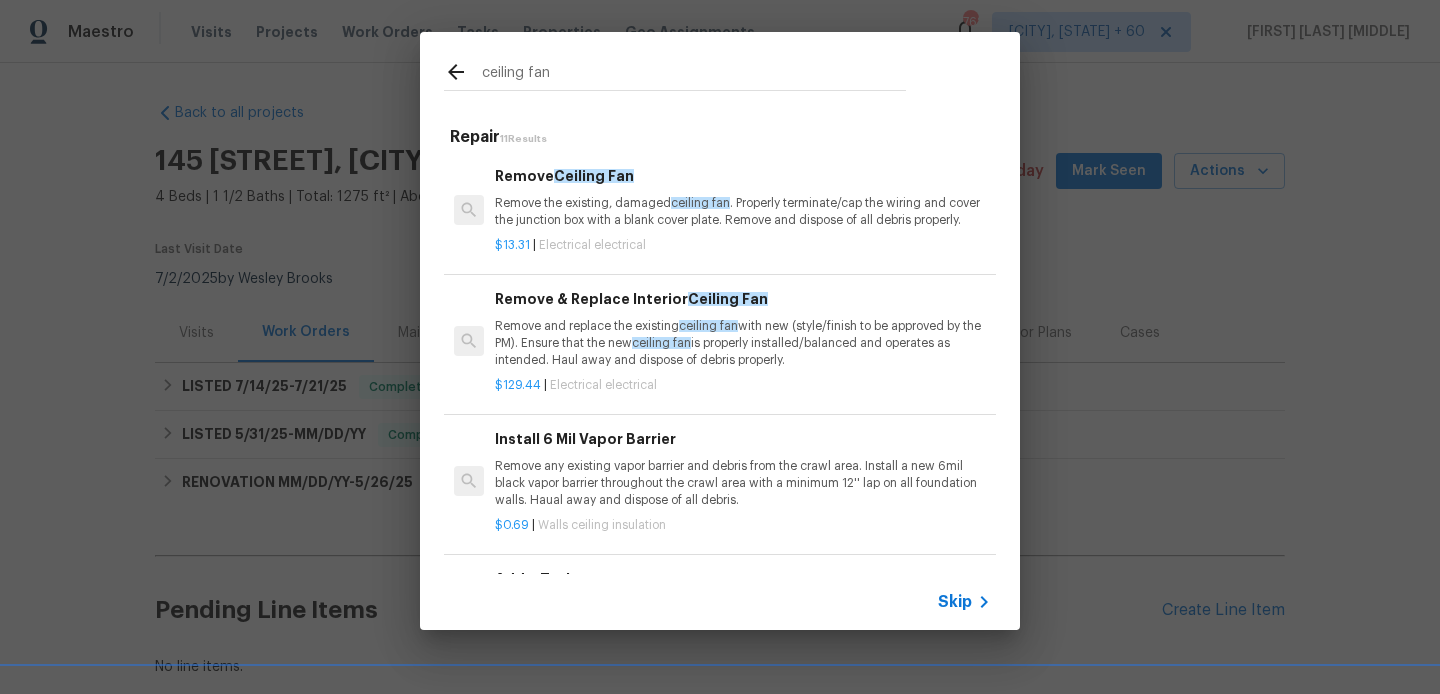 click on "Remove the existing, damaged  ceiling fan . Properly terminate/cap the wiring and cover the  junction box with a blank cover plate. Remove and dispose of all debris properly." at bounding box center (743, 212) 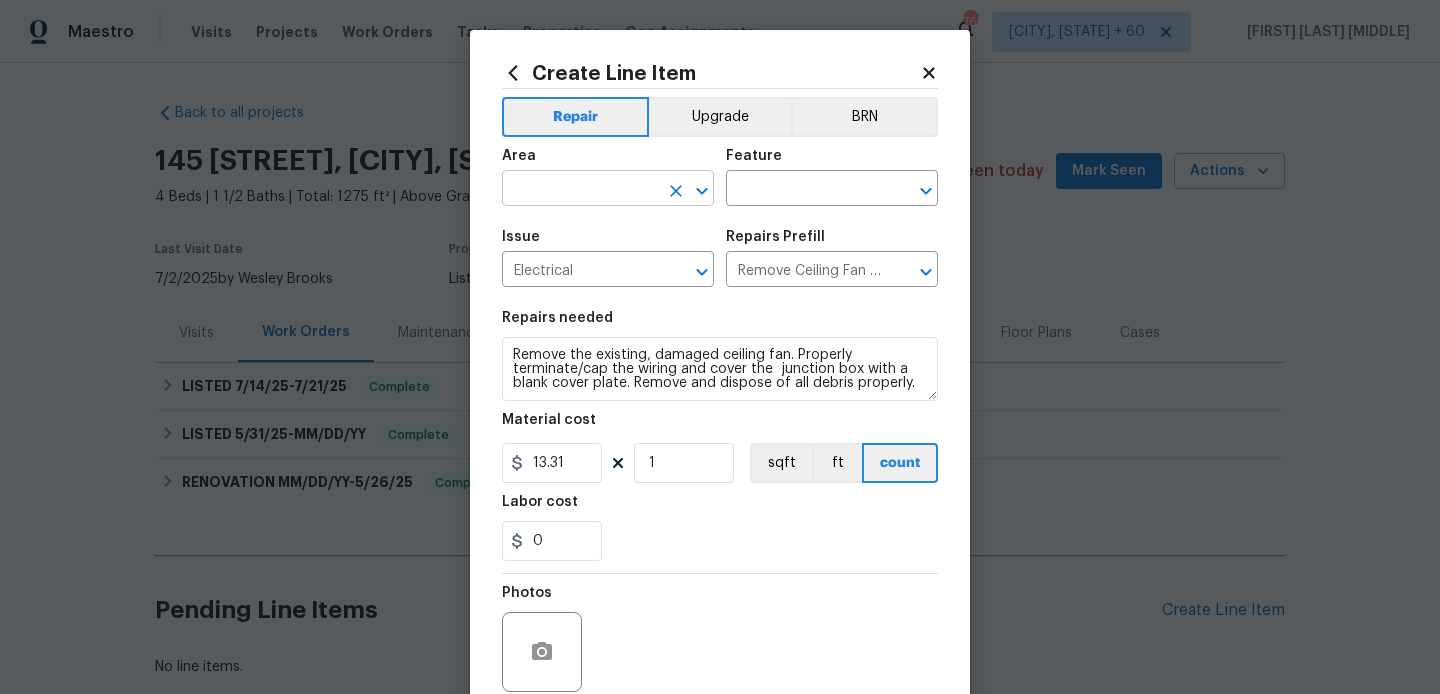click at bounding box center (580, 190) 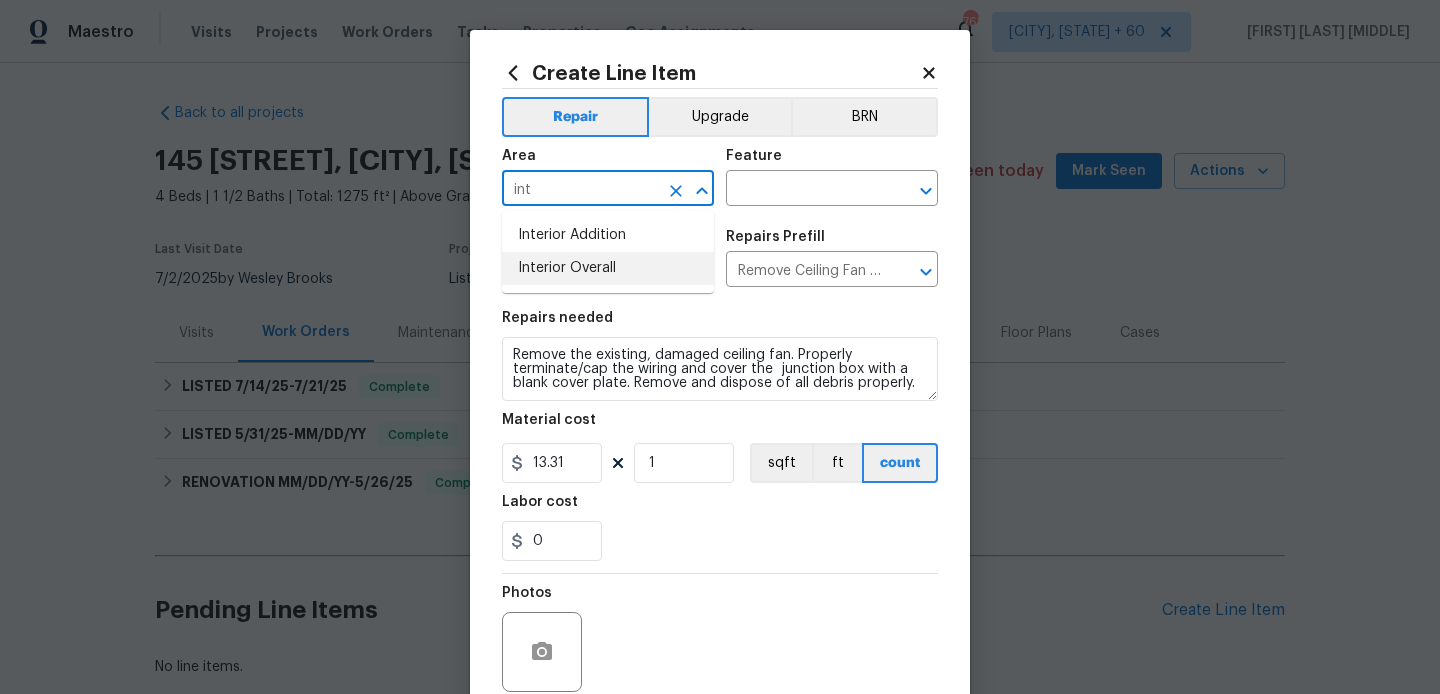 click on "Interior Overall" at bounding box center [608, 268] 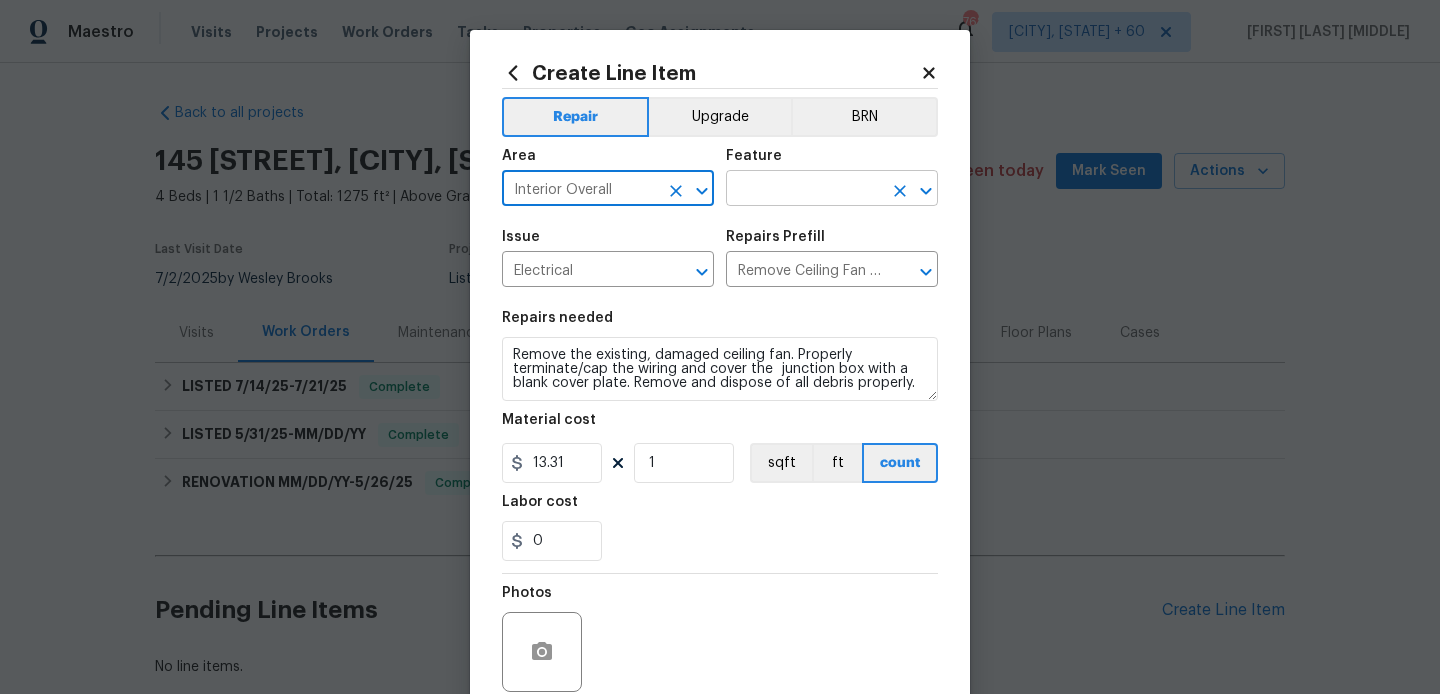 type on "Interior Overall" 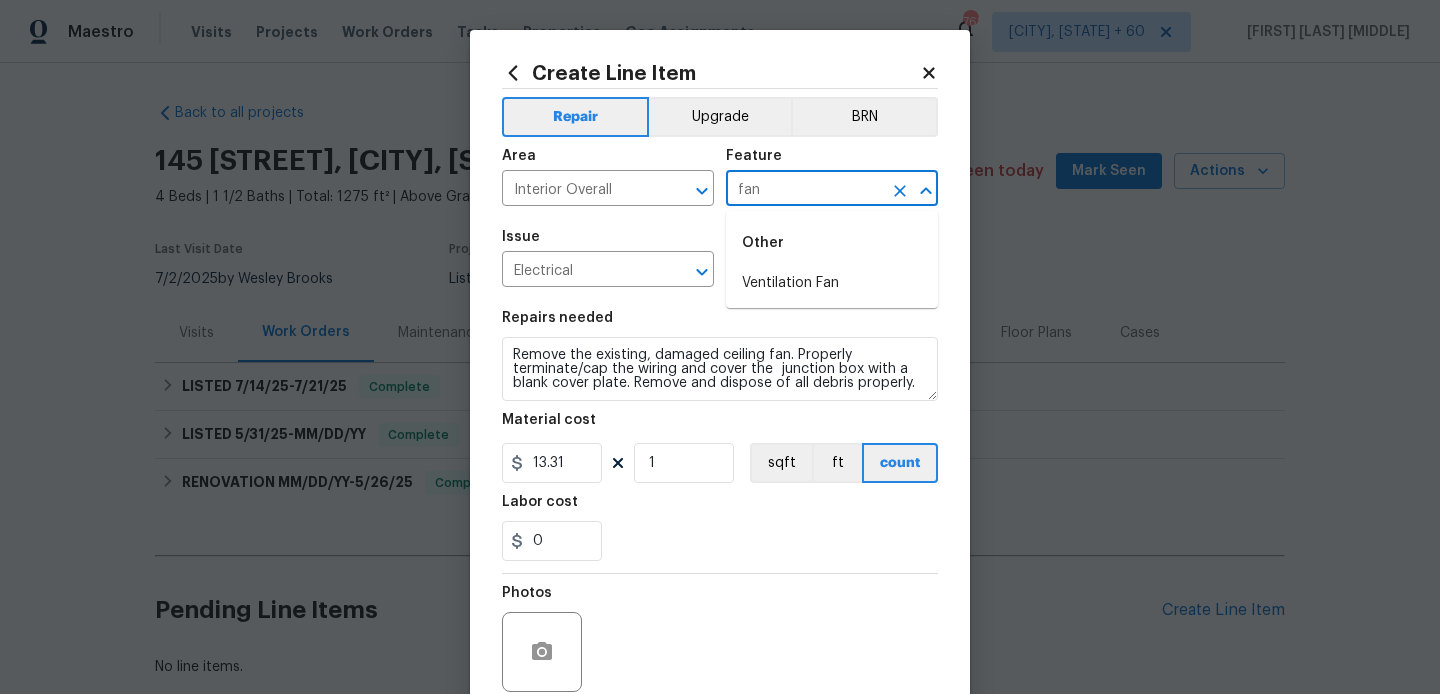 click on "Ventilation Fan" at bounding box center (832, 283) 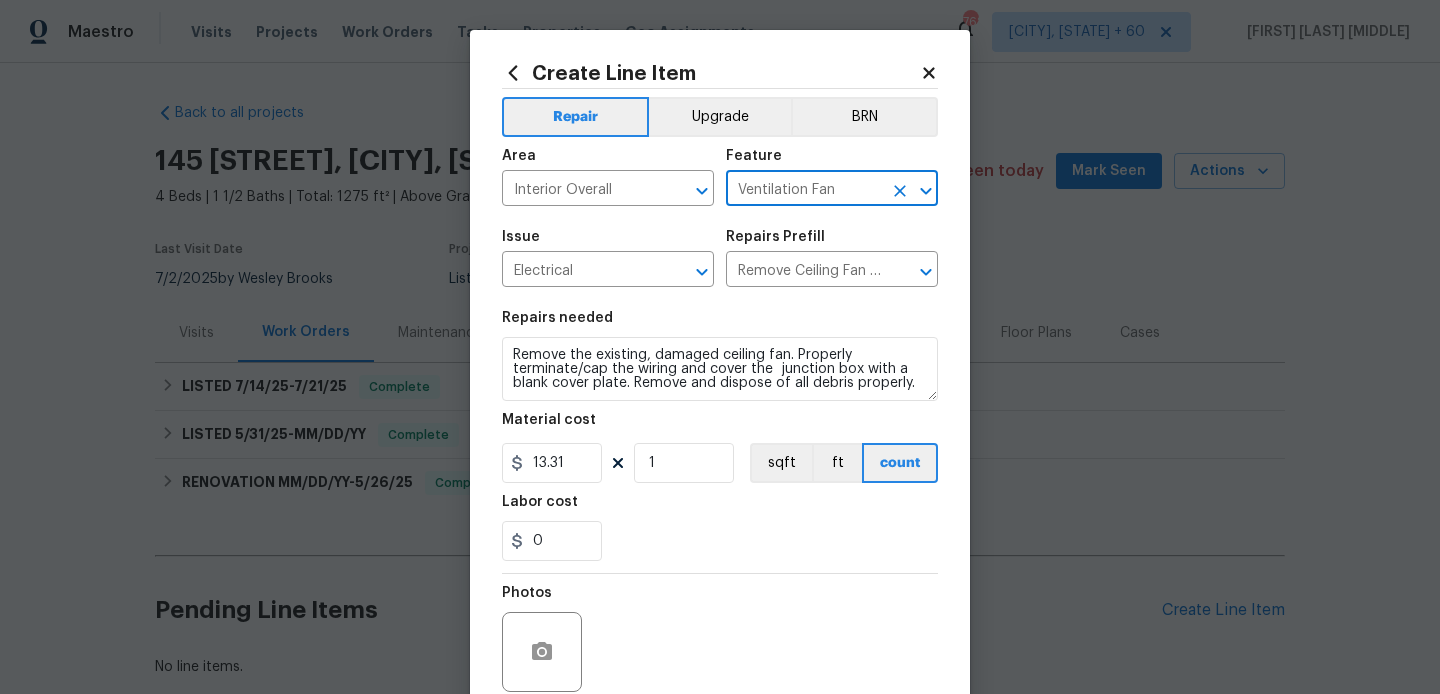 type on "Ventilation Fan" 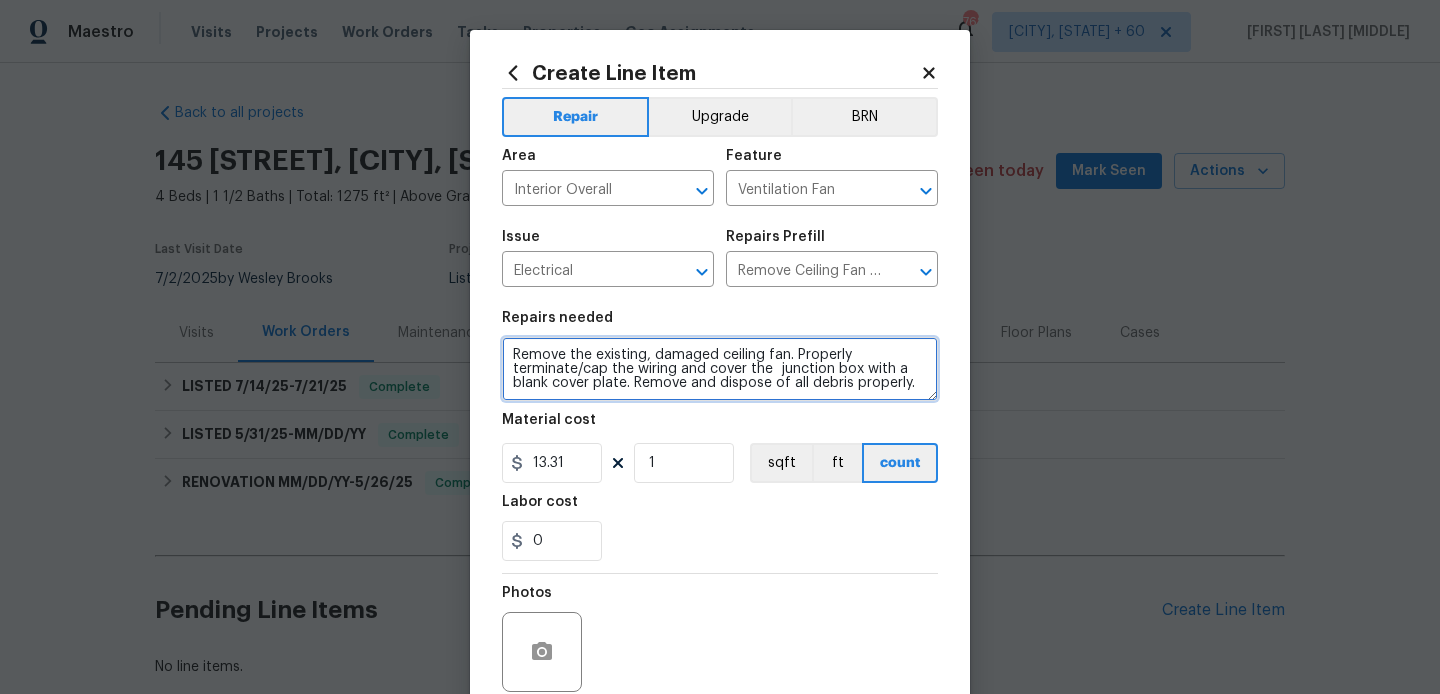 click on "Remove the existing, damaged ceiling fan. Properly terminate/cap the wiring and cover the  junction box with a blank cover plate. Remove and dispose of all debris properly." at bounding box center (720, 369) 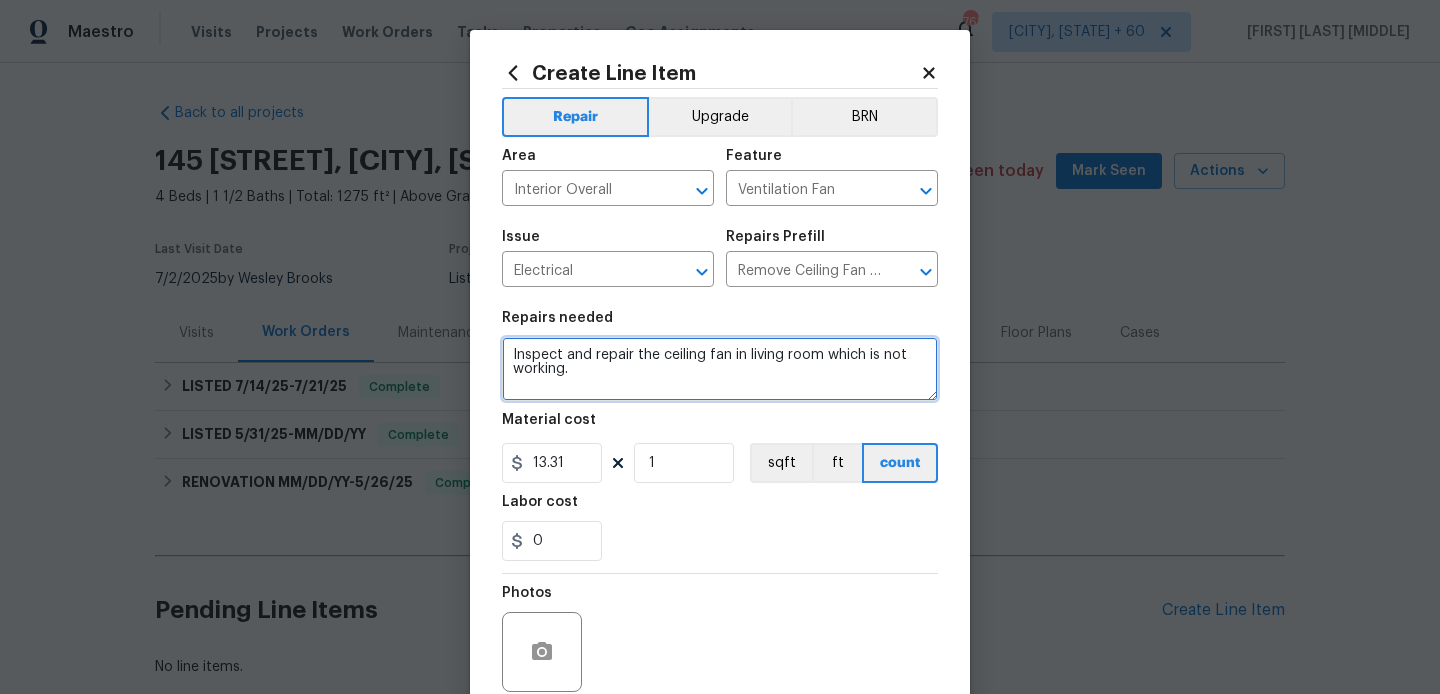 type on "Inspect and repair the ceiling fan in living room which is not working." 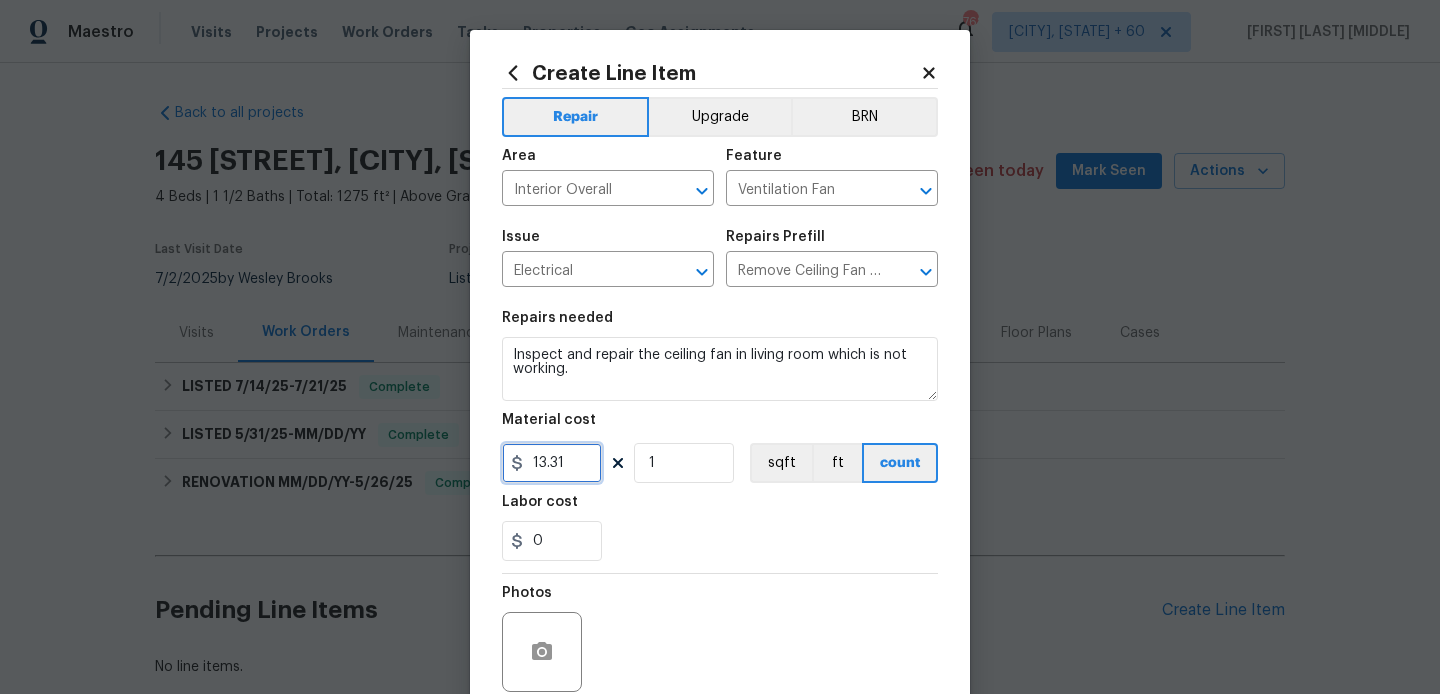 click on "13.31" at bounding box center (552, 463) 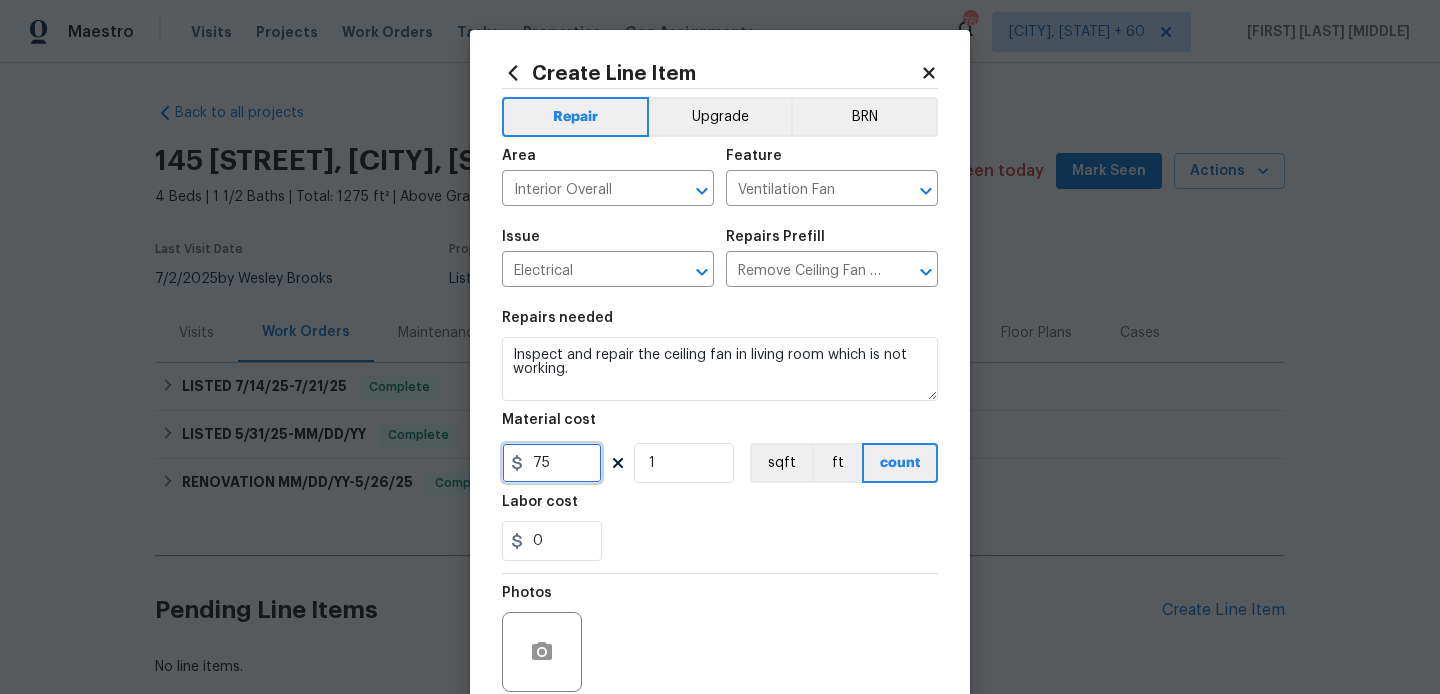 scroll, scrollTop: 168, scrollLeft: 0, axis: vertical 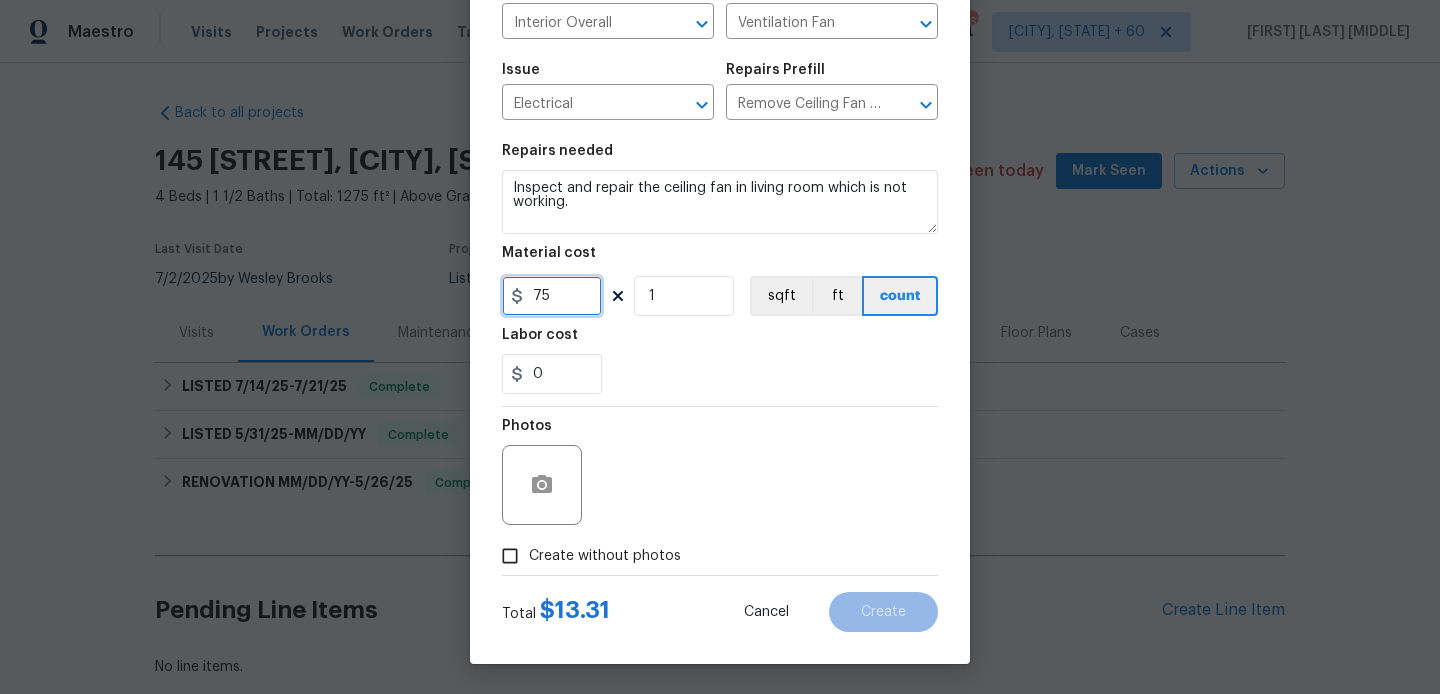 type on "75" 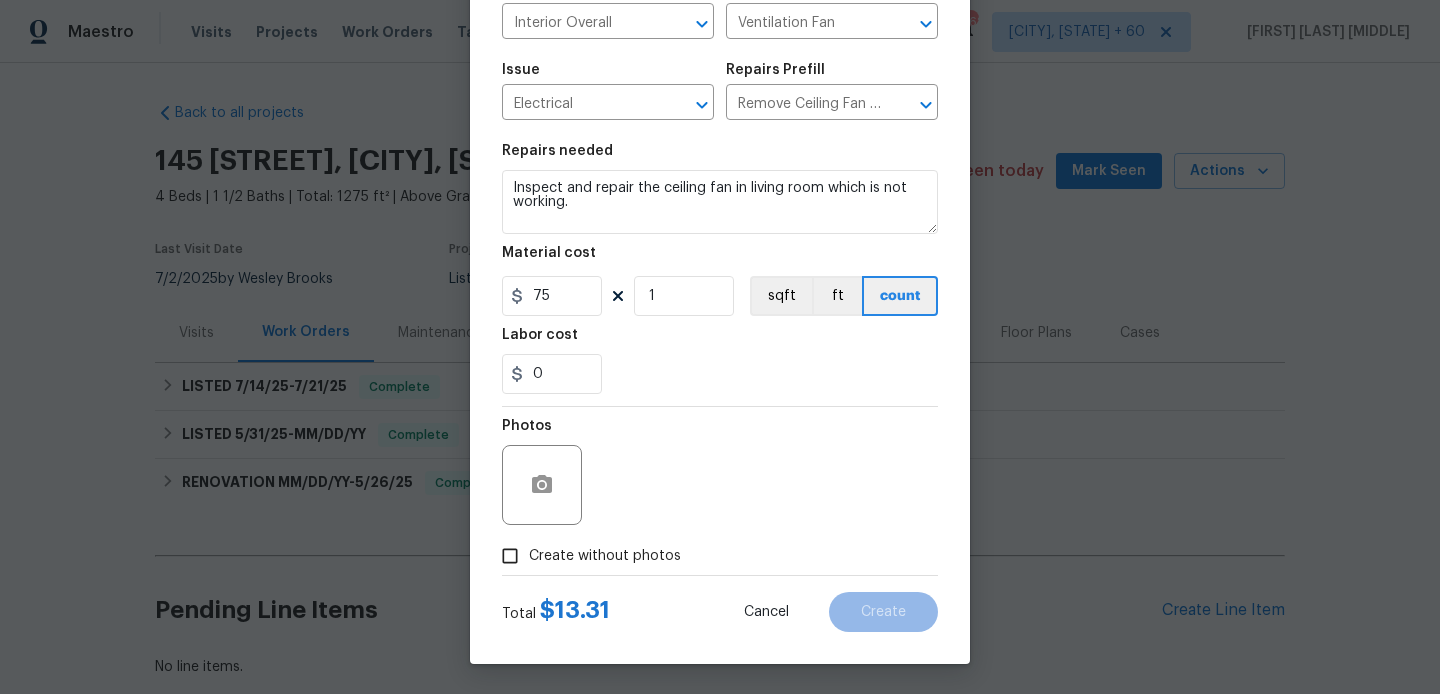 click on "Create without photos" at bounding box center [586, 556] 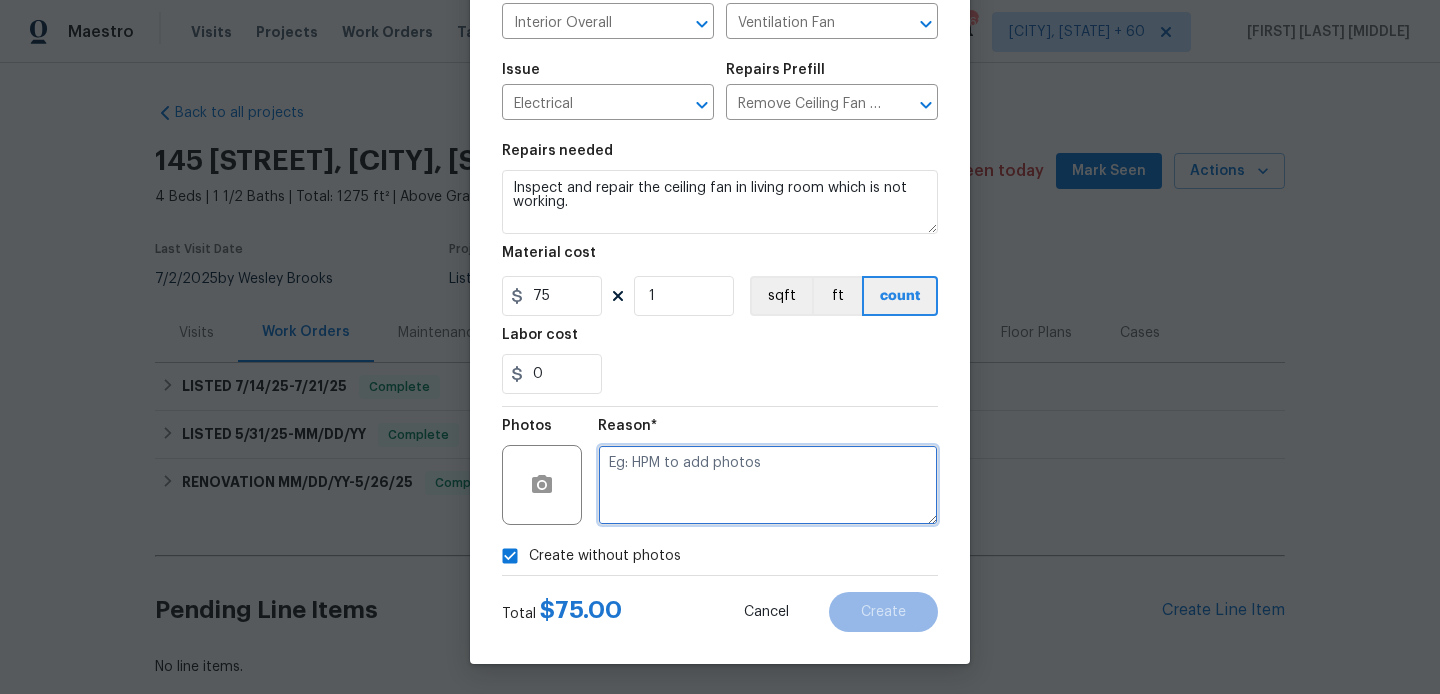 click at bounding box center [768, 485] 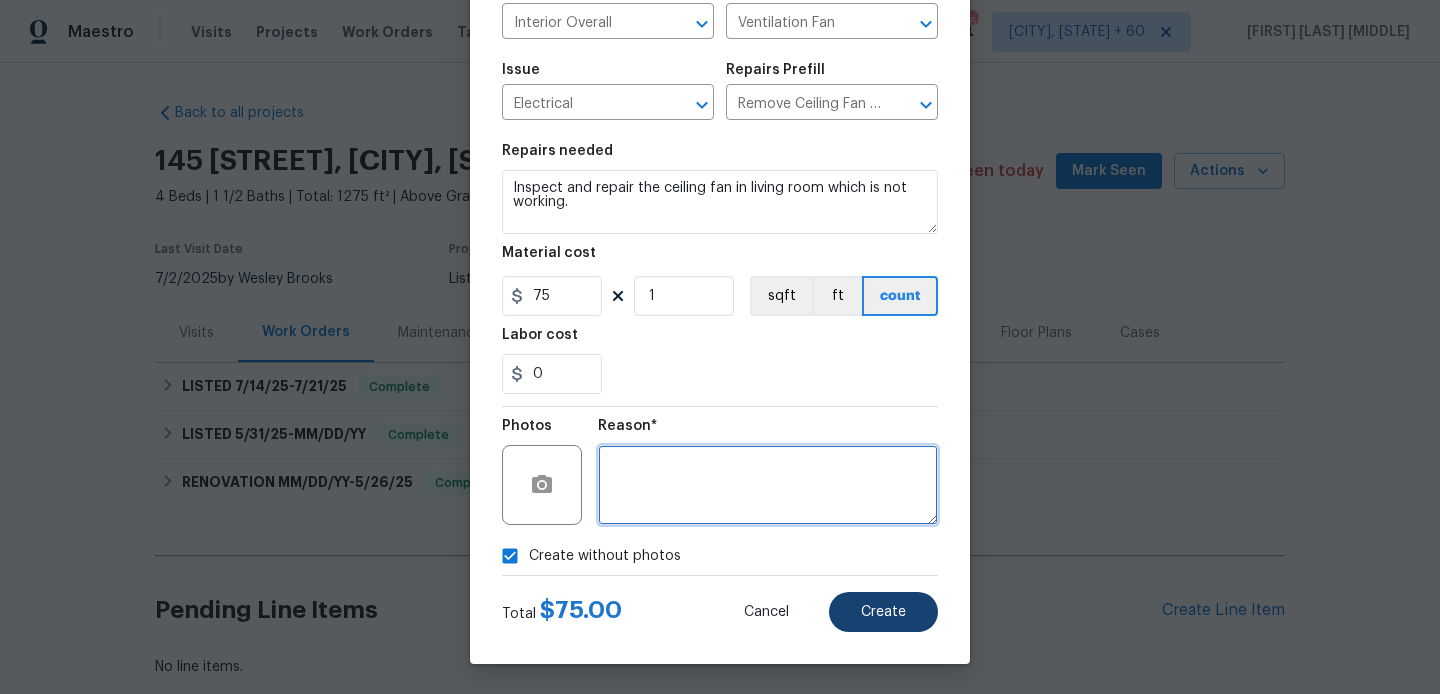 type 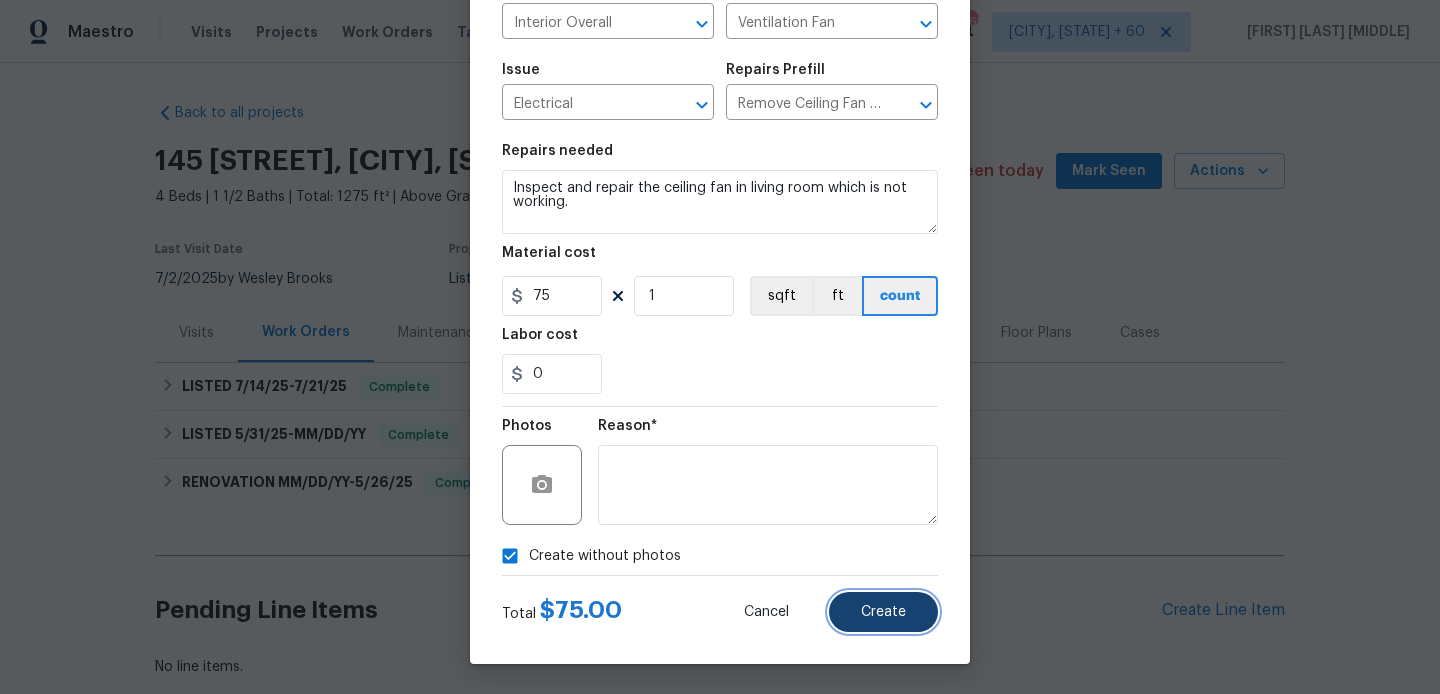 click on "Create" at bounding box center [883, 612] 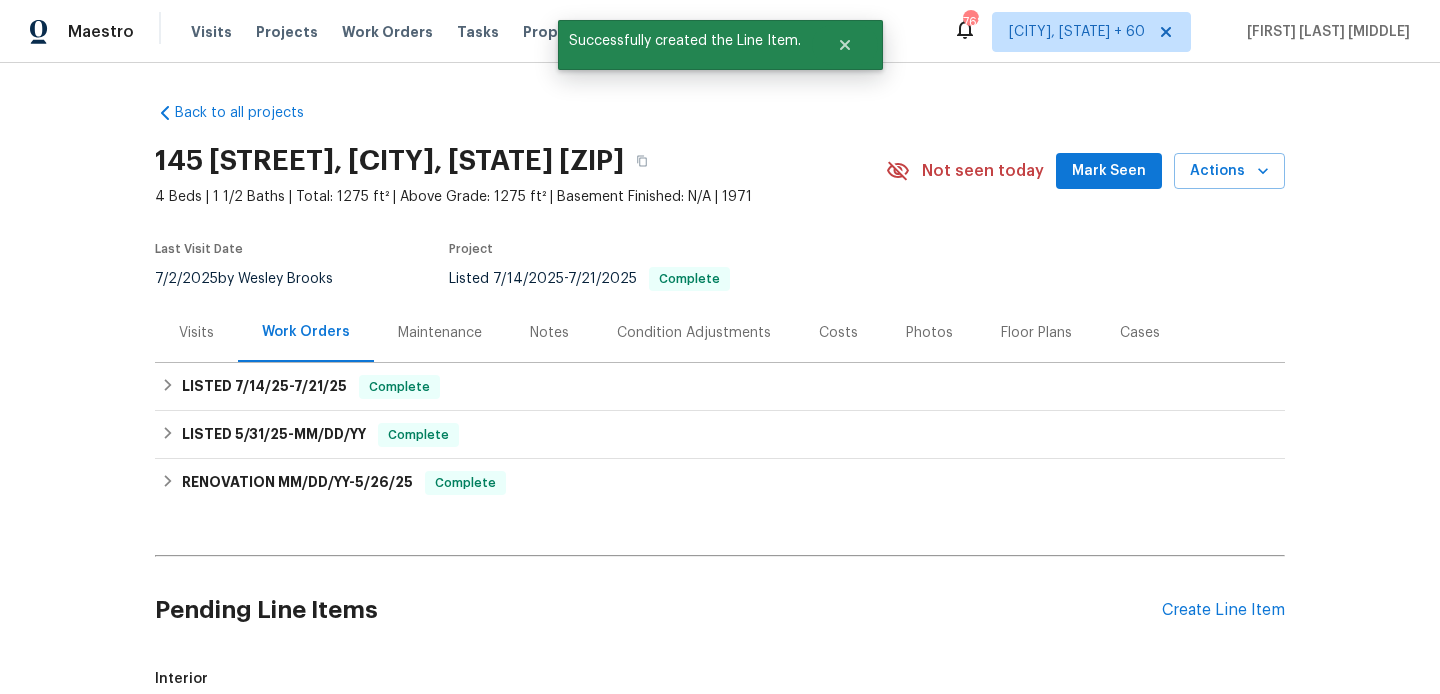scroll, scrollTop: 368, scrollLeft: 0, axis: vertical 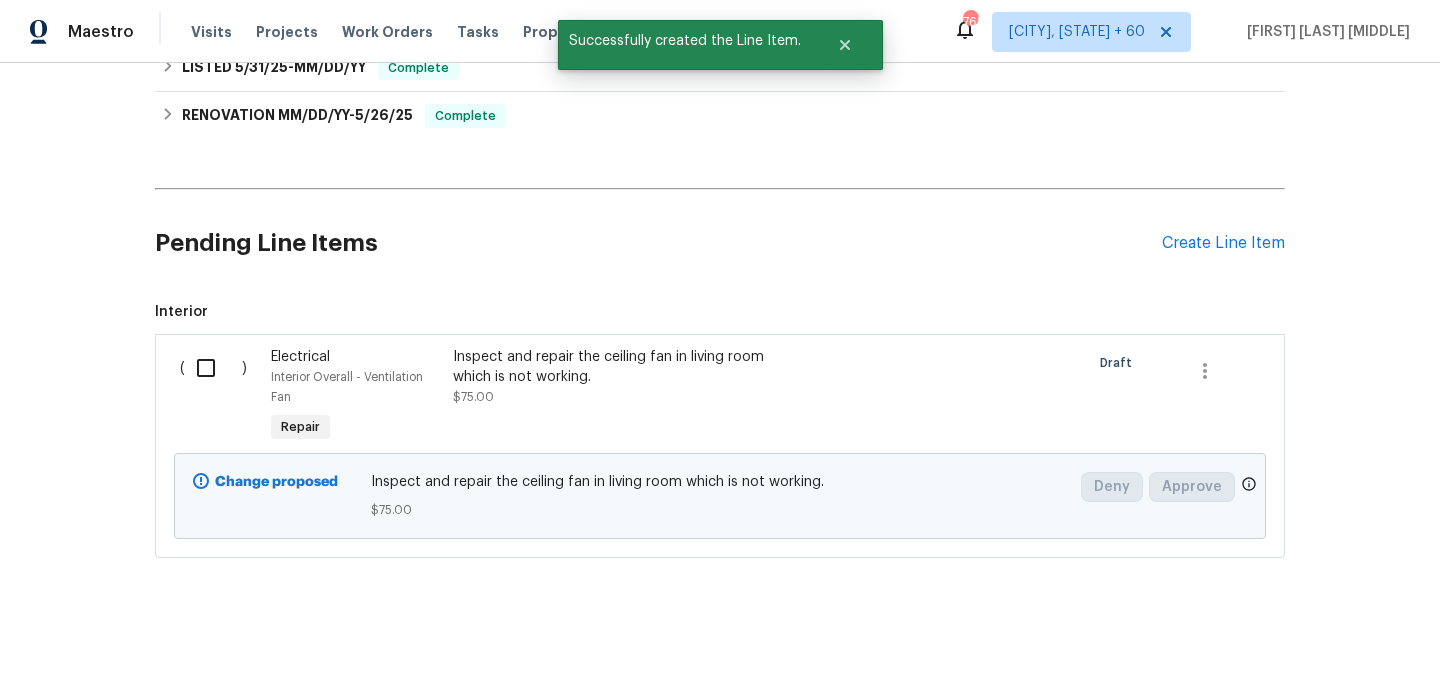 click at bounding box center (213, 368) 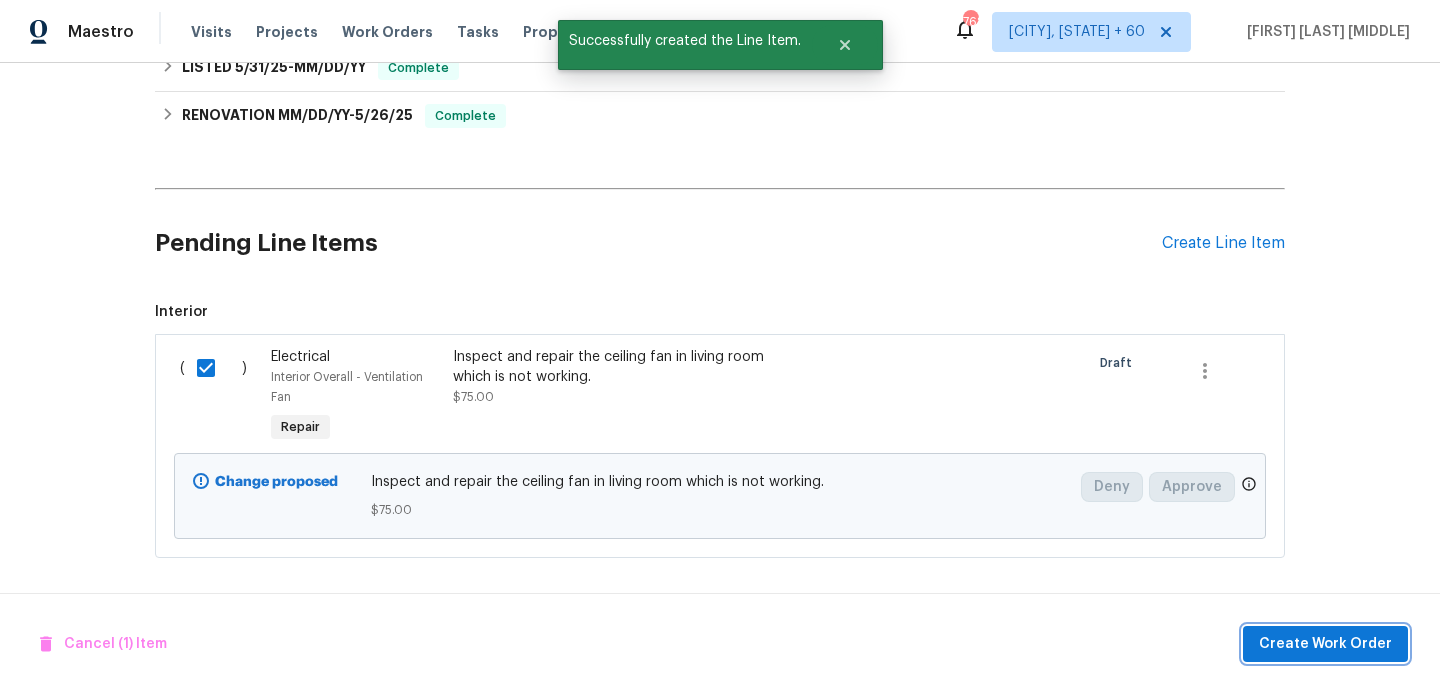 click on "Create Work Order" at bounding box center (1325, 644) 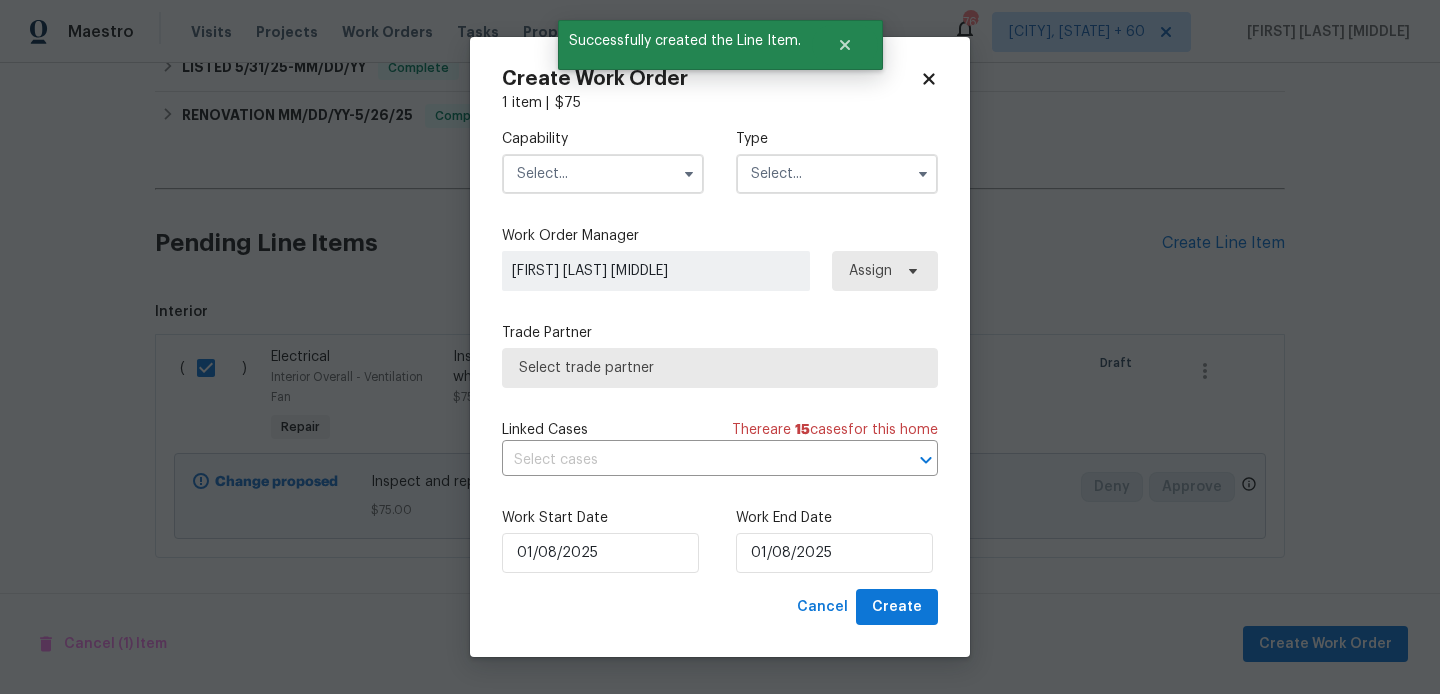 click at bounding box center [603, 174] 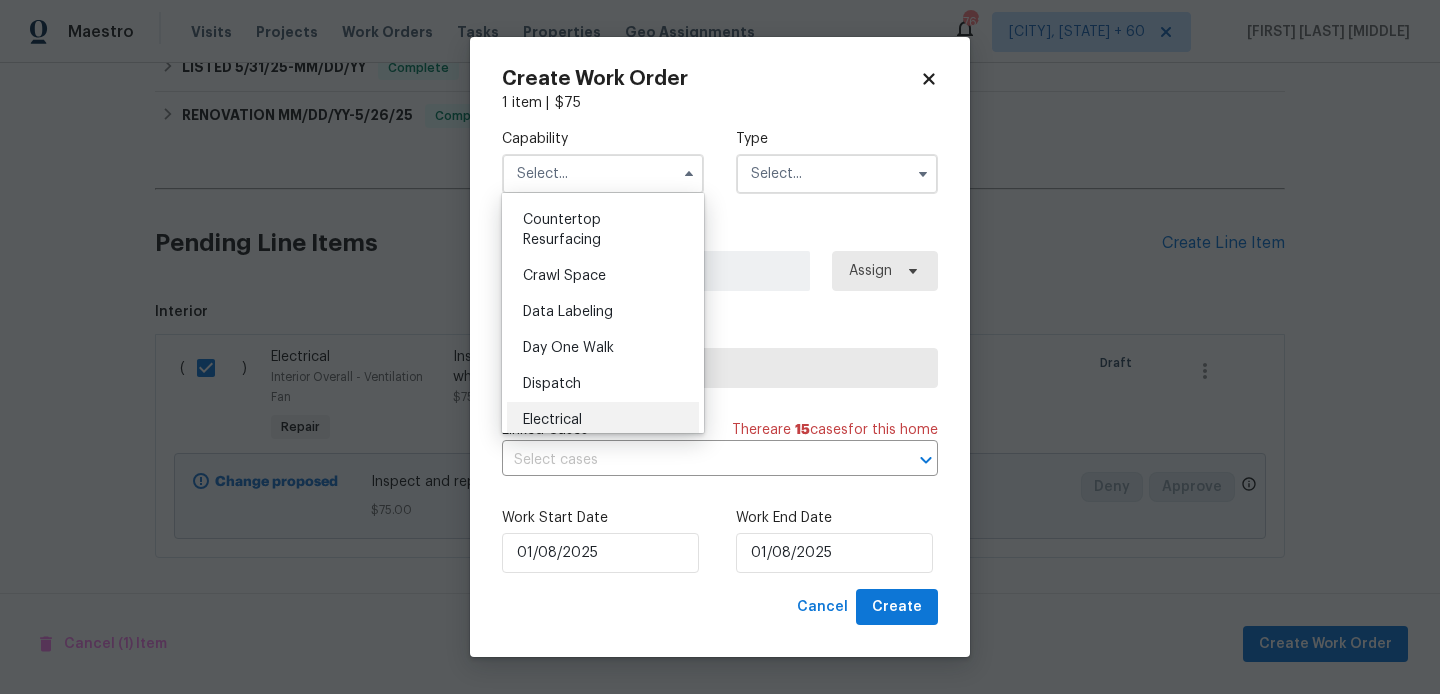 click on "Electrical" at bounding box center (603, 420) 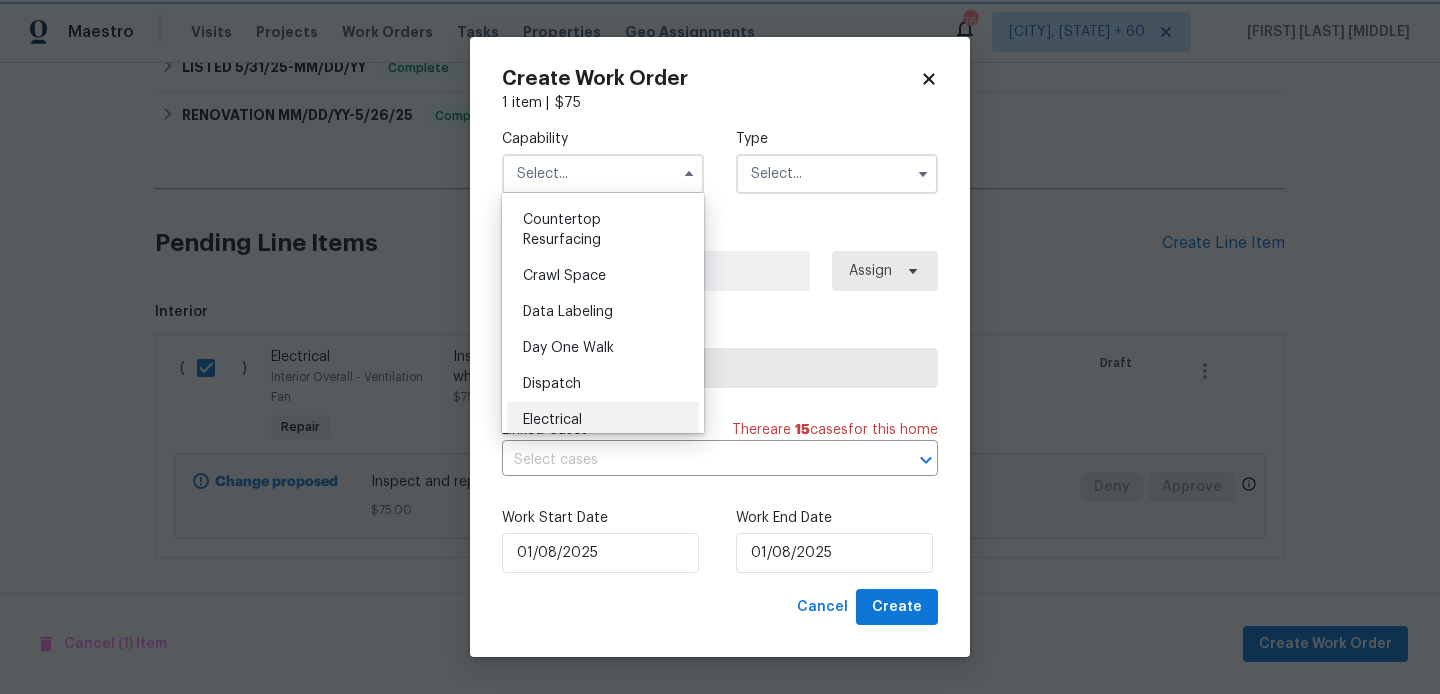 type on "Electrical" 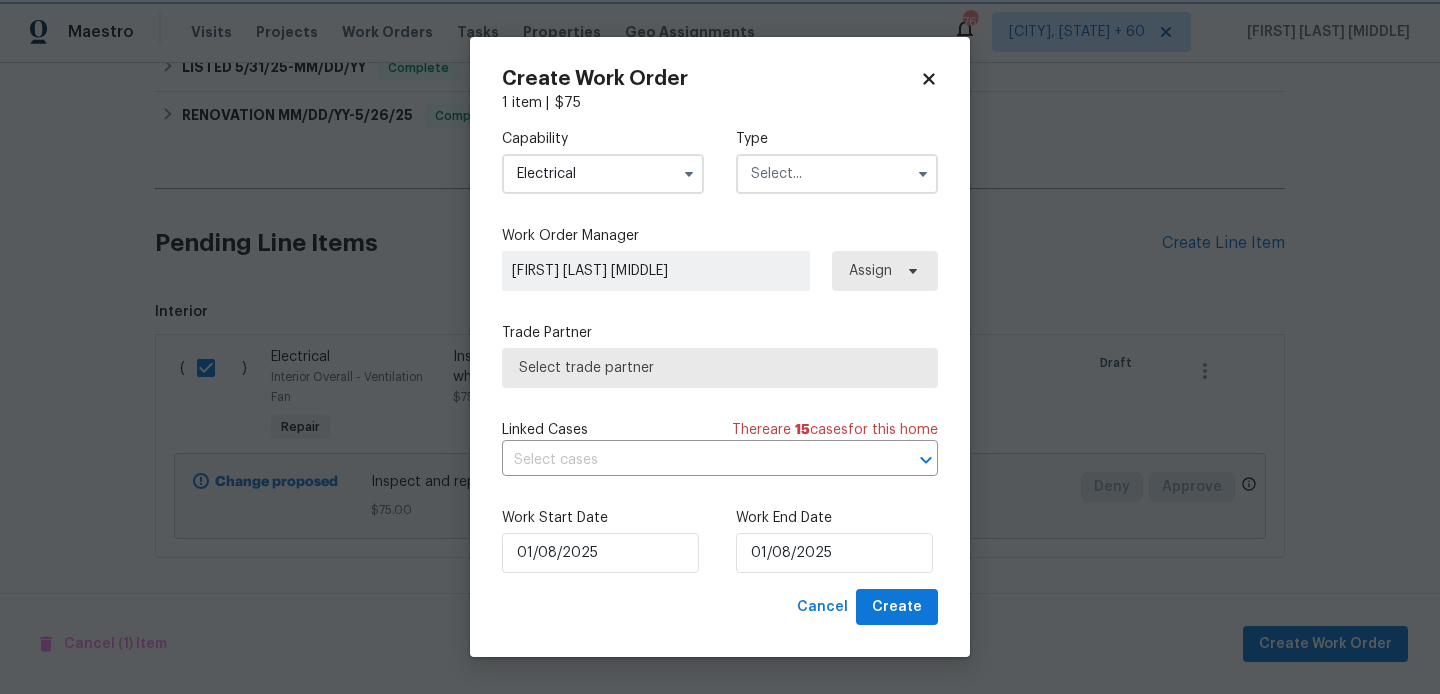scroll, scrollTop: 474, scrollLeft: 0, axis: vertical 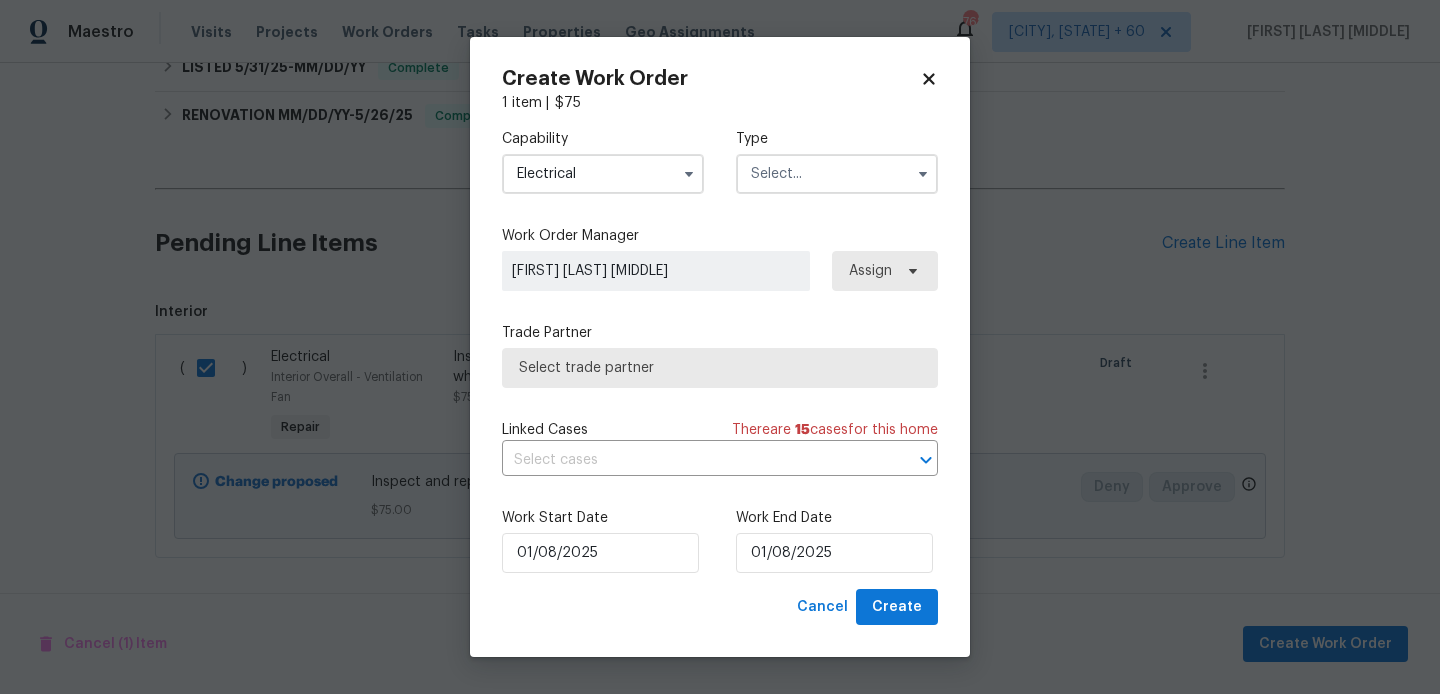click at bounding box center [837, 174] 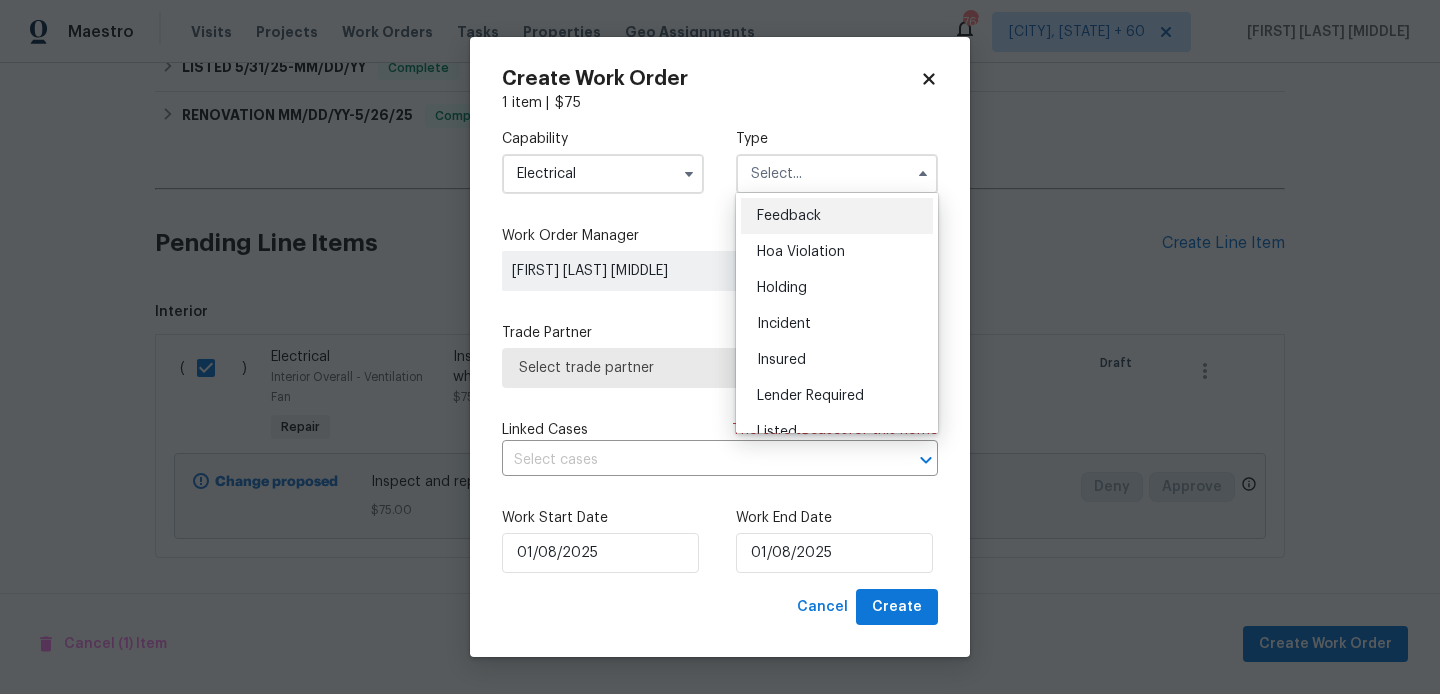 click on "Feedback" at bounding box center [837, 216] 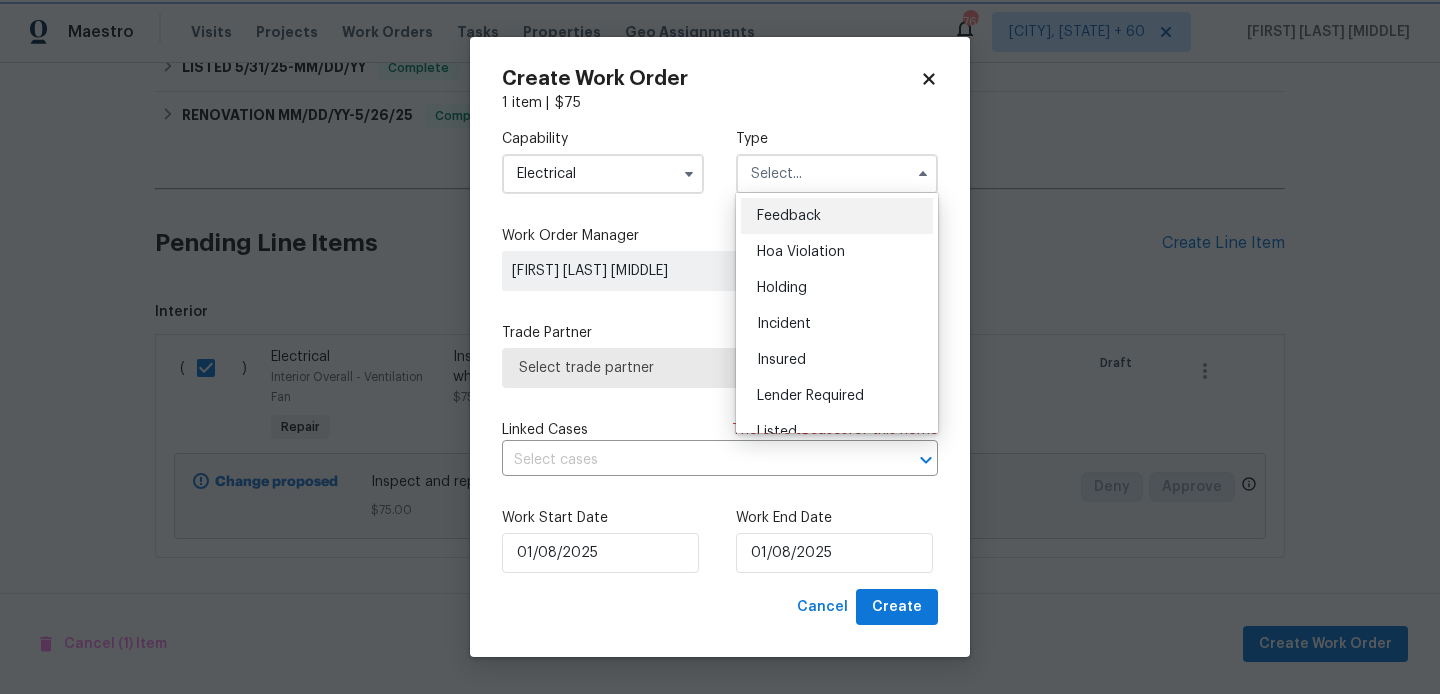 type on "Feedback" 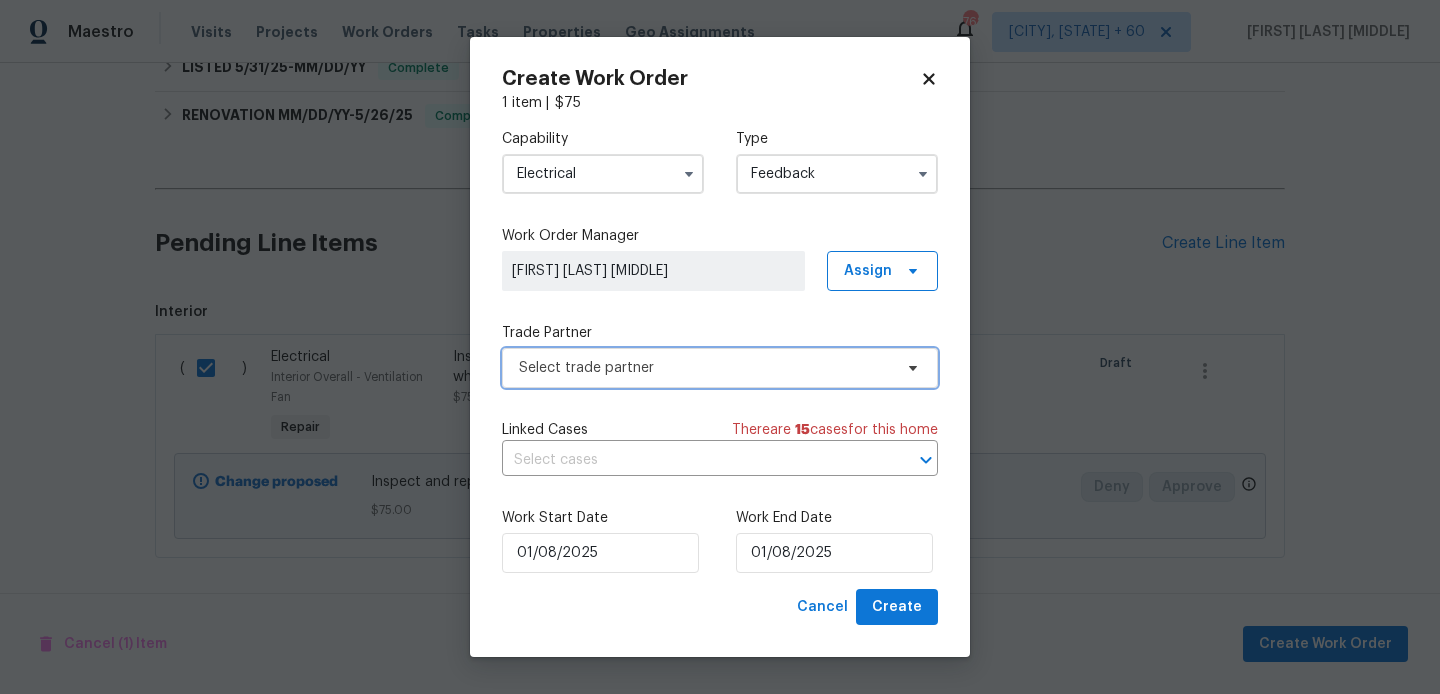 click on "Select trade partner" at bounding box center [720, 368] 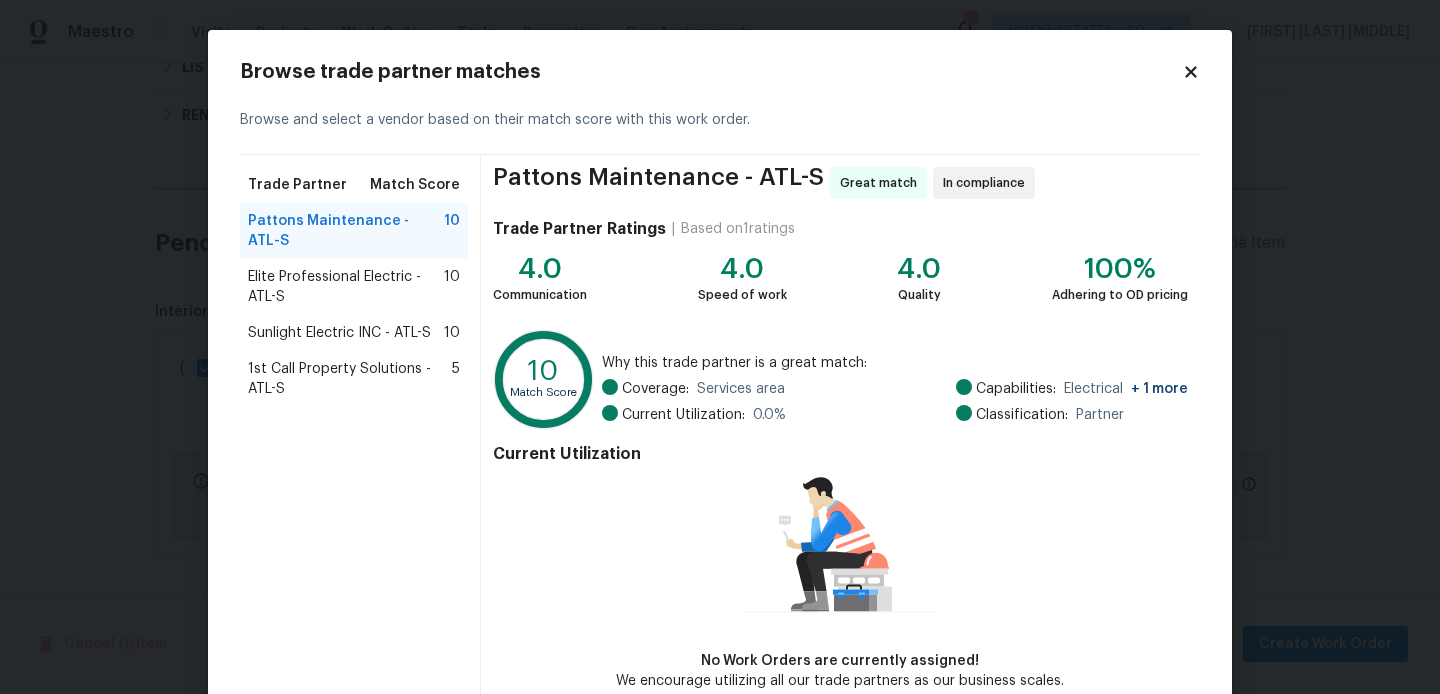 click on "Elite Professional Electric - ATL-S" at bounding box center [346, 287] 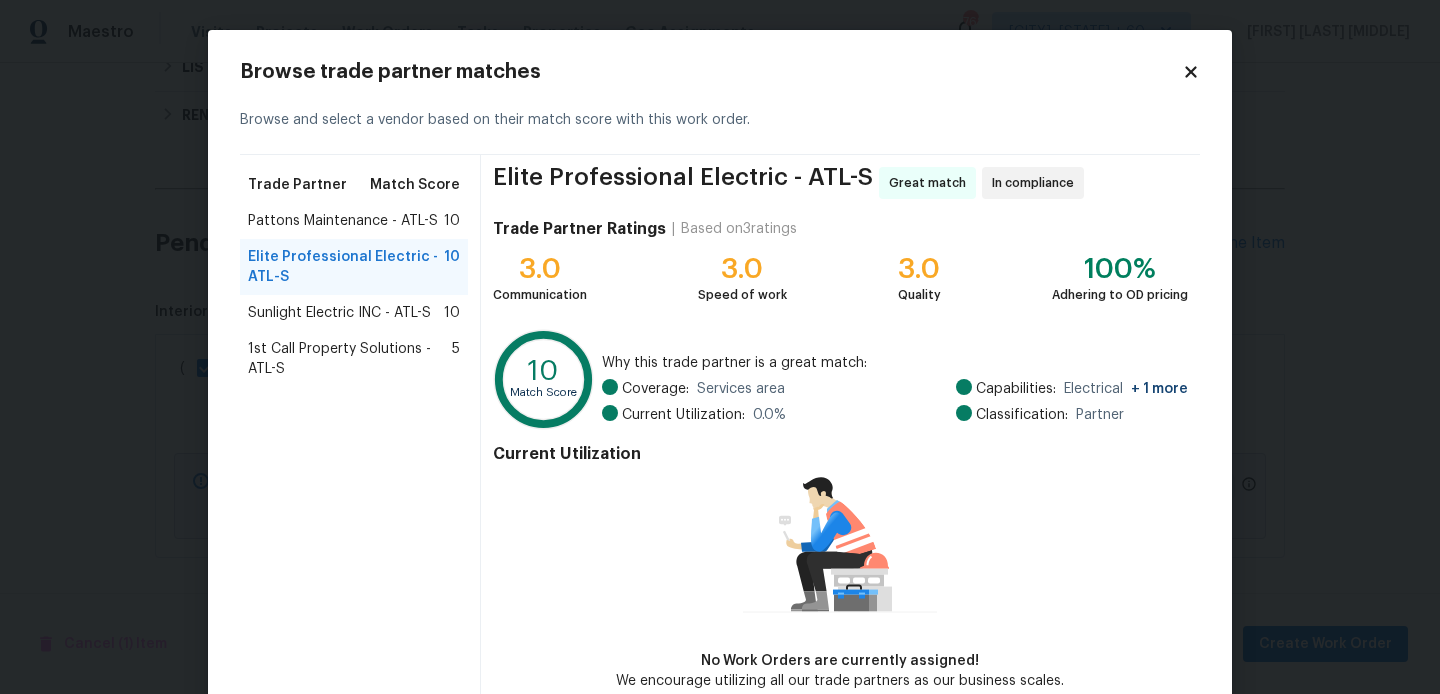 click on "Sunlight Electric INC - ATL-S" at bounding box center [339, 313] 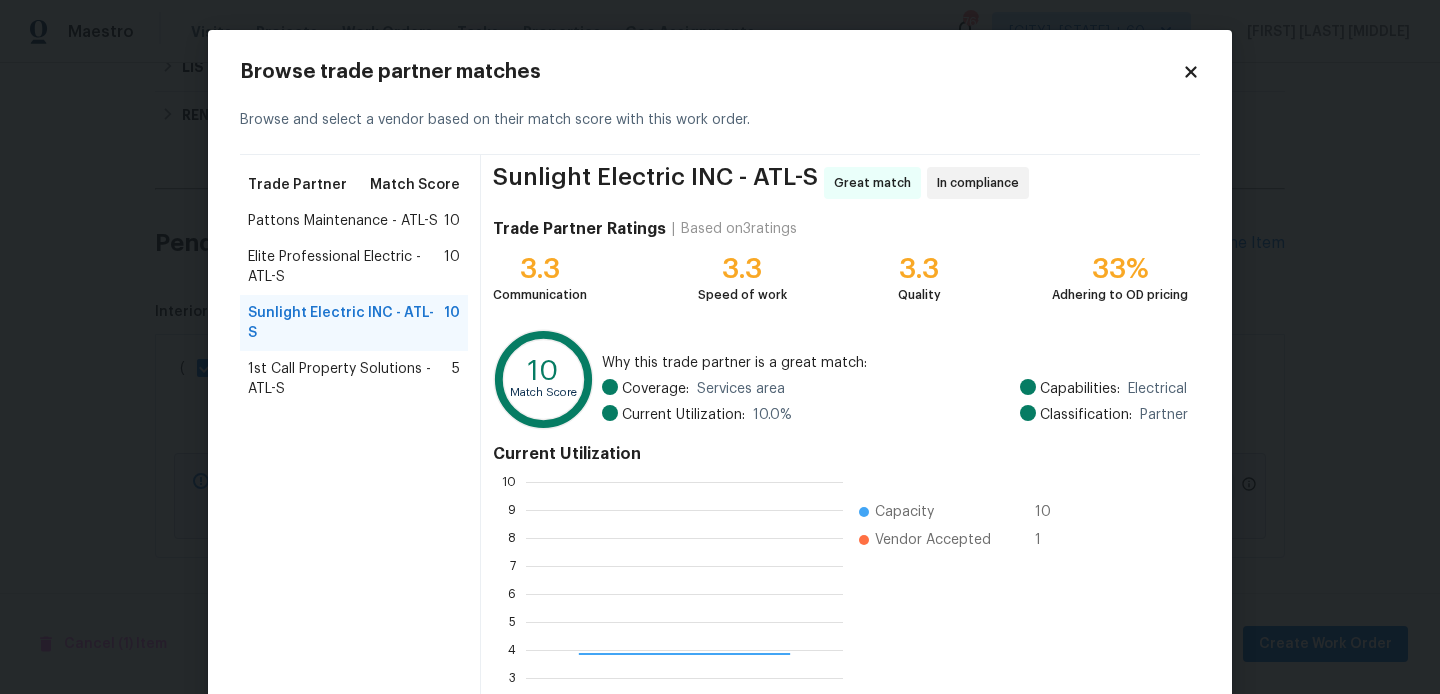 scroll, scrollTop: 2, scrollLeft: 2, axis: both 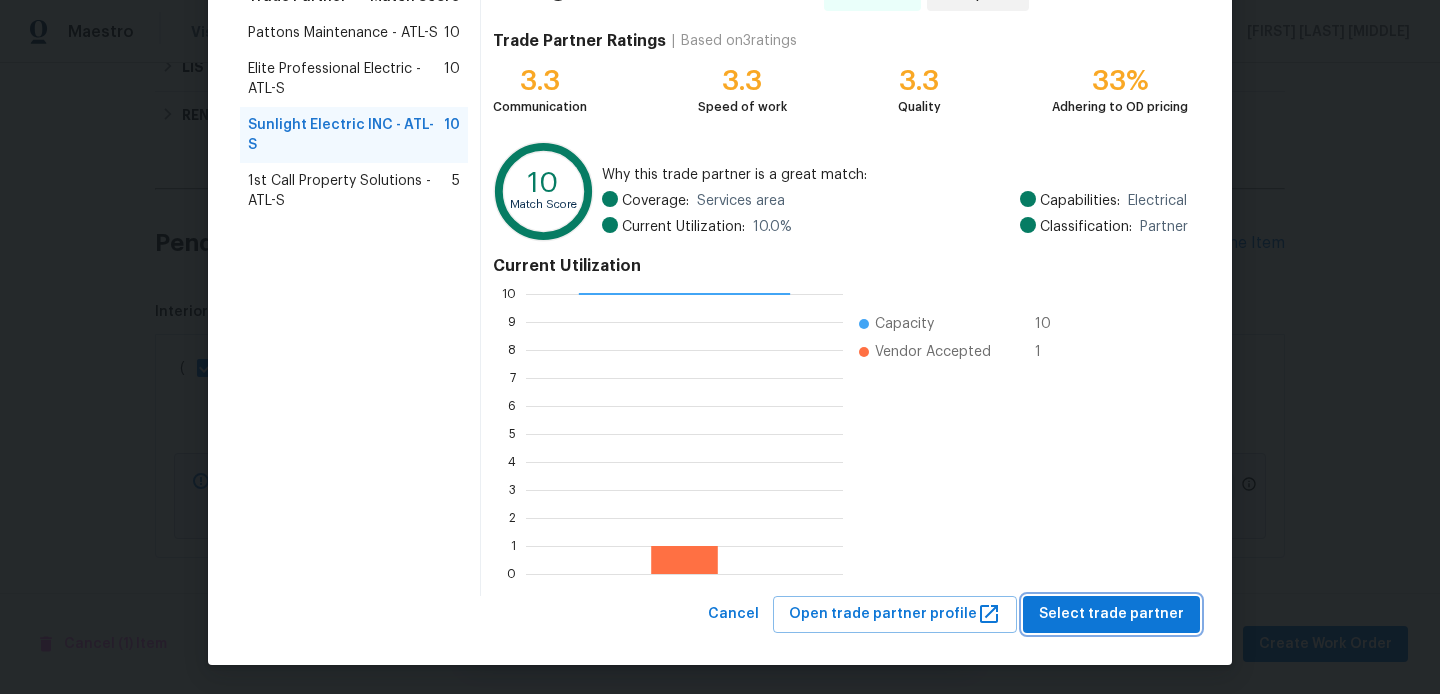 click on "Select trade partner" at bounding box center (1111, 614) 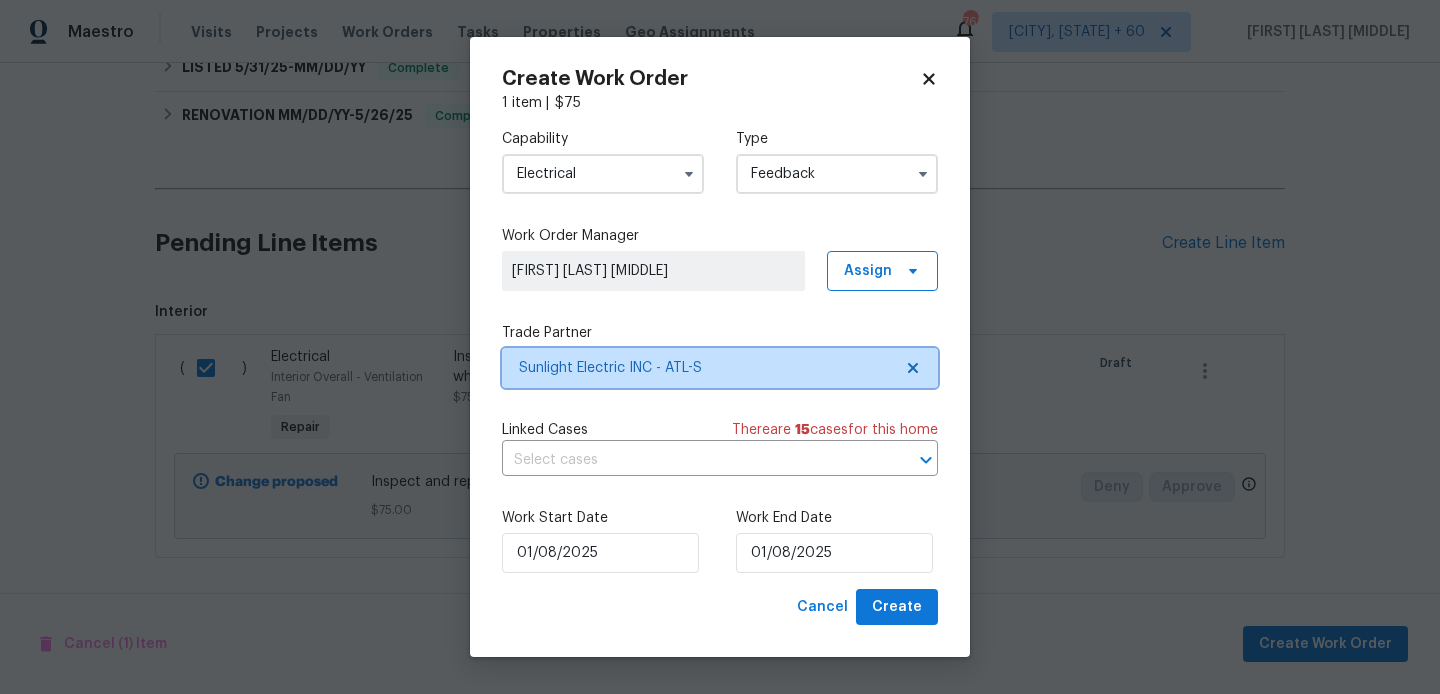 scroll, scrollTop: 0, scrollLeft: 0, axis: both 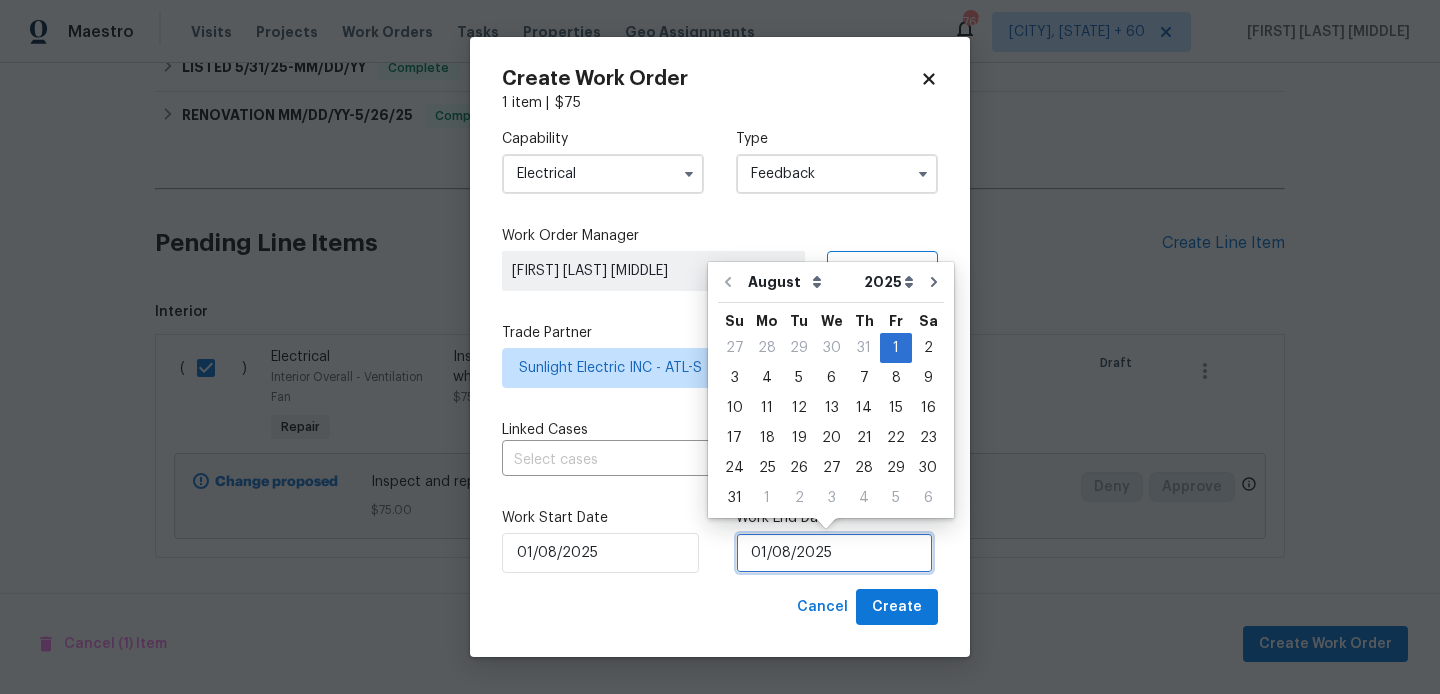 click on "01/08/2025" at bounding box center (834, 553) 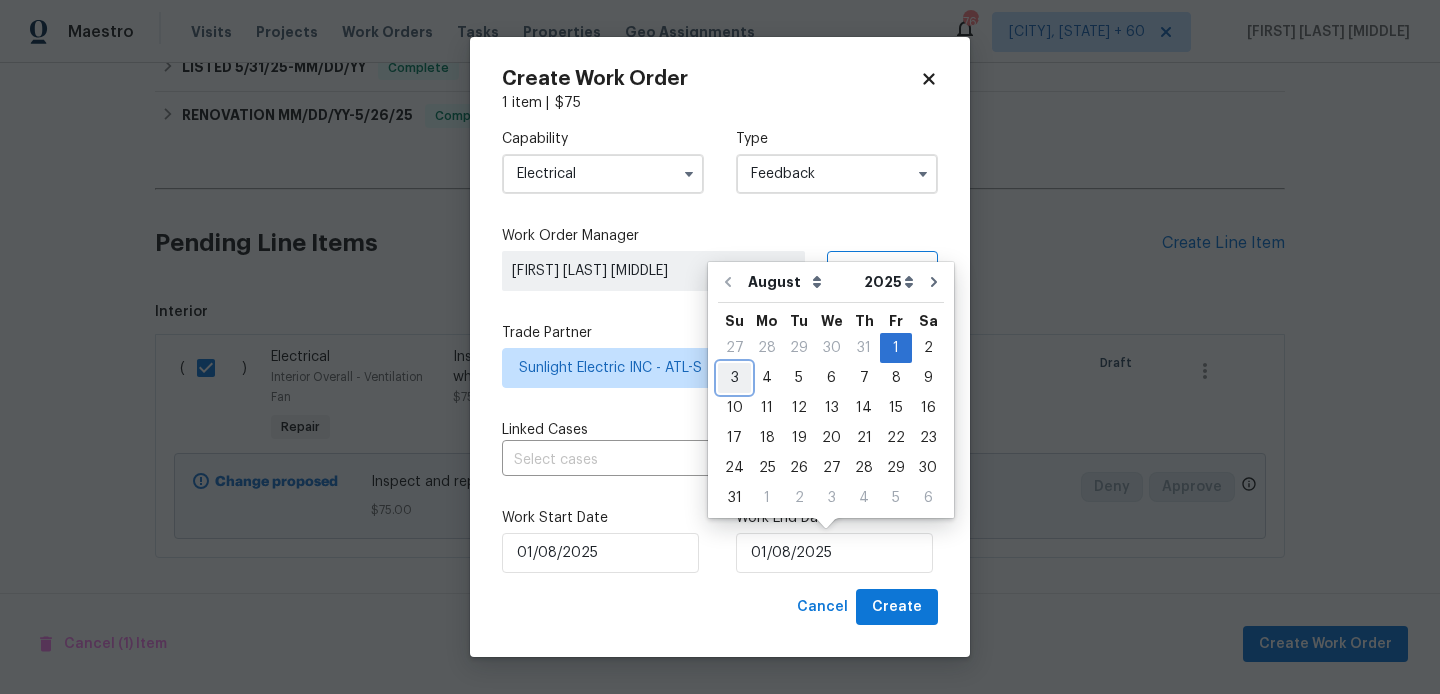 click on "3" at bounding box center (734, 378) 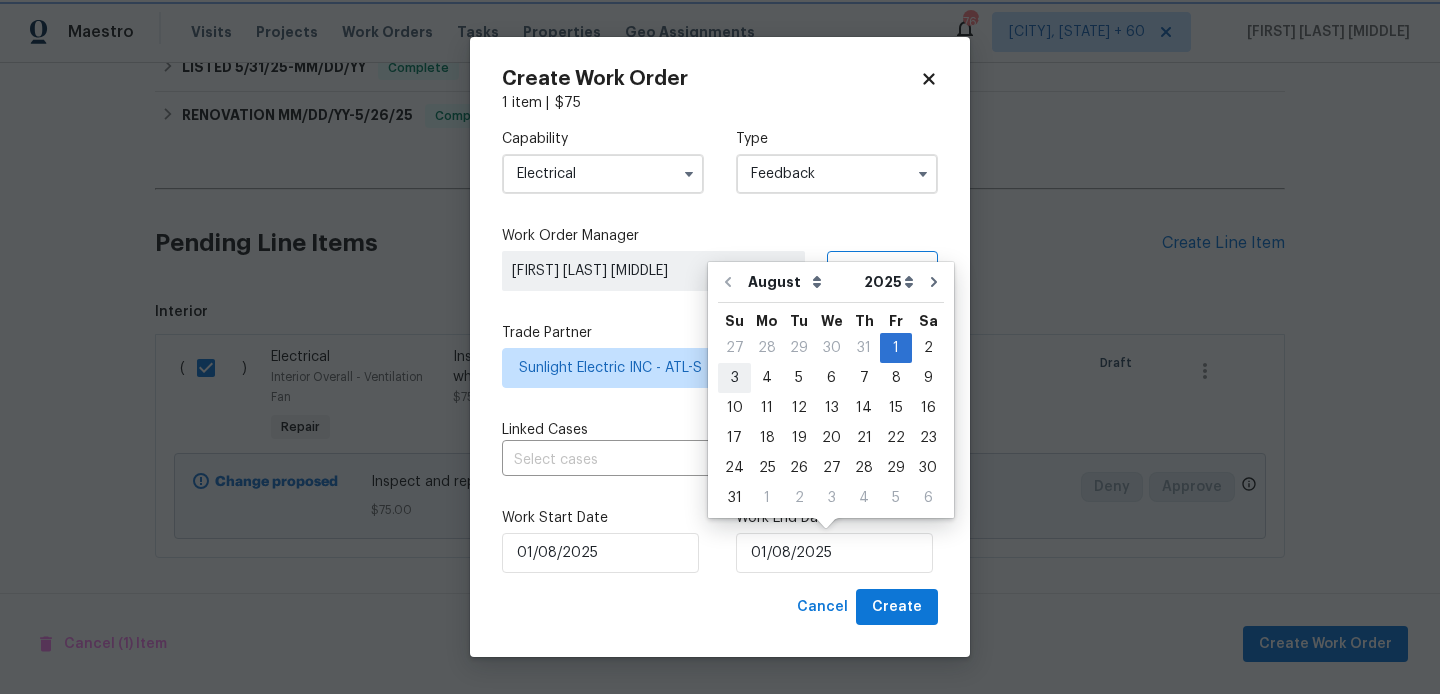 type on "03/08/2025" 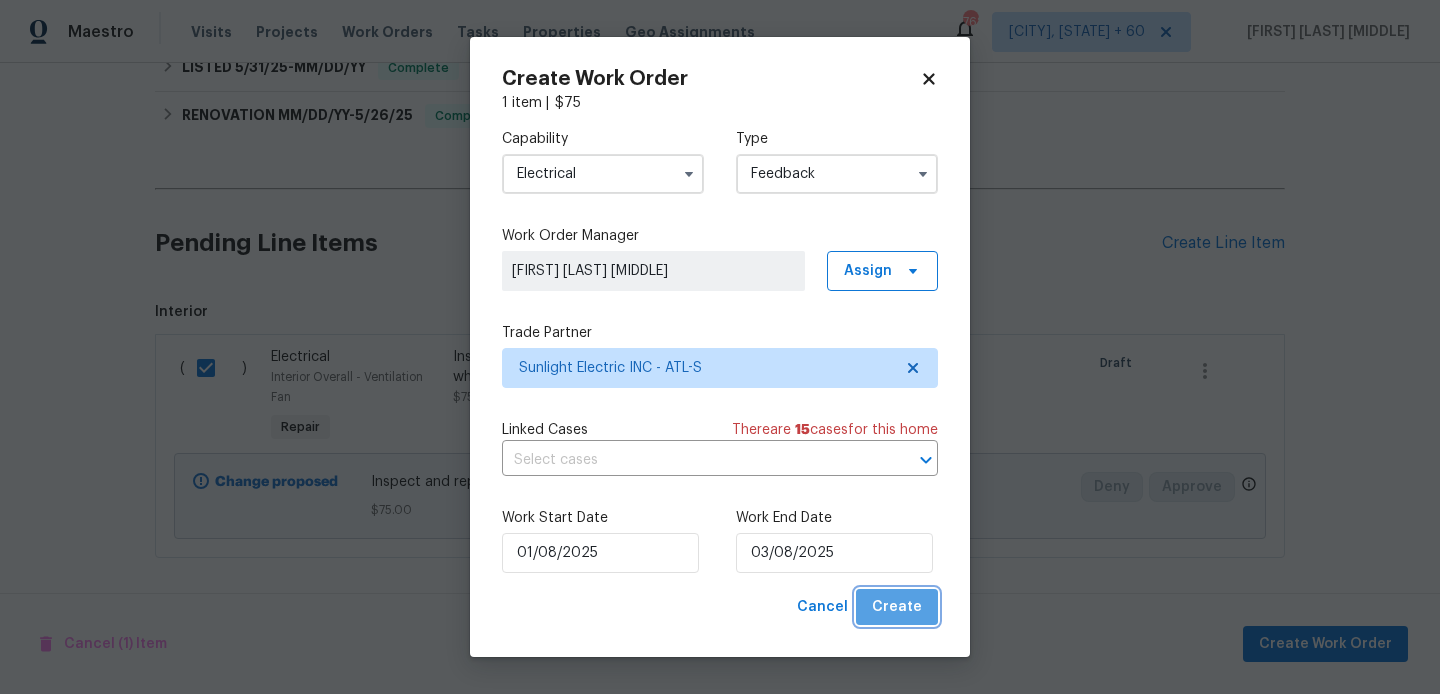 click on "Create" at bounding box center (897, 607) 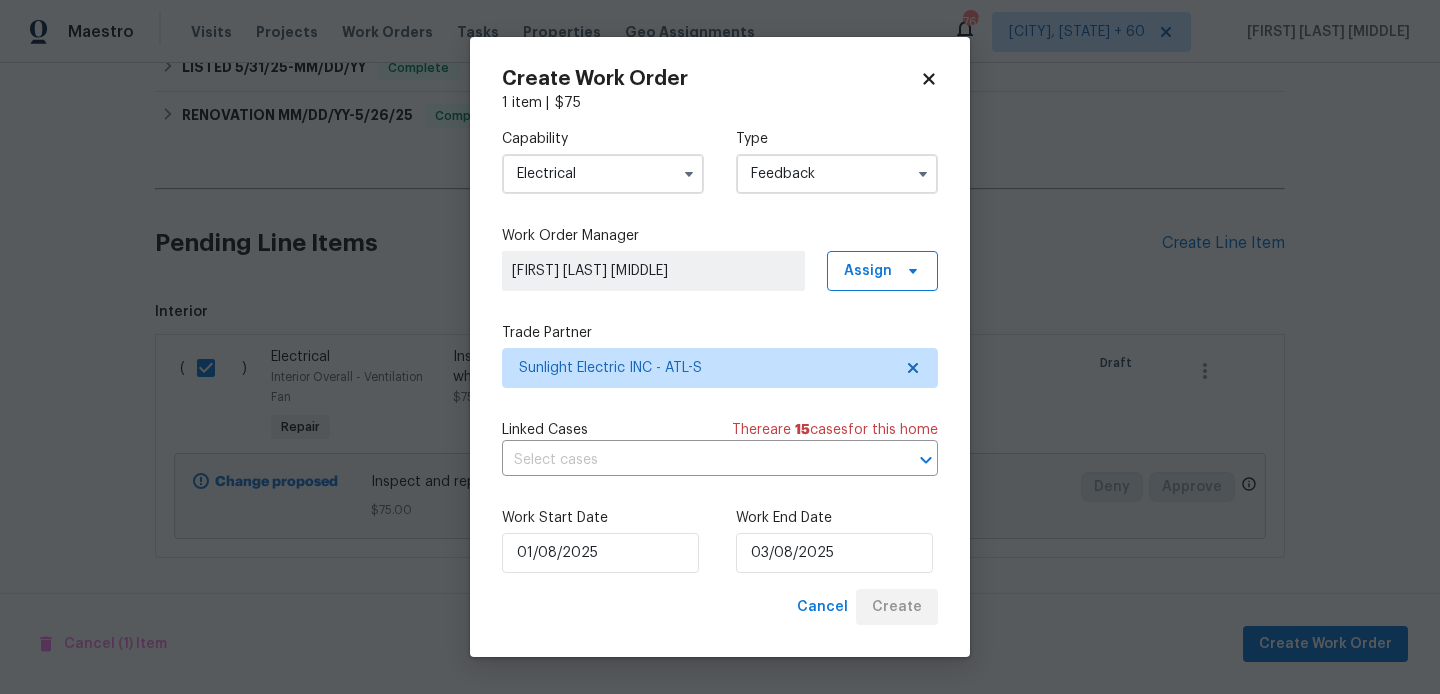checkbox on "false" 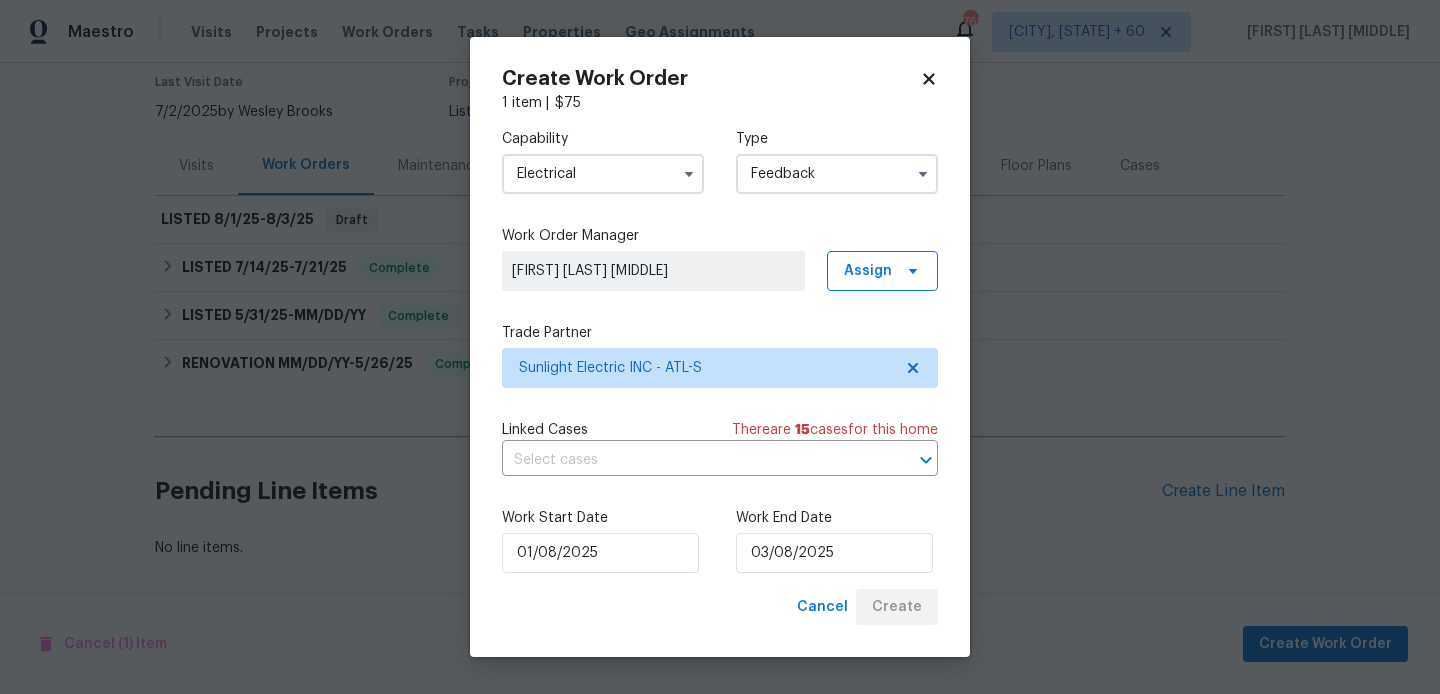 scroll, scrollTop: 167, scrollLeft: 0, axis: vertical 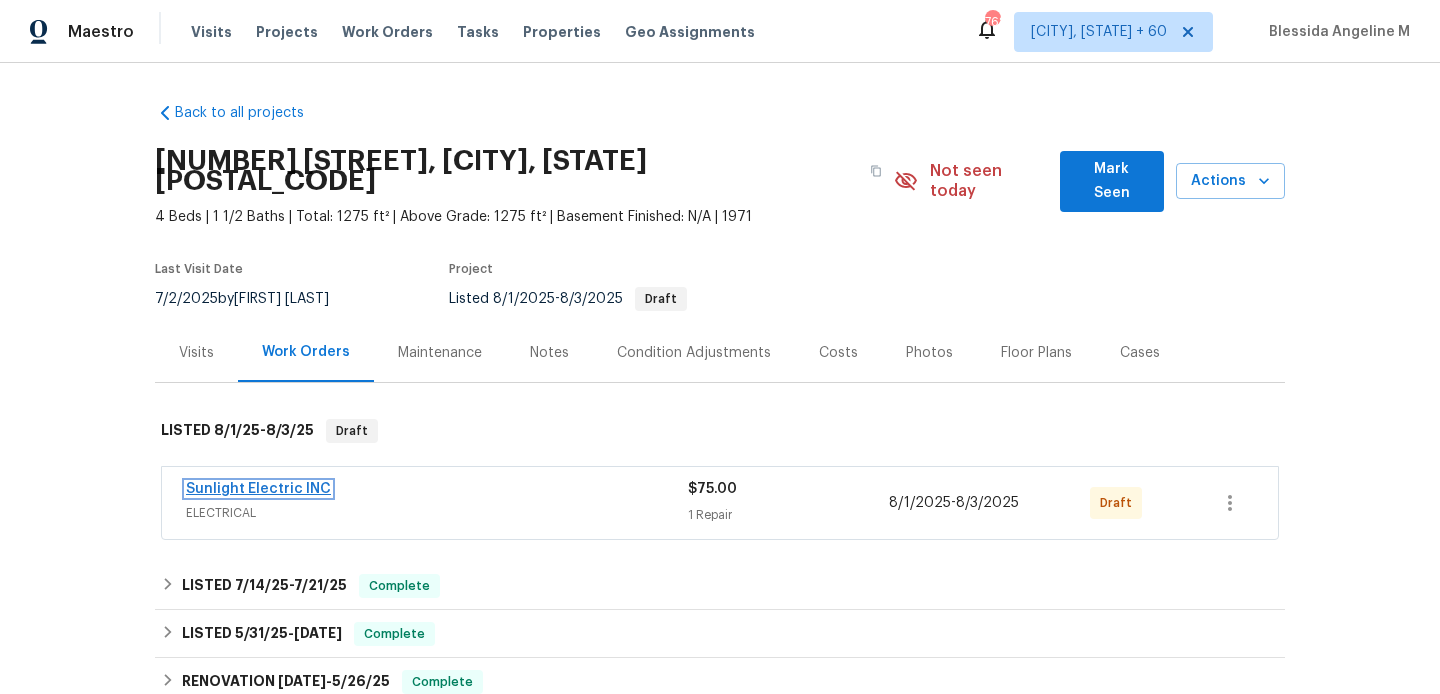click on "Sunlight Electric INC" at bounding box center [258, 489] 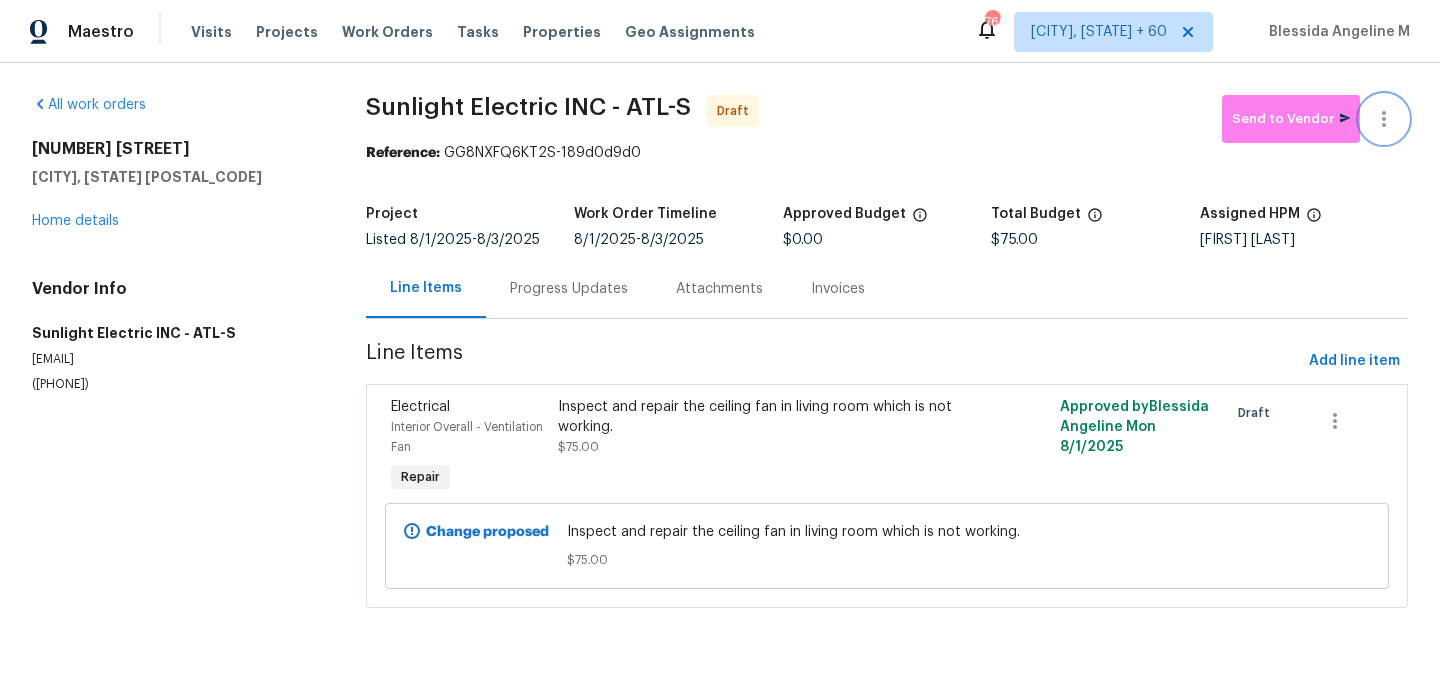 click at bounding box center (1384, 119) 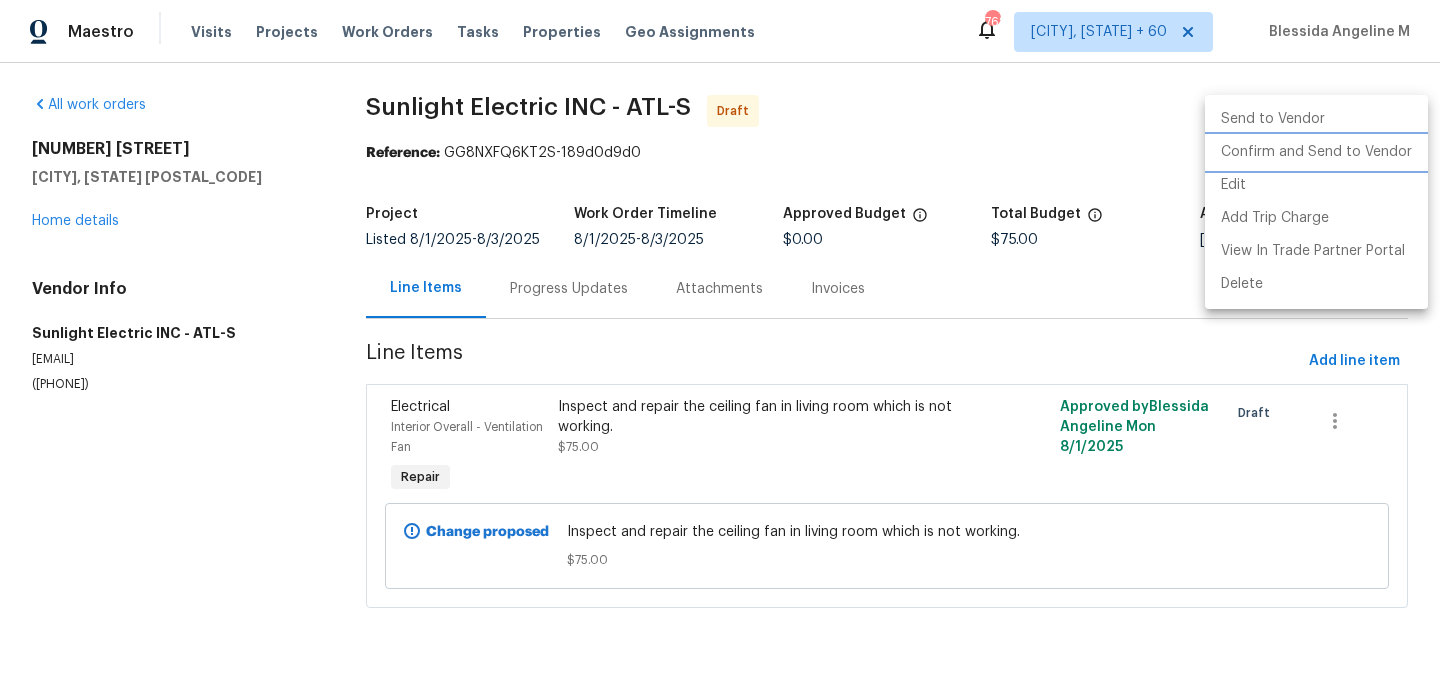 click on "Confirm and Send to Vendor" at bounding box center [1316, 152] 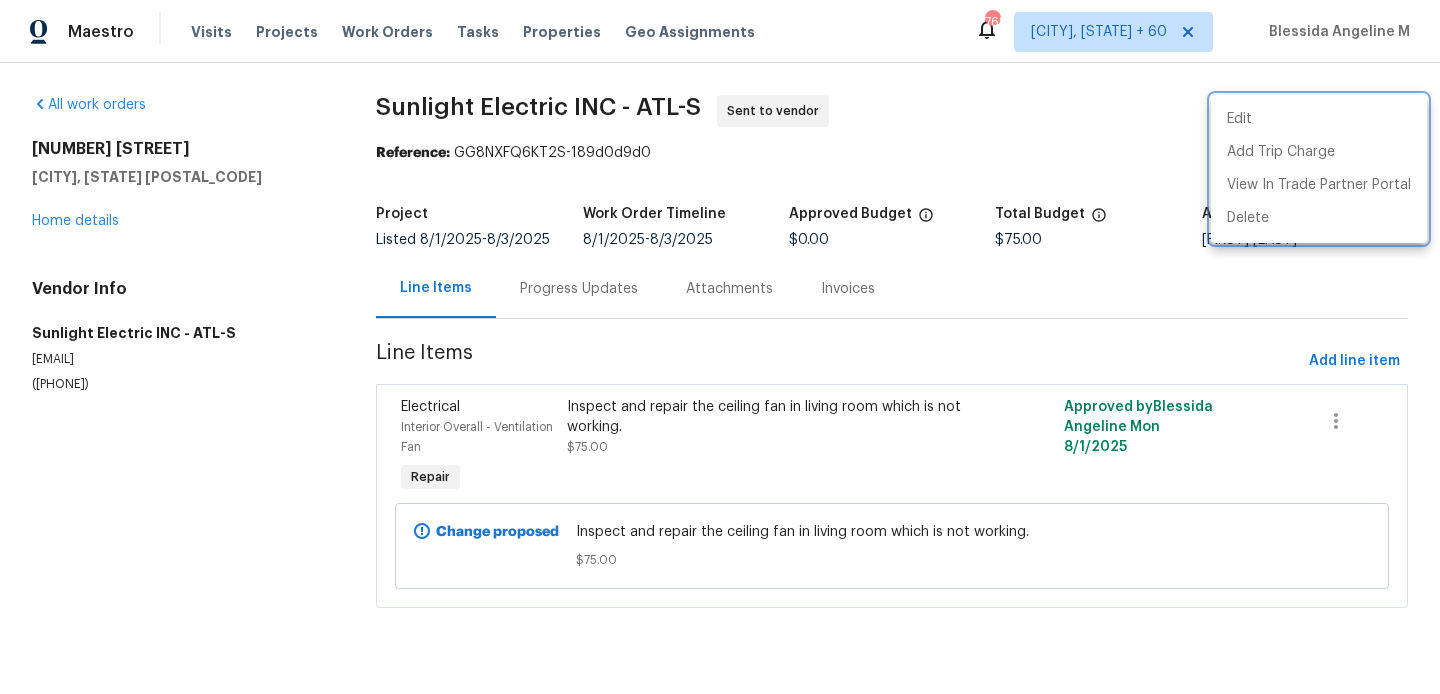 click at bounding box center (720, 347) 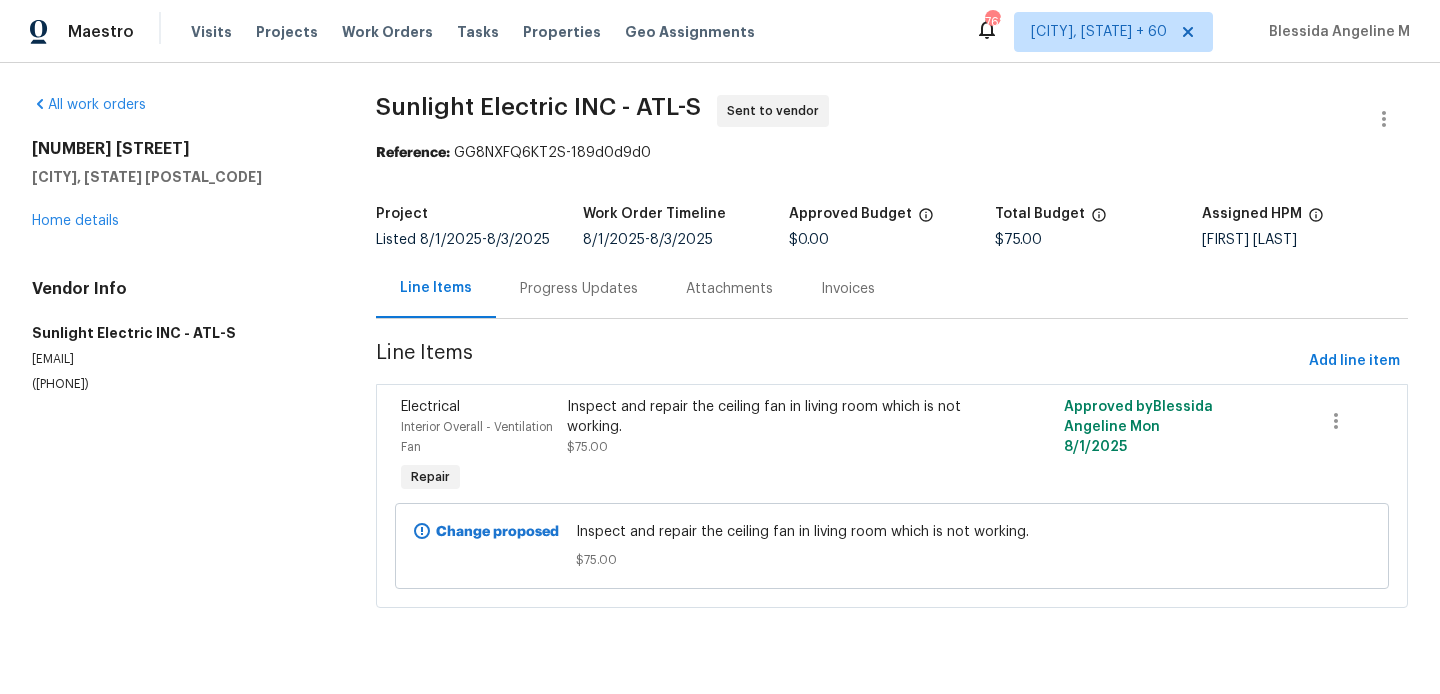 click on "Progress Updates" at bounding box center [579, 288] 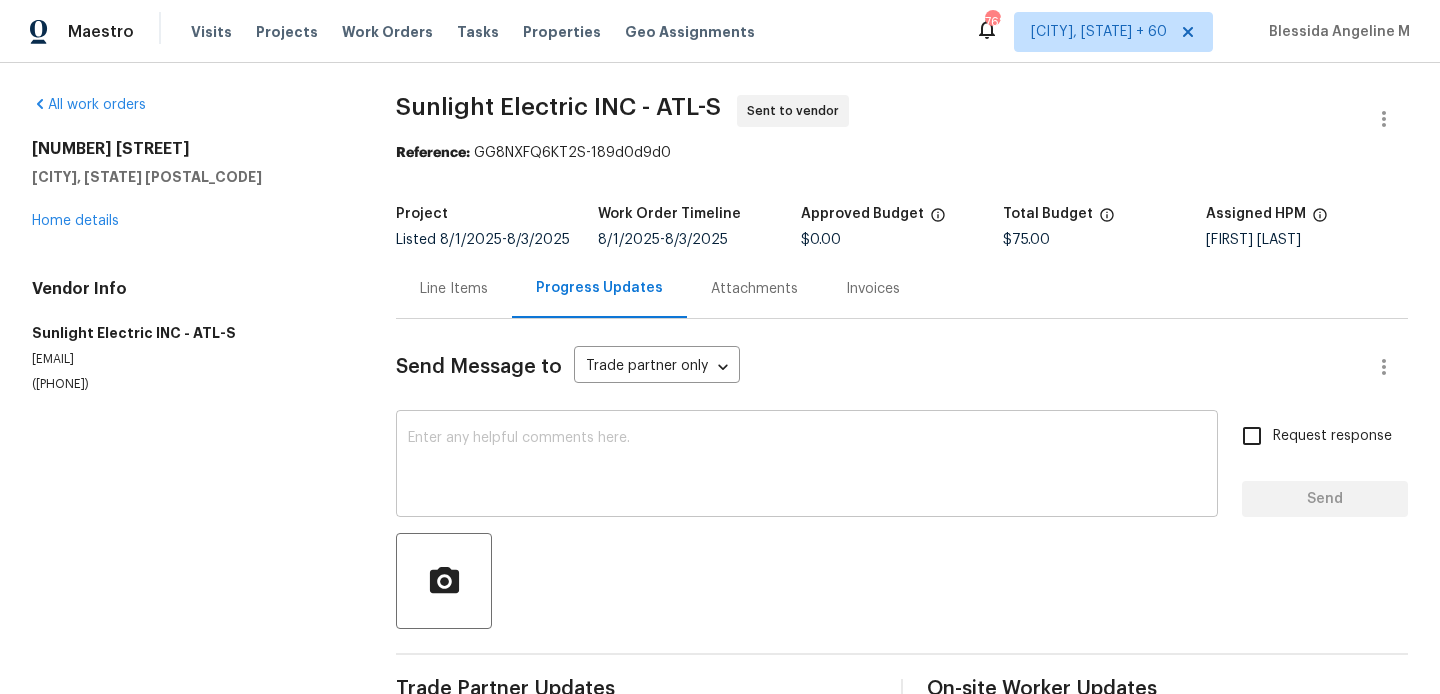click on "x ​" at bounding box center [807, 466] 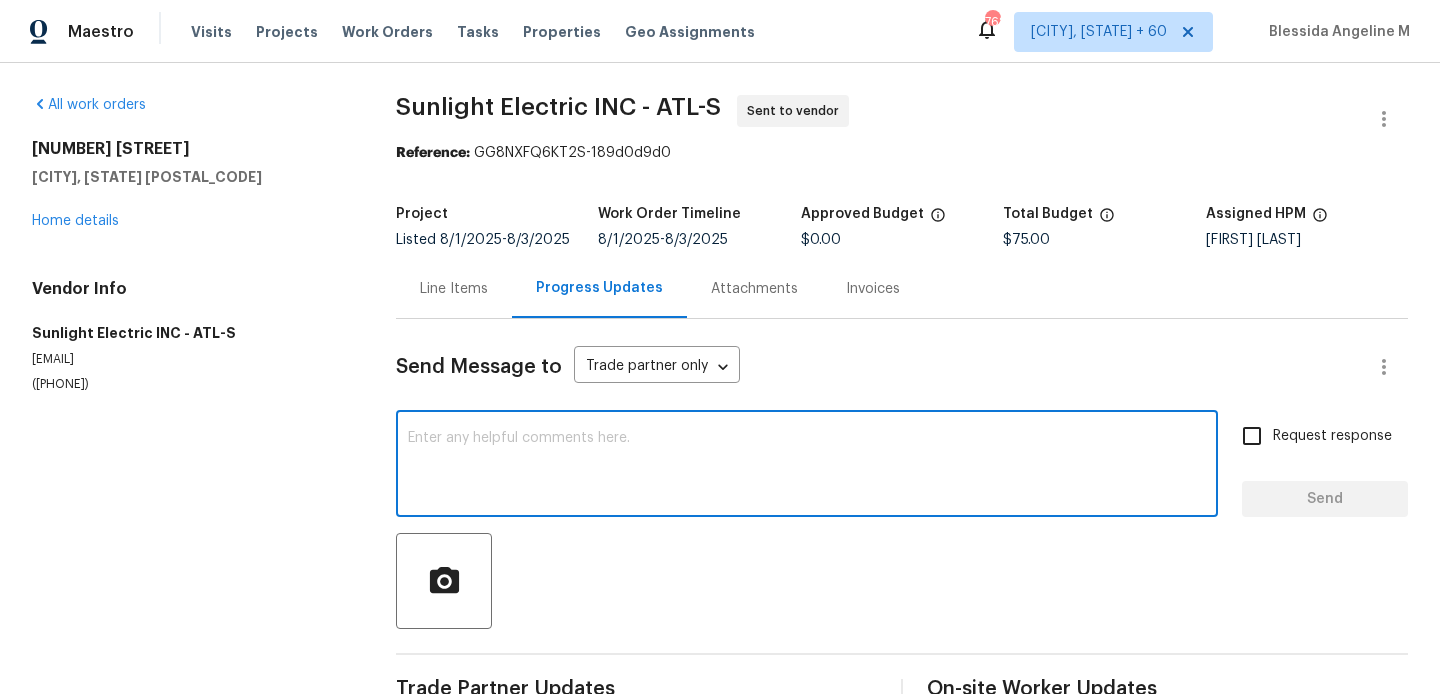 click at bounding box center [807, 466] 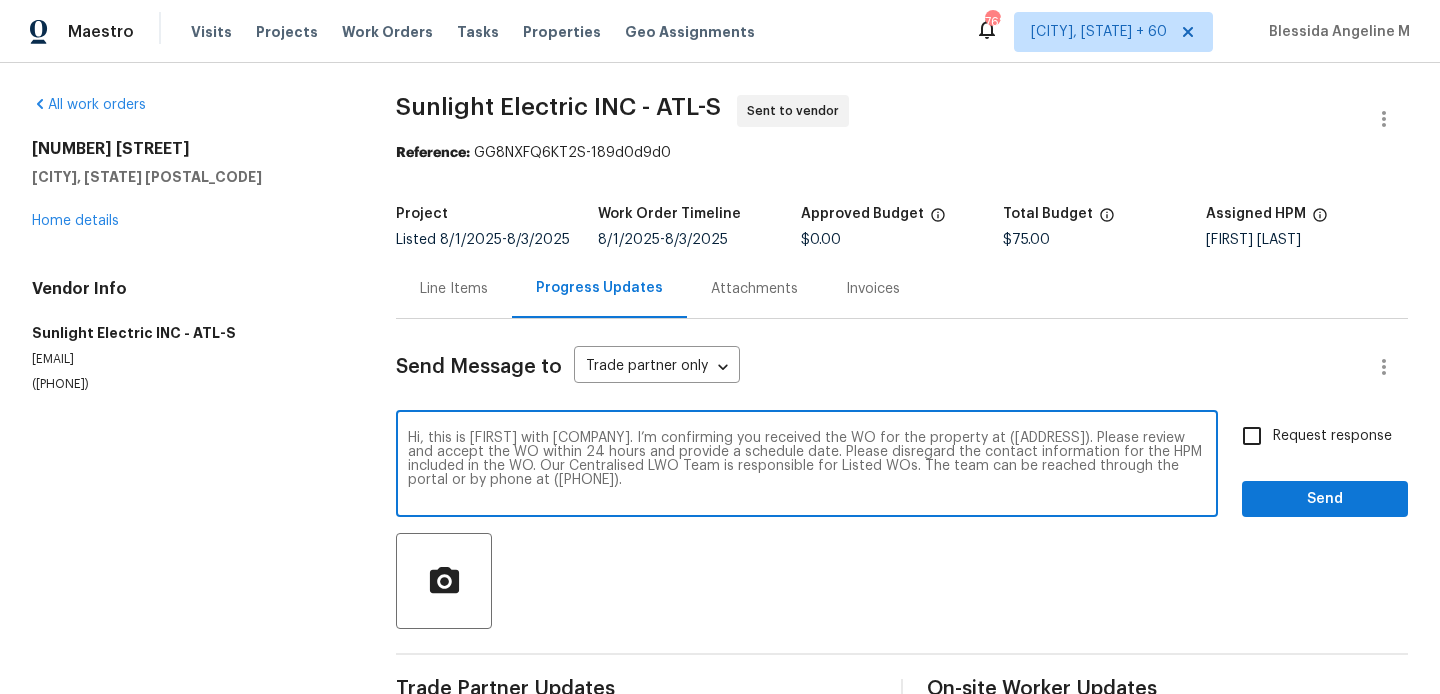 click on "Hi, this is [FIRST] with [COMPANY]. I’m confirming you received the WO for the property at ([ADDRESS]). Please review and accept the WO within 24 hours and provide a schedule date. Please disregard the contact information for the HPM included in the WO. Our Centralised LWO Team is responsible for Listed WOs. The team can be reached through the portal or by phone at ([PHONE])." at bounding box center [807, 466] 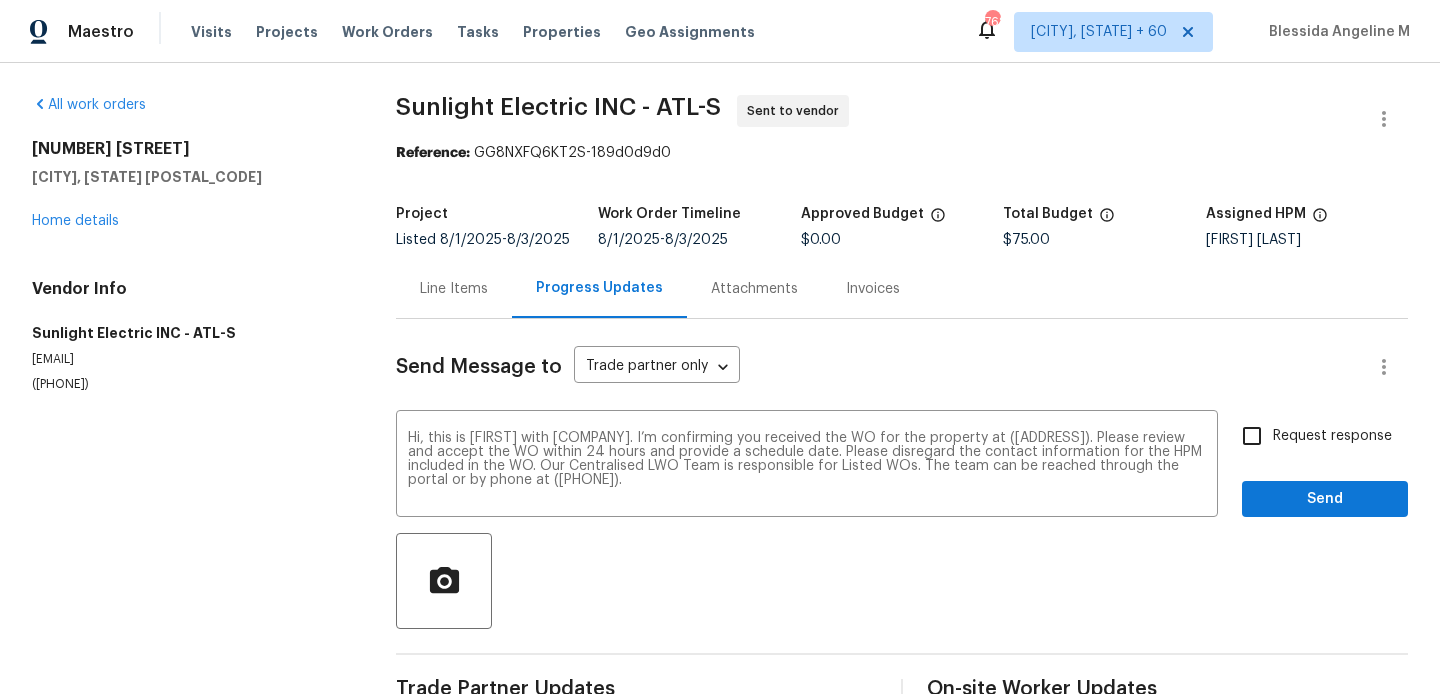click on "Request response" at bounding box center (1332, 436) 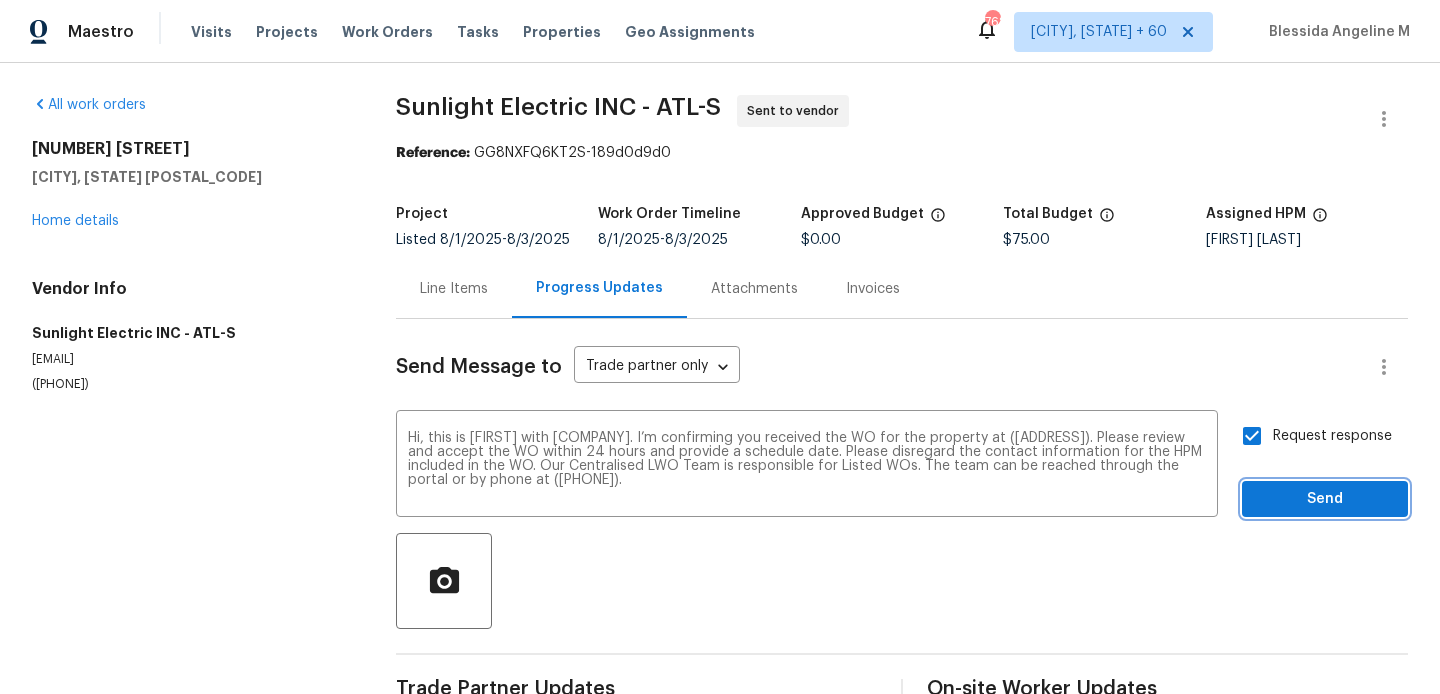 click on "Send" at bounding box center [1325, 499] 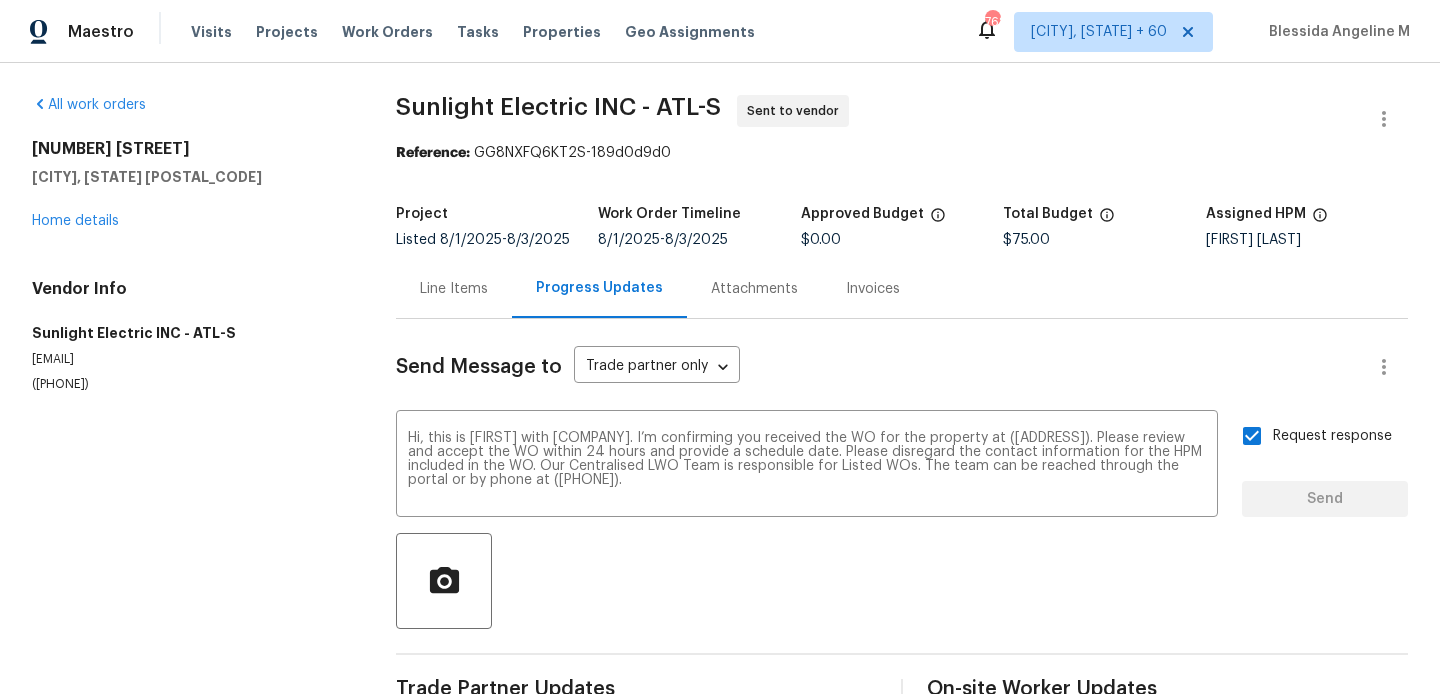 type 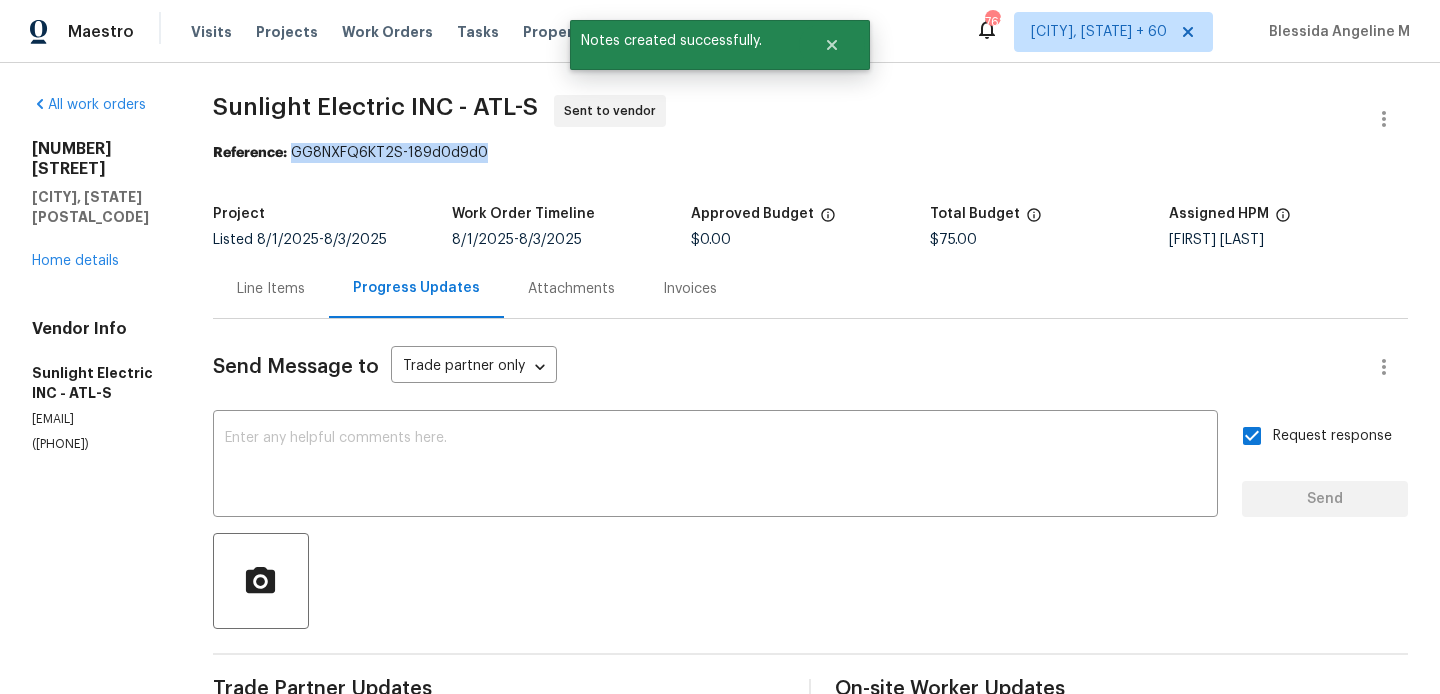 drag, startPoint x: 341, startPoint y: 151, endPoint x: 593, endPoint y: 150, distance: 252.00198 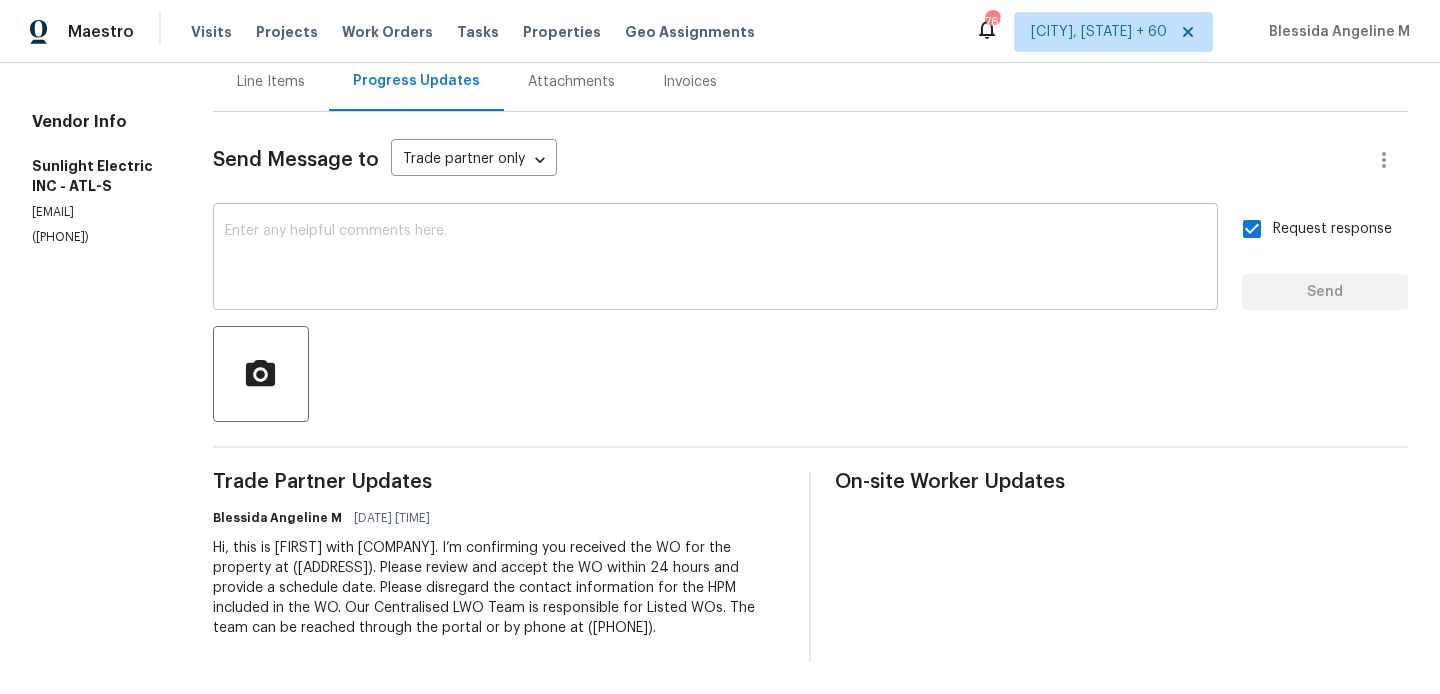 scroll, scrollTop: 0, scrollLeft: 0, axis: both 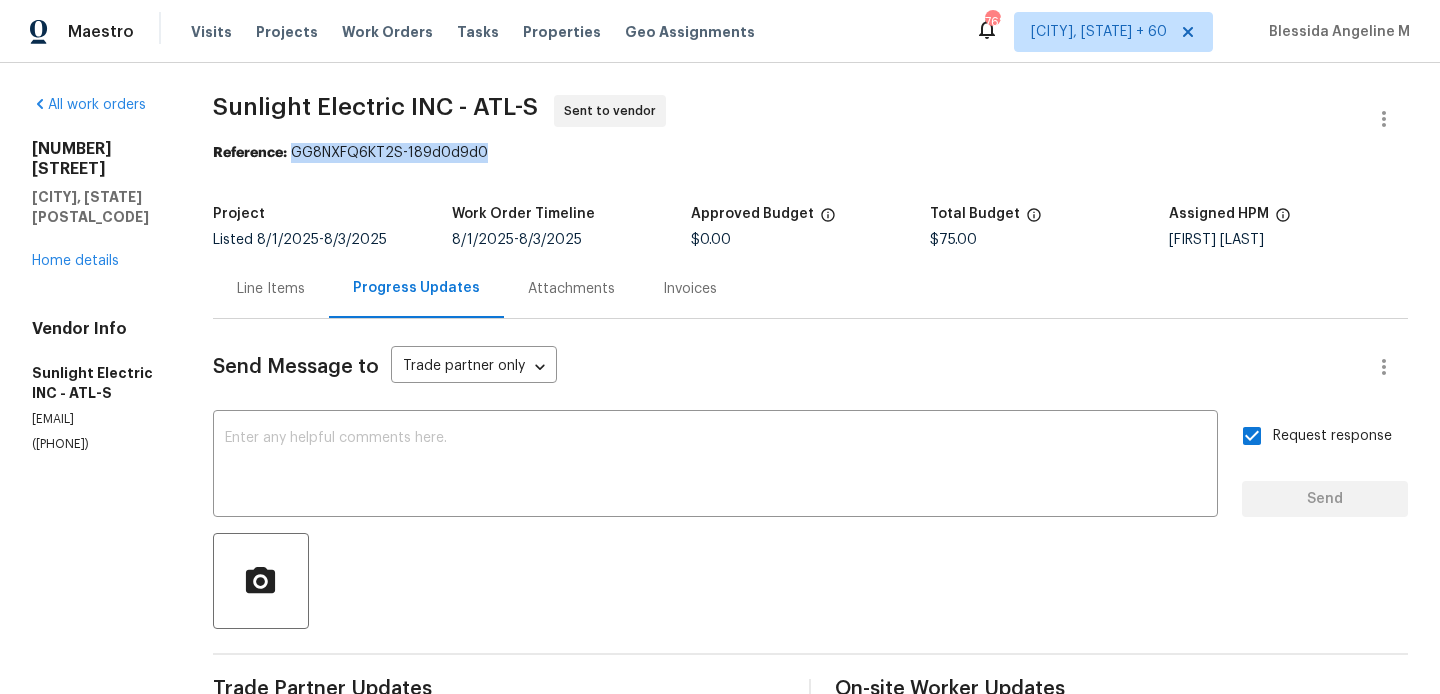 click on "Line Items" at bounding box center [271, 288] 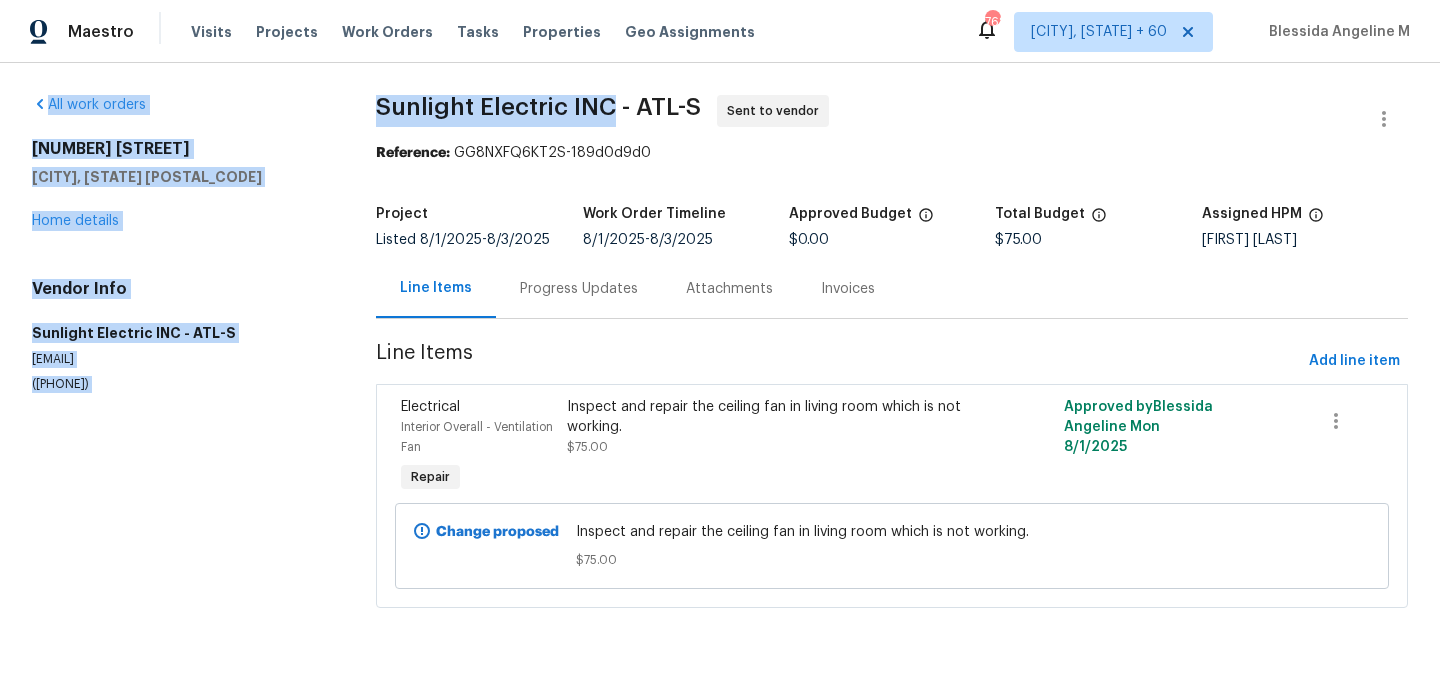 drag, startPoint x: 352, startPoint y: 94, endPoint x: 599, endPoint y: 106, distance: 247.29132 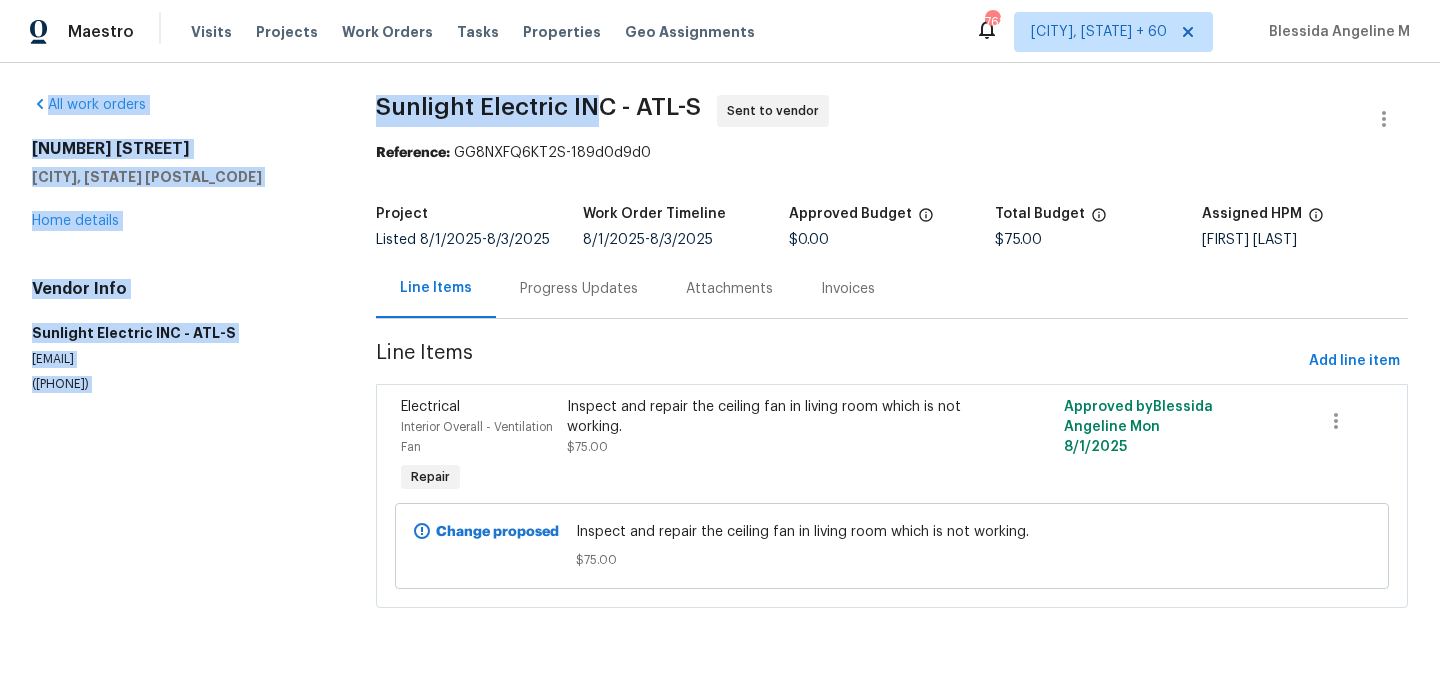 click on "Sunlight Electric INC - ATL-S" at bounding box center (538, 107) 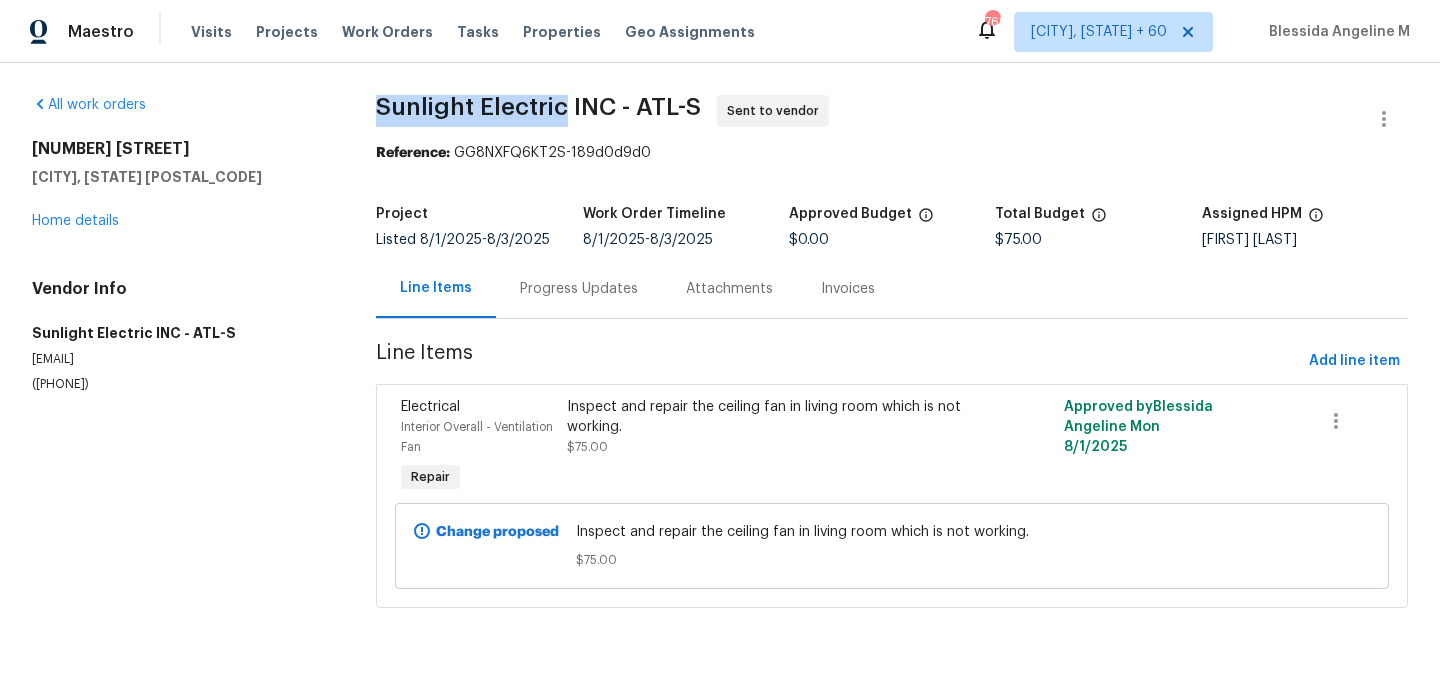 drag, startPoint x: 567, startPoint y: 106, endPoint x: 374, endPoint y: 114, distance: 193.16573 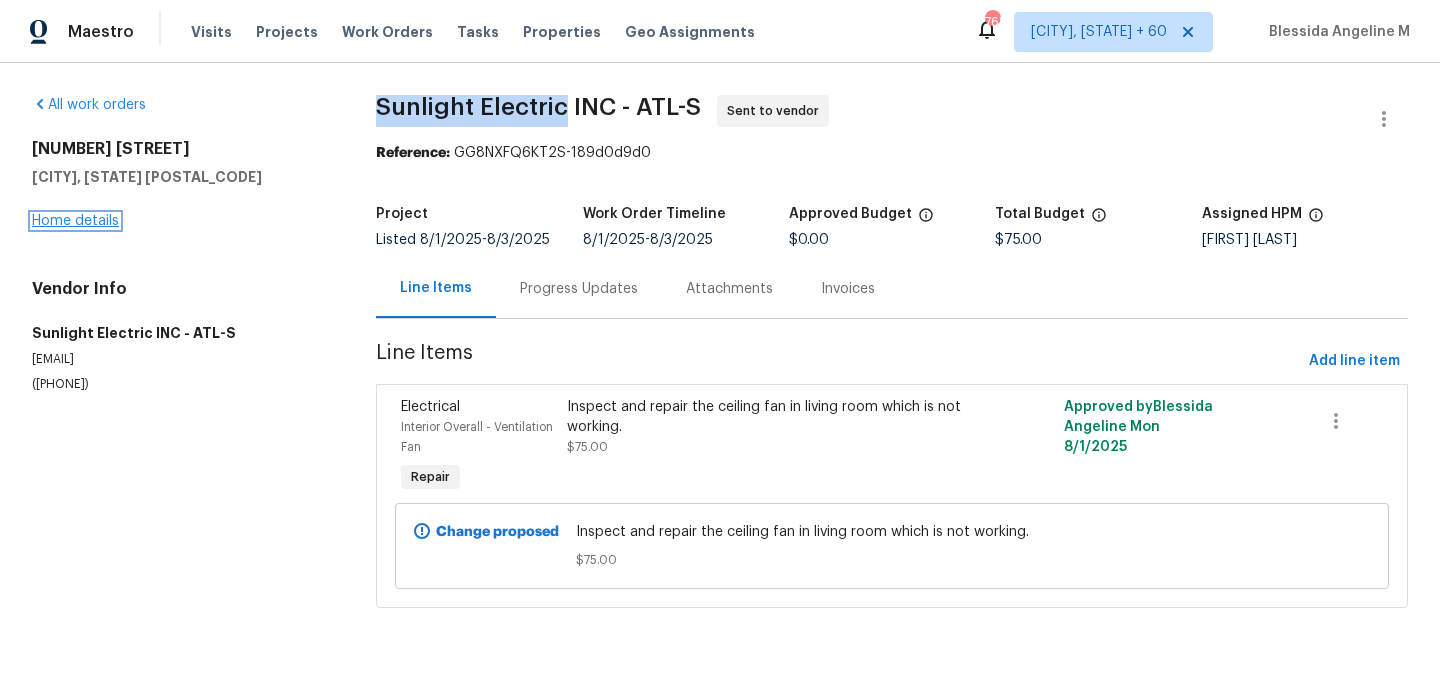 click on "Home details" at bounding box center (75, 221) 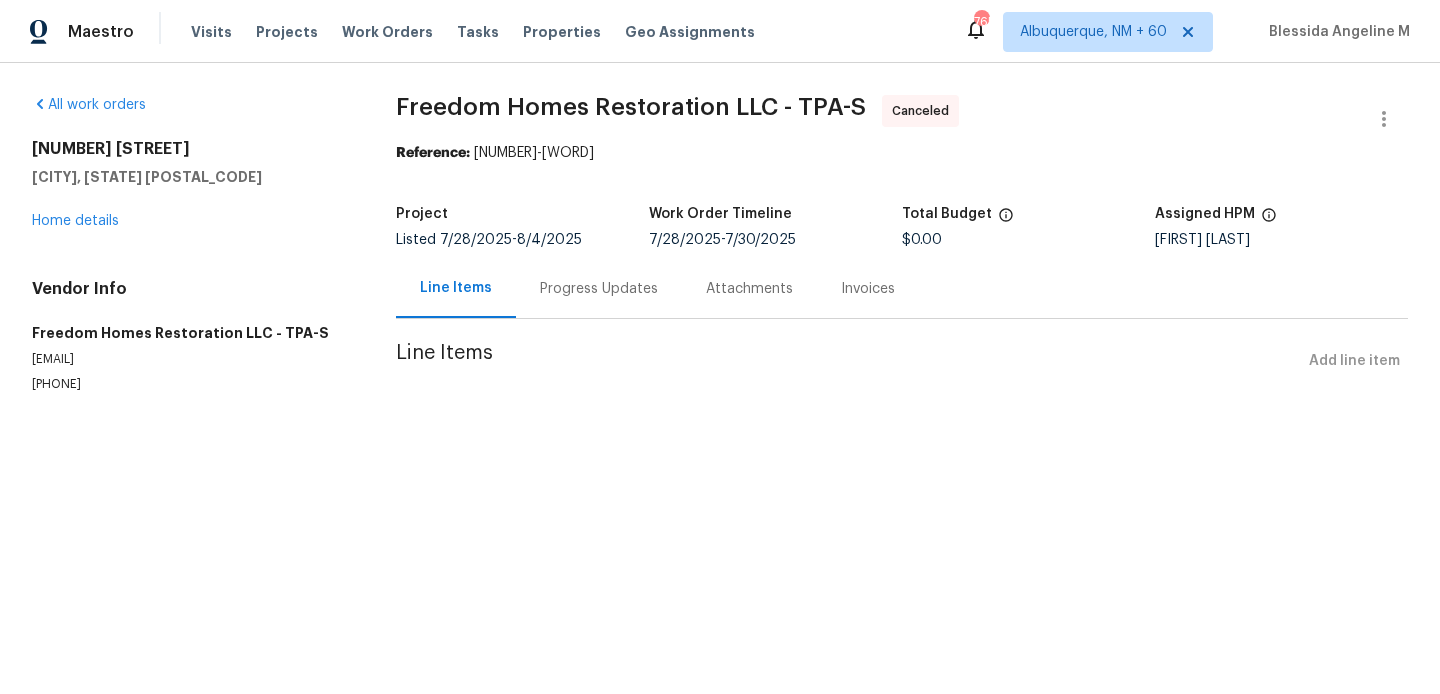 scroll, scrollTop: 0, scrollLeft: 0, axis: both 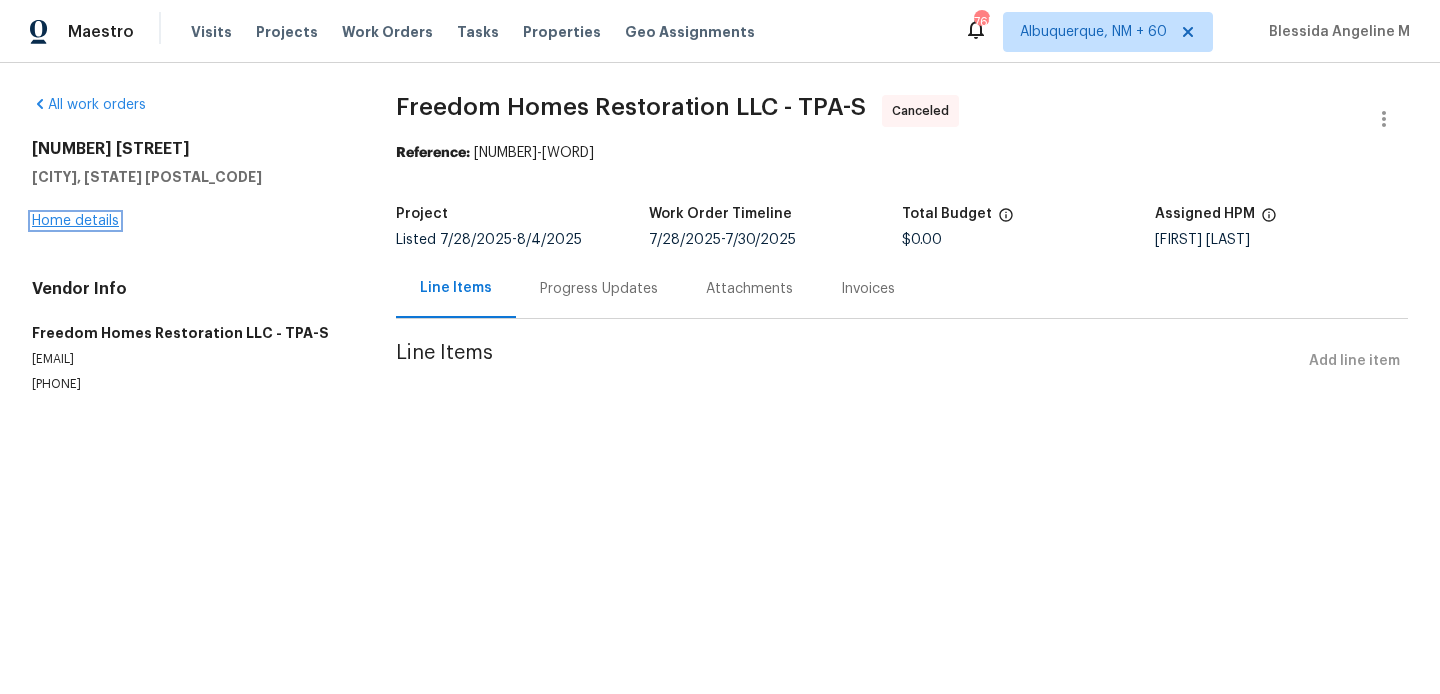 click on "Home details" at bounding box center (75, 221) 